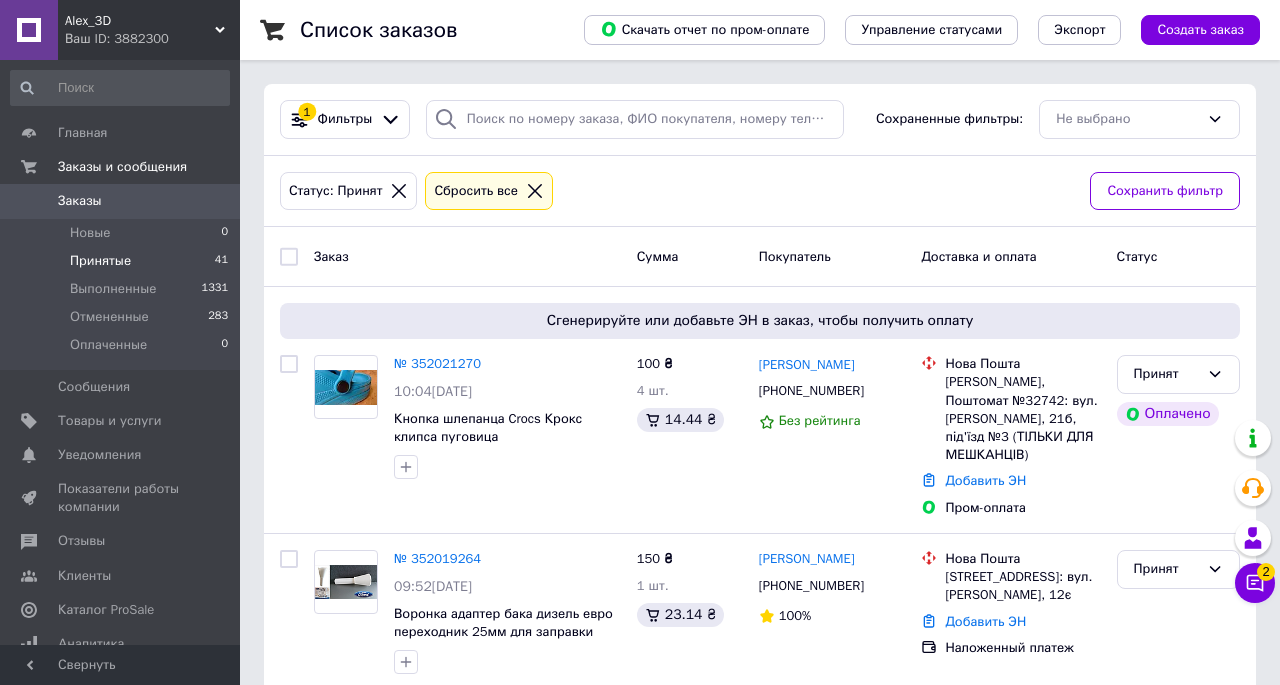 scroll, scrollTop: 312, scrollLeft: 0, axis: vertical 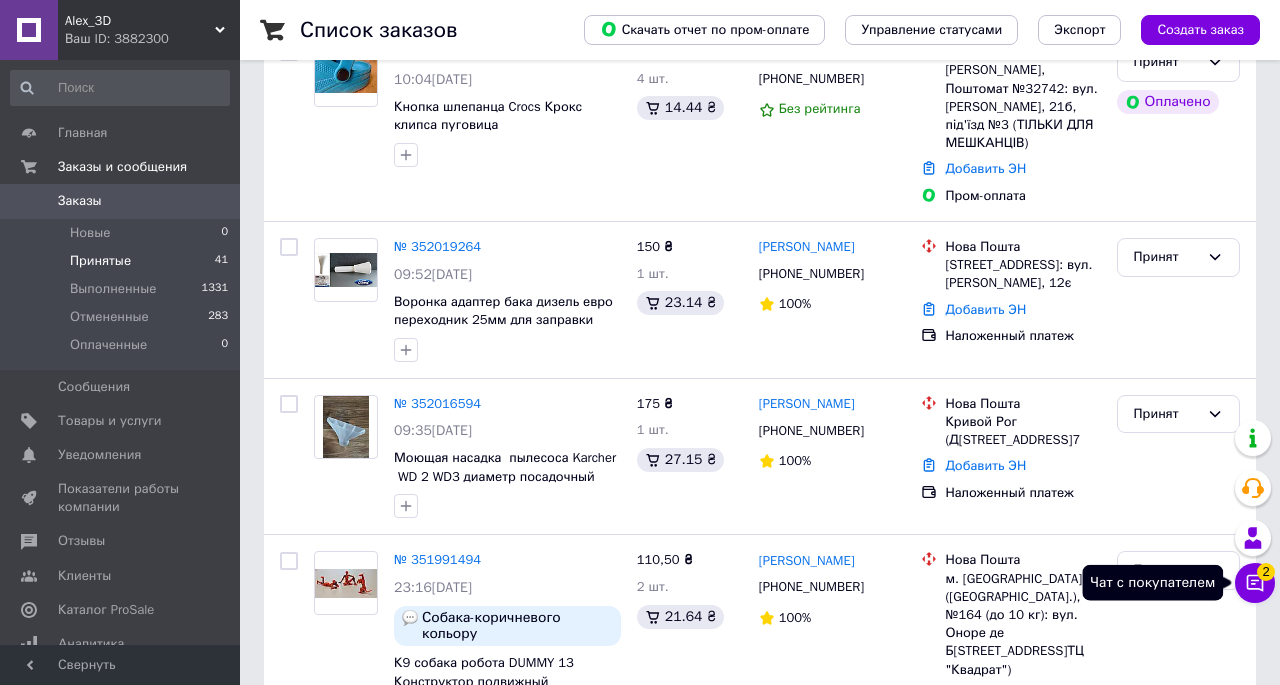 click on "Чат с покупателем 2" at bounding box center (1255, 583) 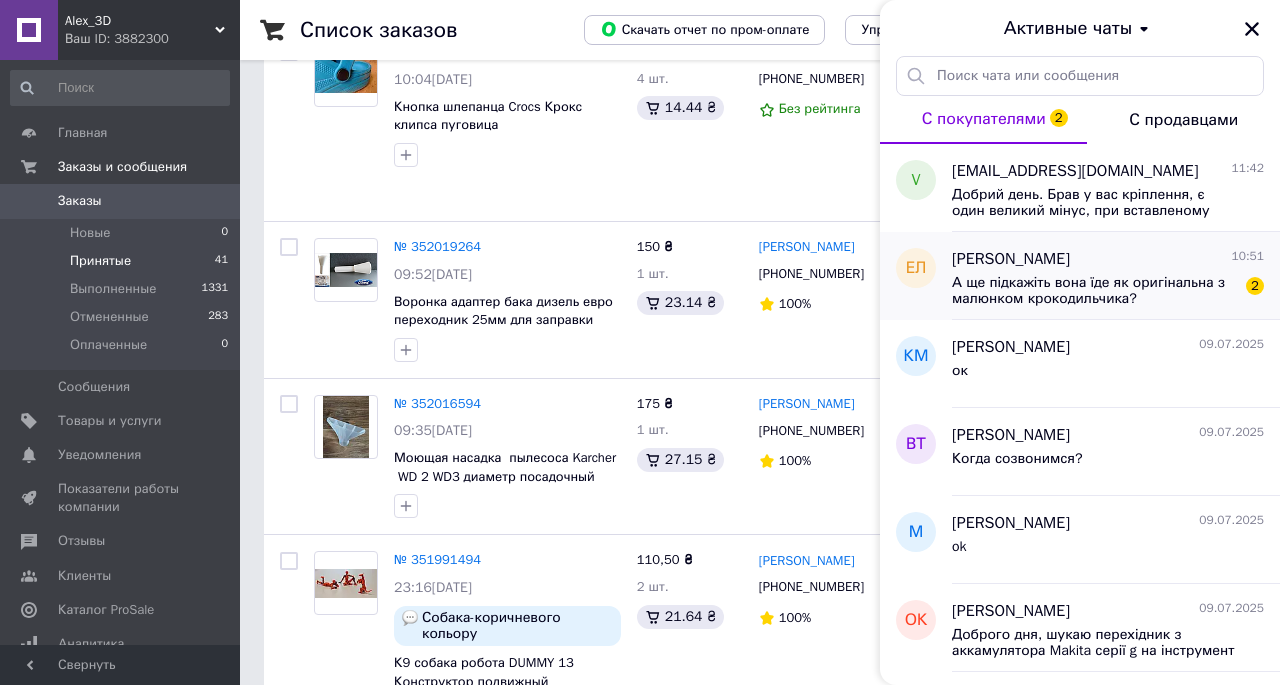 click on "А ще підкажіть вона їде як оригінальна з малюнком крокодильчика? 2" at bounding box center [1108, 289] 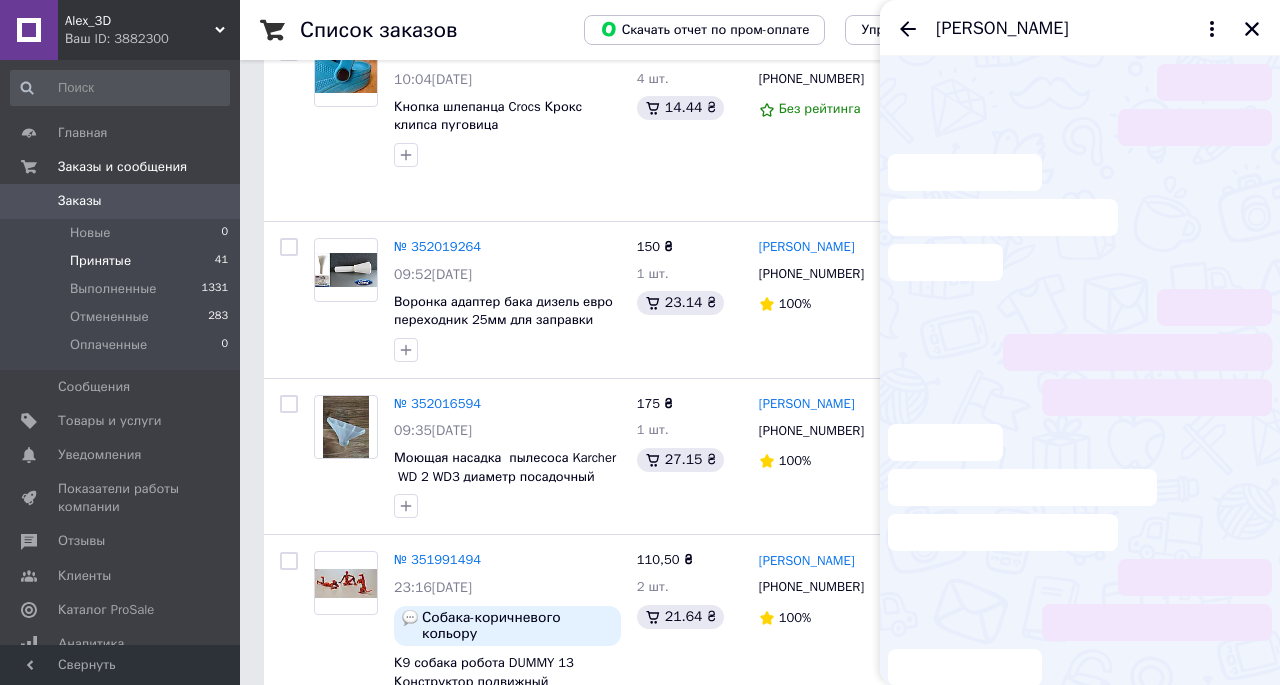 scroll, scrollTop: 56, scrollLeft: 0, axis: vertical 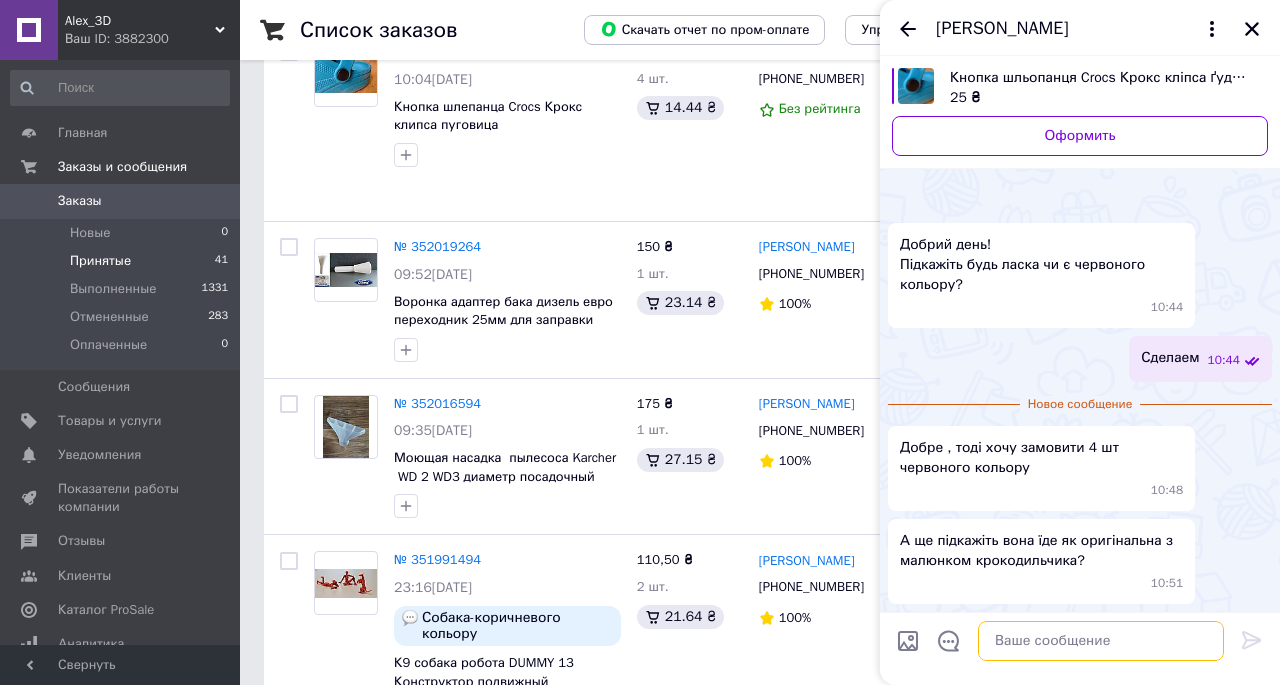 click at bounding box center [1101, 641] 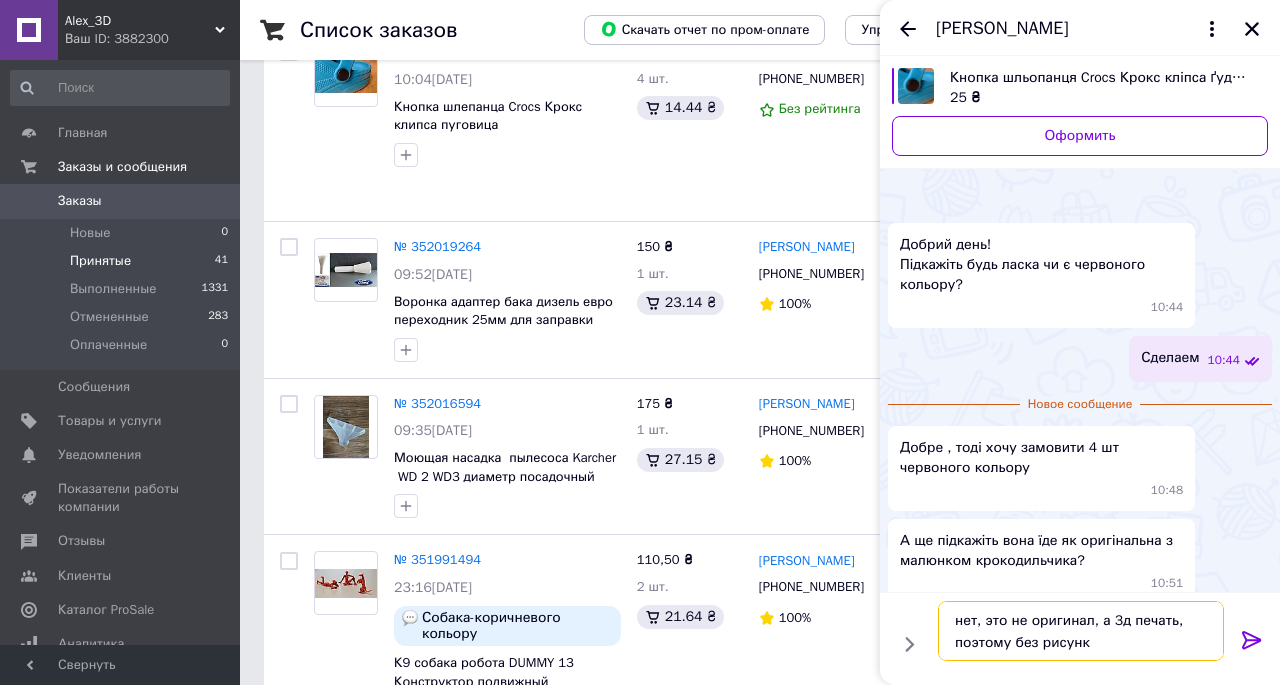 type on "нет, это не оригинал, а 3д печать, поэтому без рисунка" 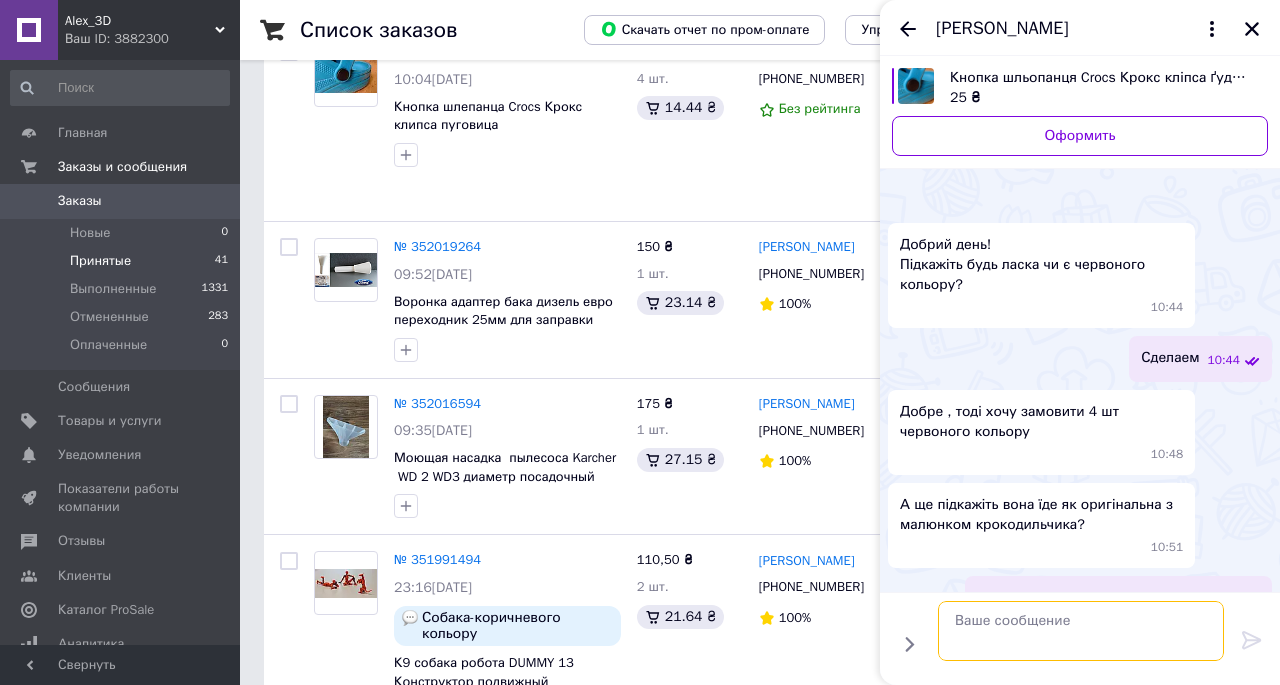scroll, scrollTop: 62, scrollLeft: 0, axis: vertical 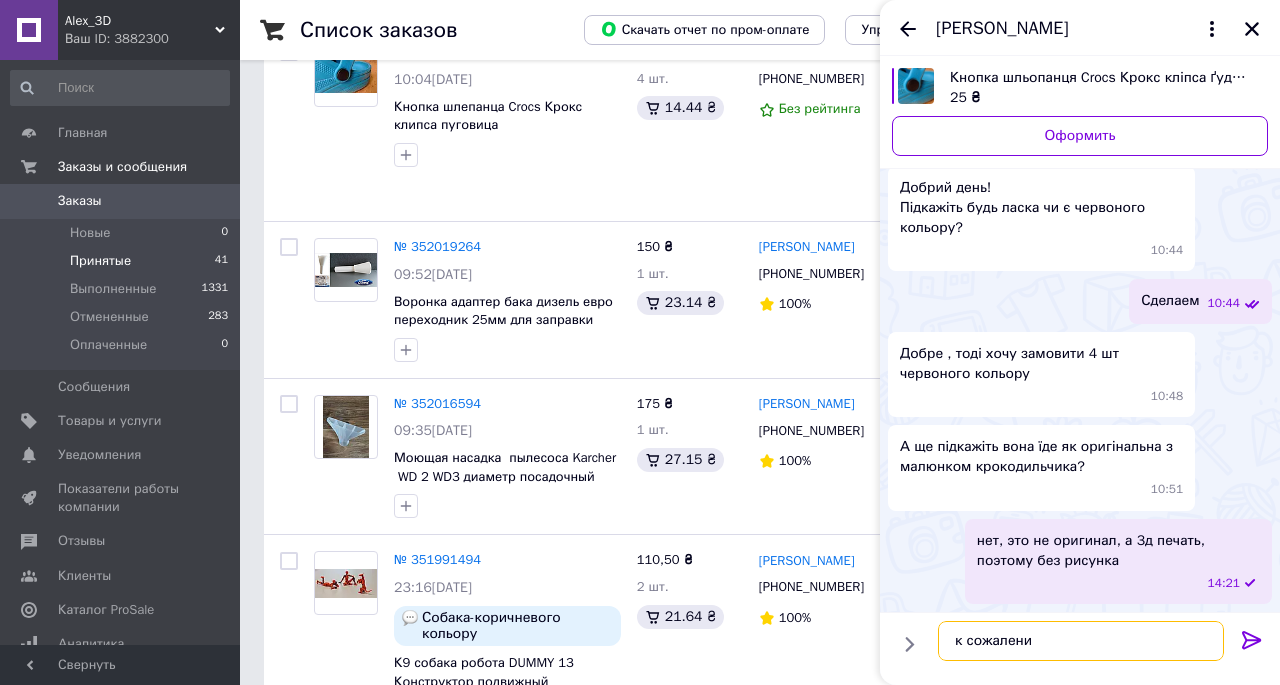type on "к сожалению" 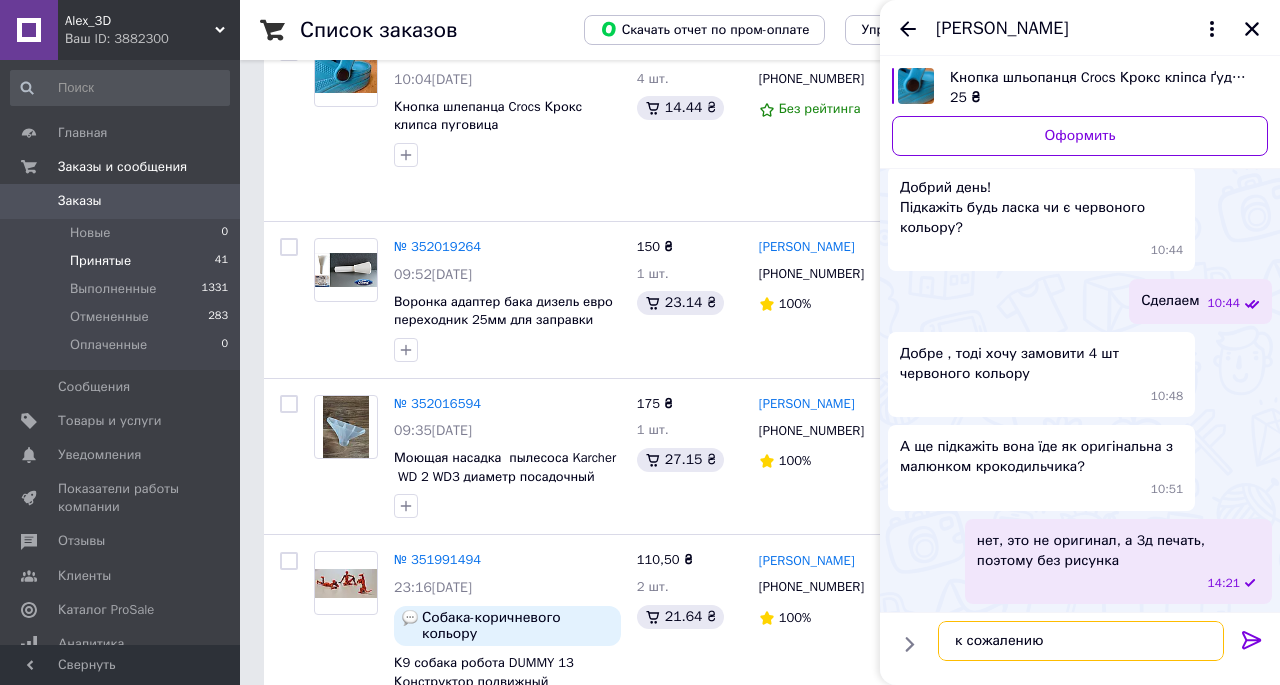 type 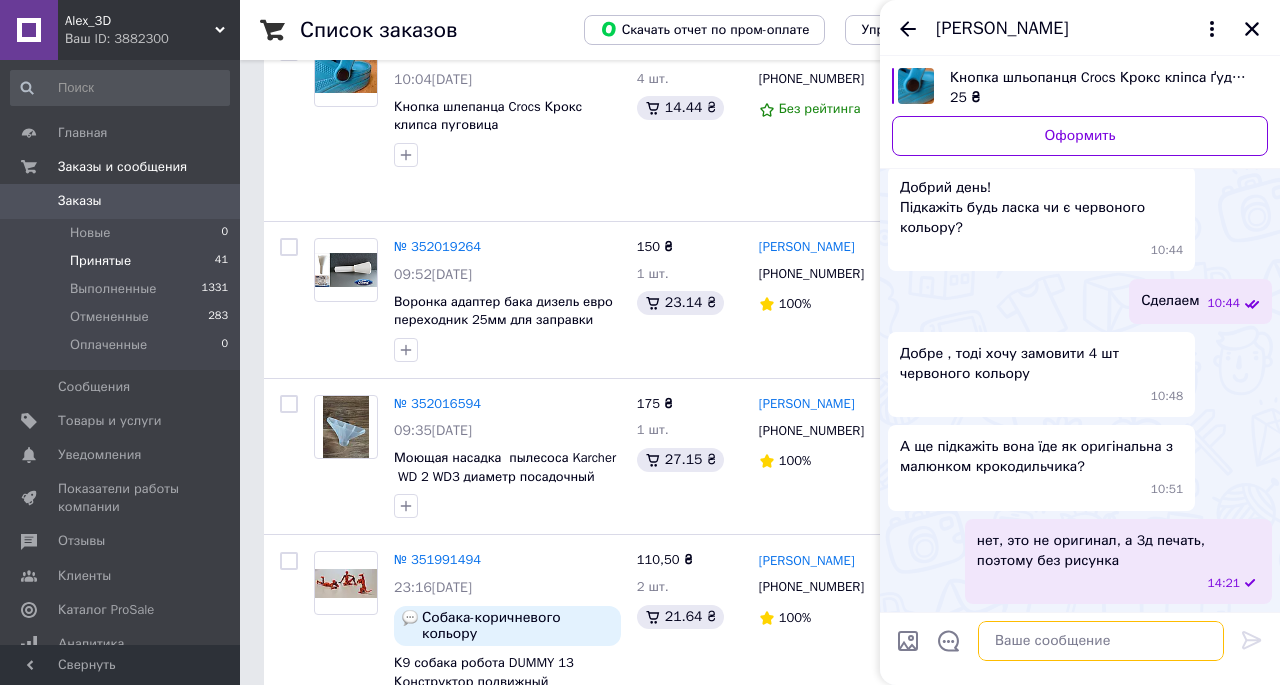 scroll, scrollTop: 115, scrollLeft: 0, axis: vertical 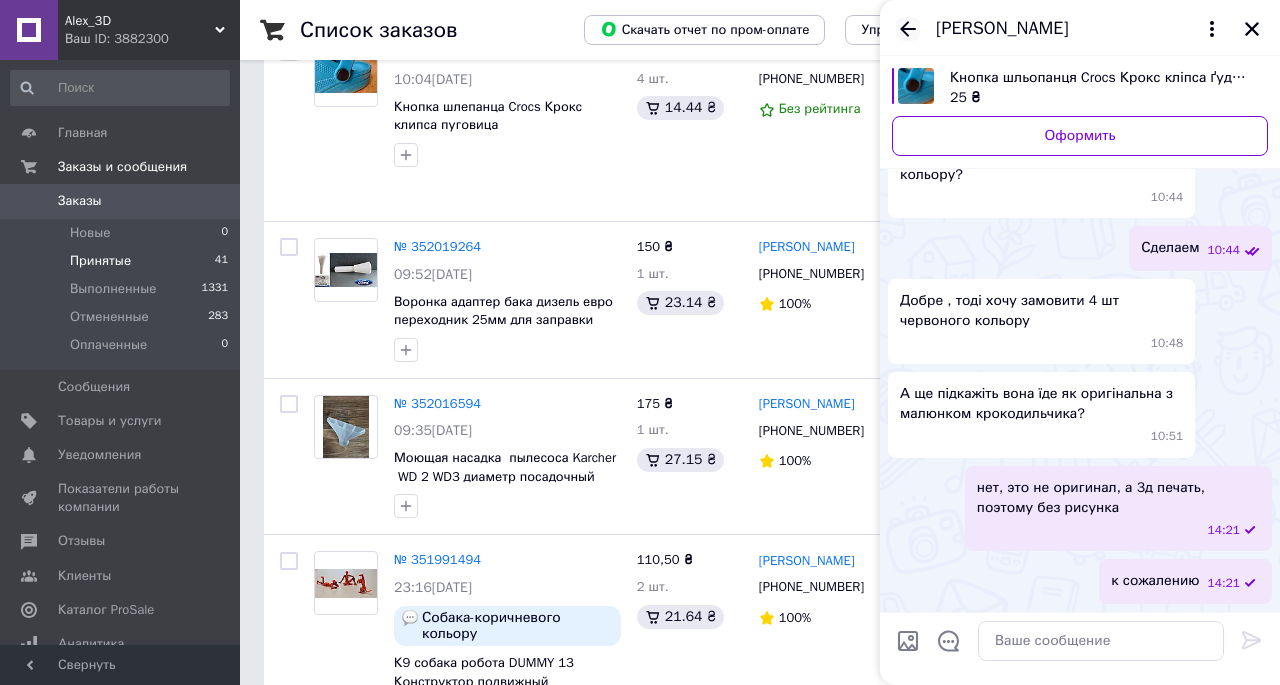 click 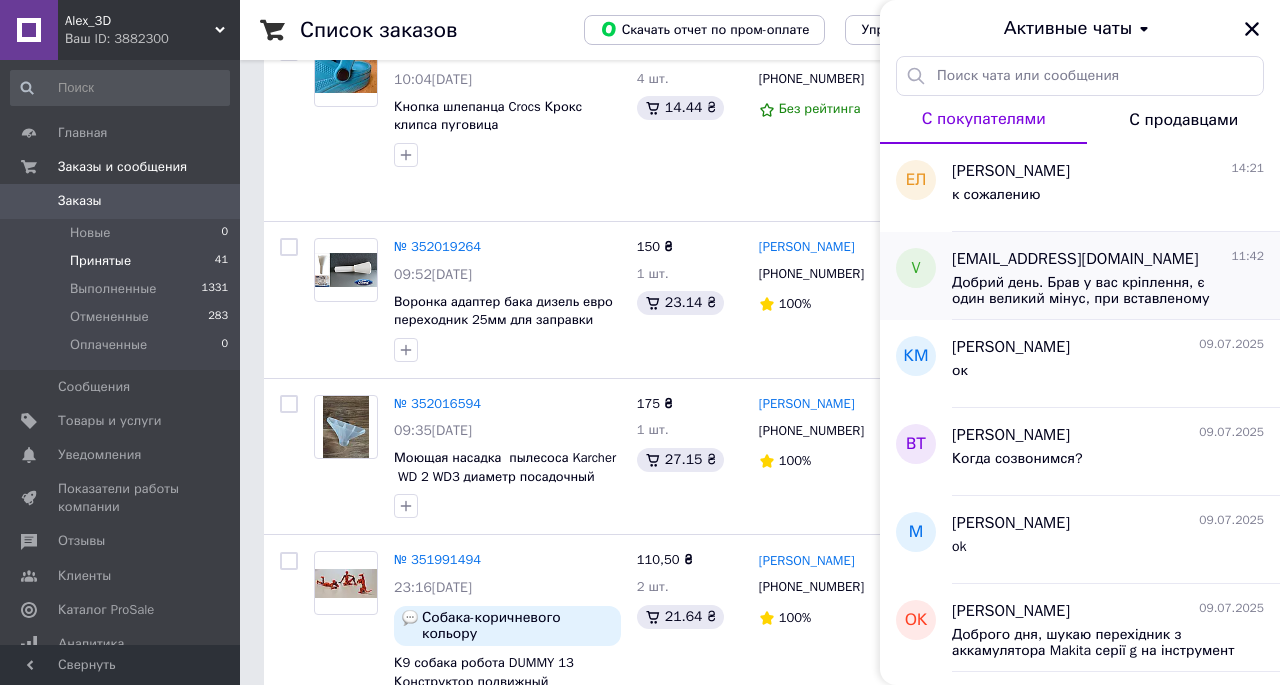 click on "Добрий день. Брав у вас кріплення, є один великий мінус, при вставленому мережевому штейкері кріплення неможливо прикрутити до стіни, він впирається в стіну,потрібно робити проставку в 12 мм" at bounding box center [1094, 291] 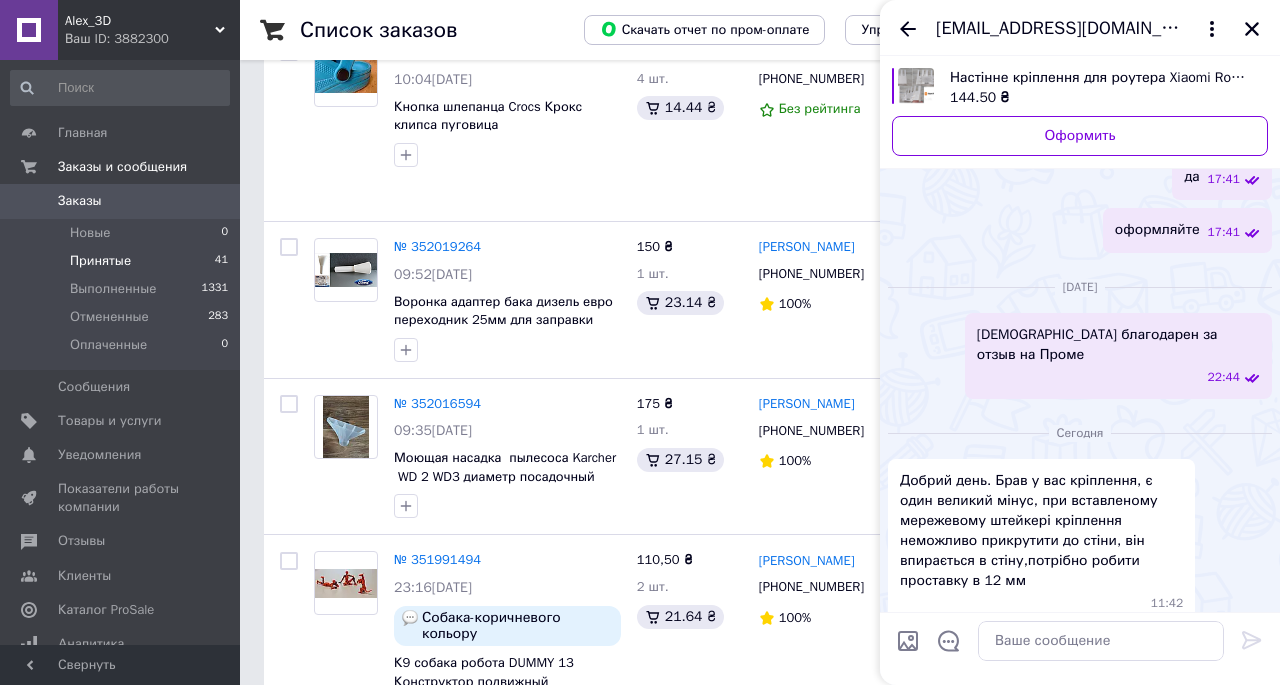 scroll, scrollTop: 0, scrollLeft: 0, axis: both 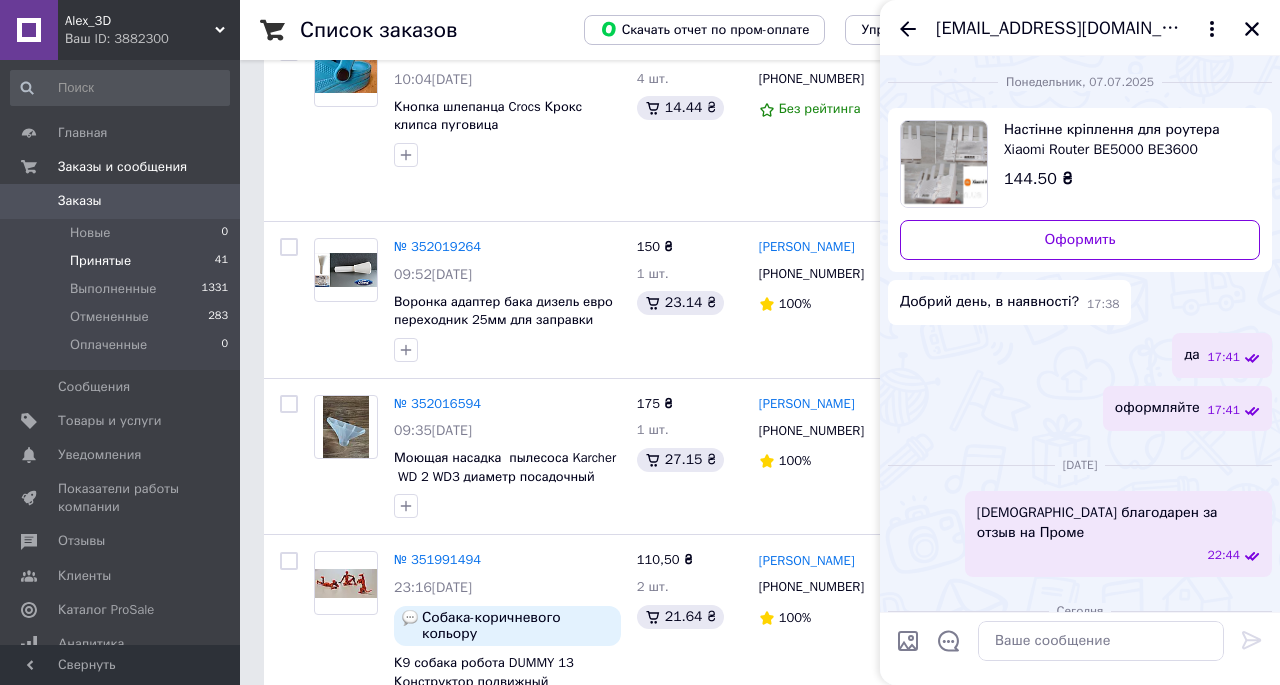 click on "Настінне кріплення для роутера Xiaomi Router BE5000 BE3600" at bounding box center (1124, 140) 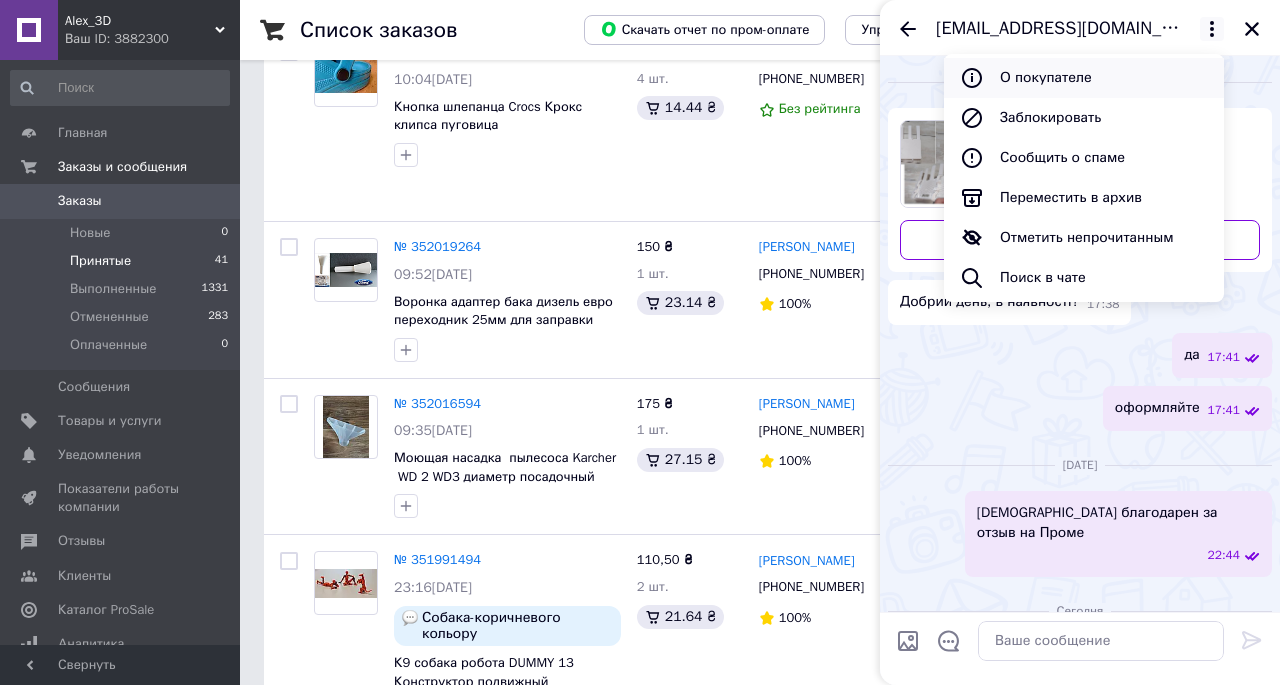 click on "О покупателе" at bounding box center [1084, 78] 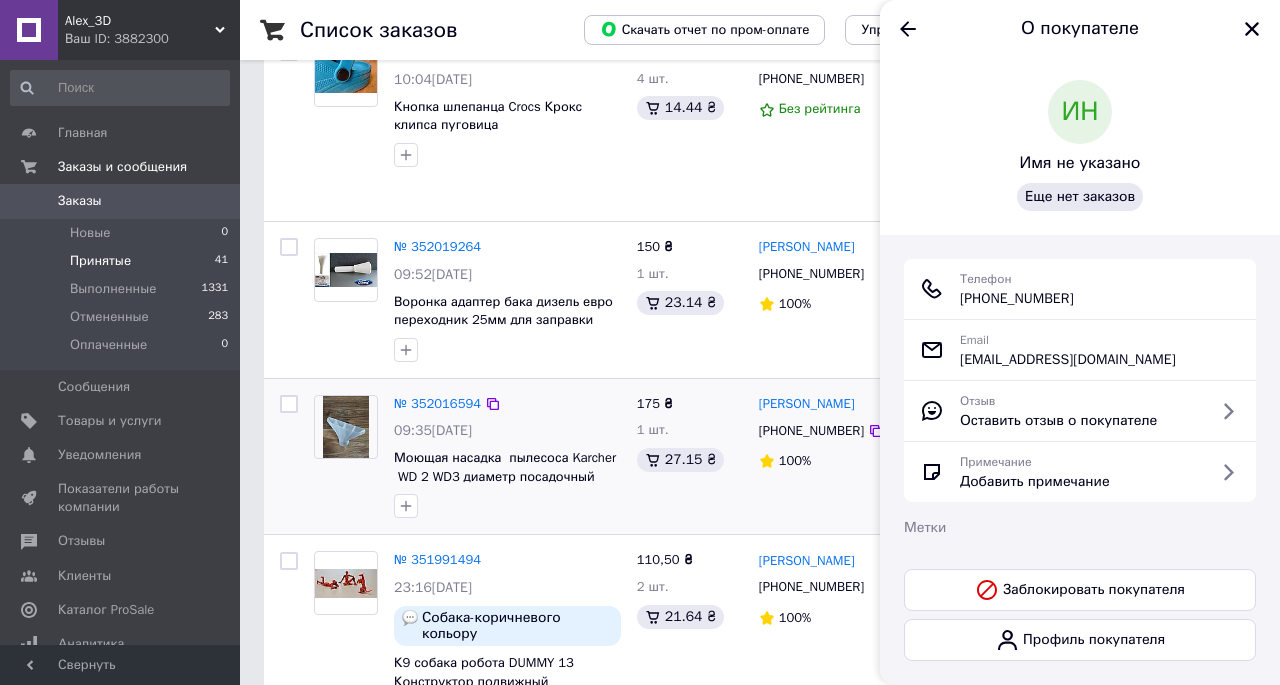 click on "175 ₴ 1 шт. 27.15 ₴" at bounding box center (690, 457) 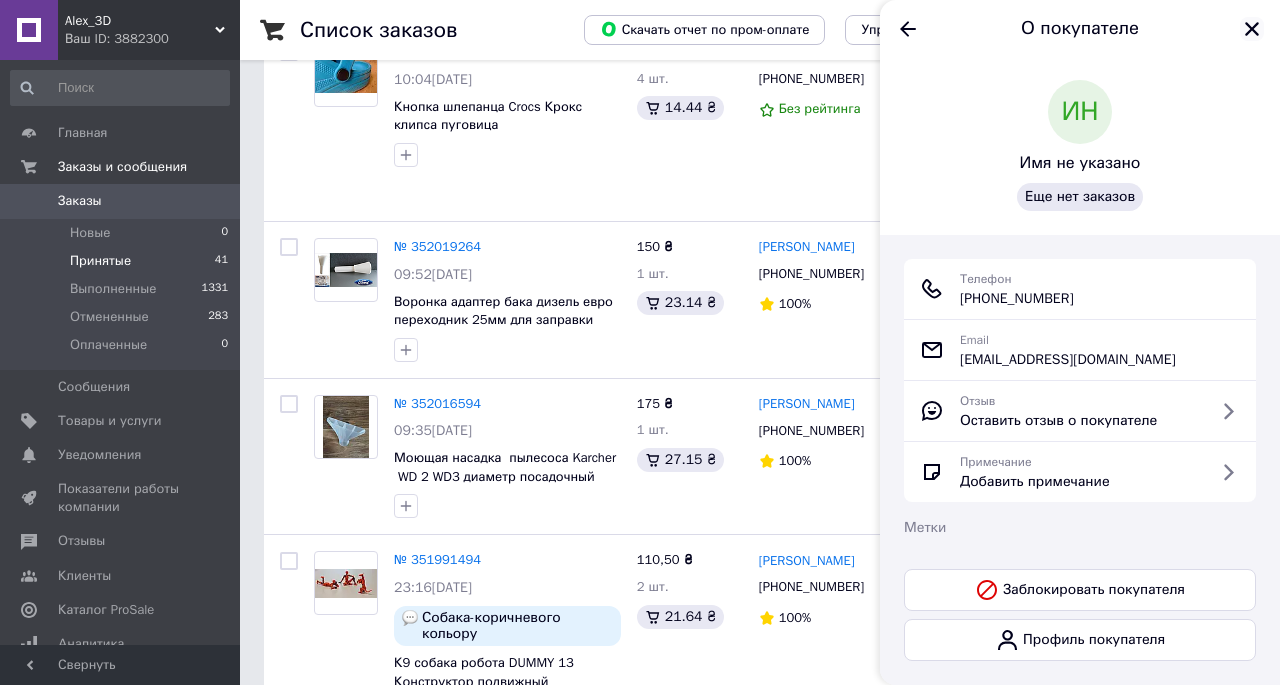 click 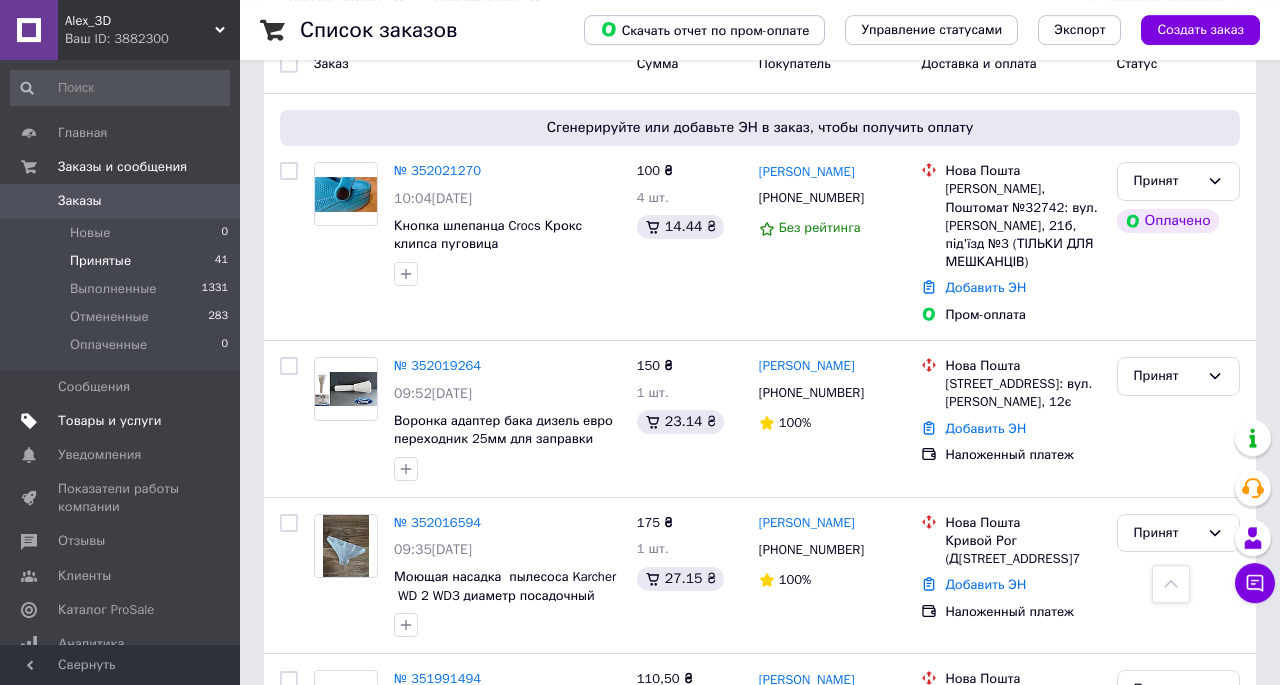 scroll, scrollTop: 104, scrollLeft: 0, axis: vertical 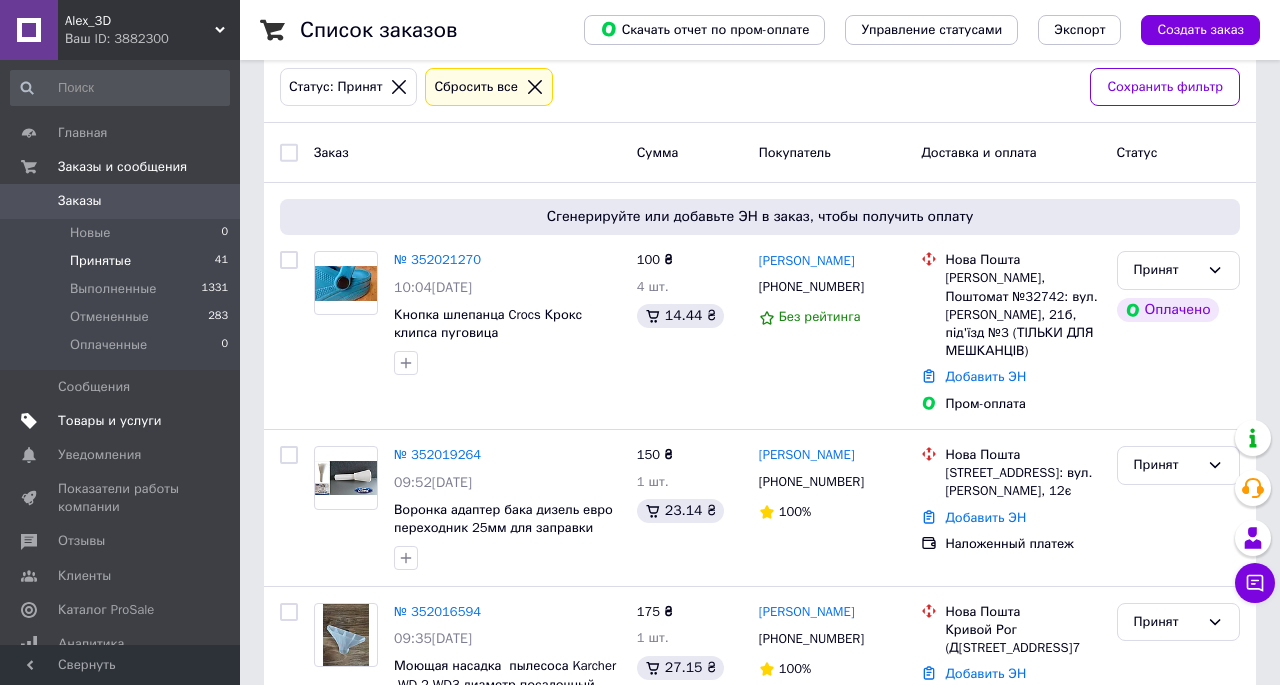 click on "Товары и услуги" at bounding box center [110, 421] 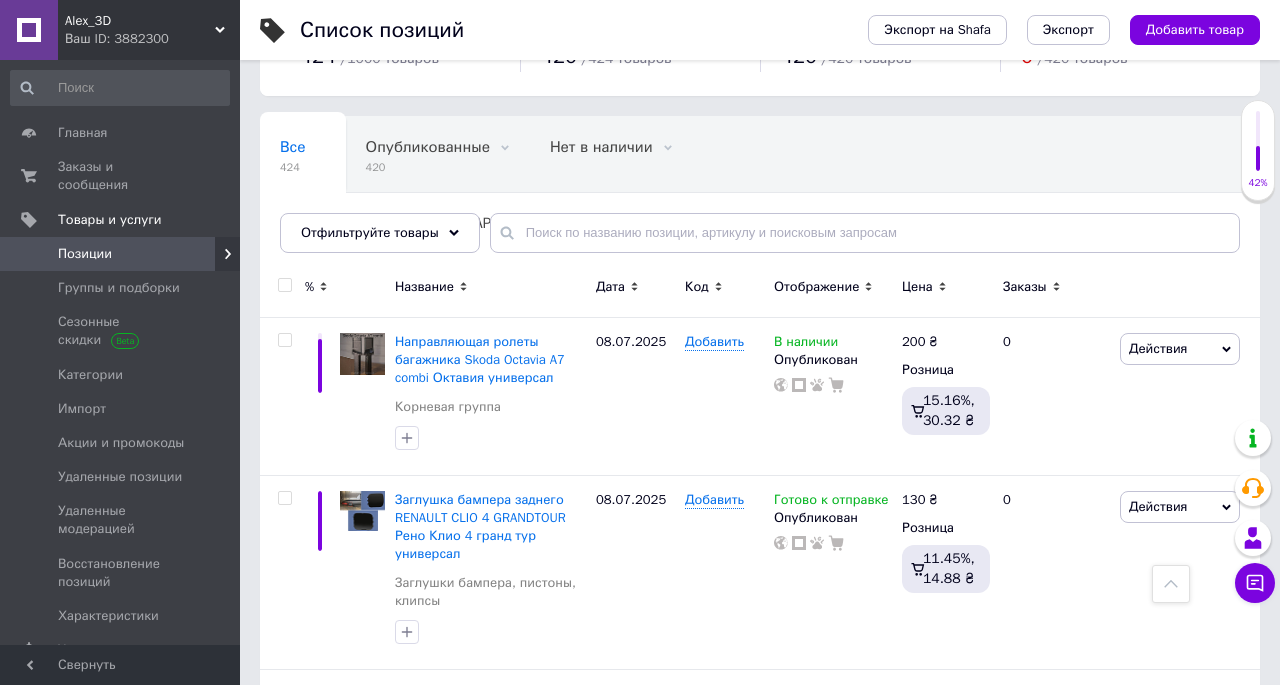scroll, scrollTop: 0, scrollLeft: 0, axis: both 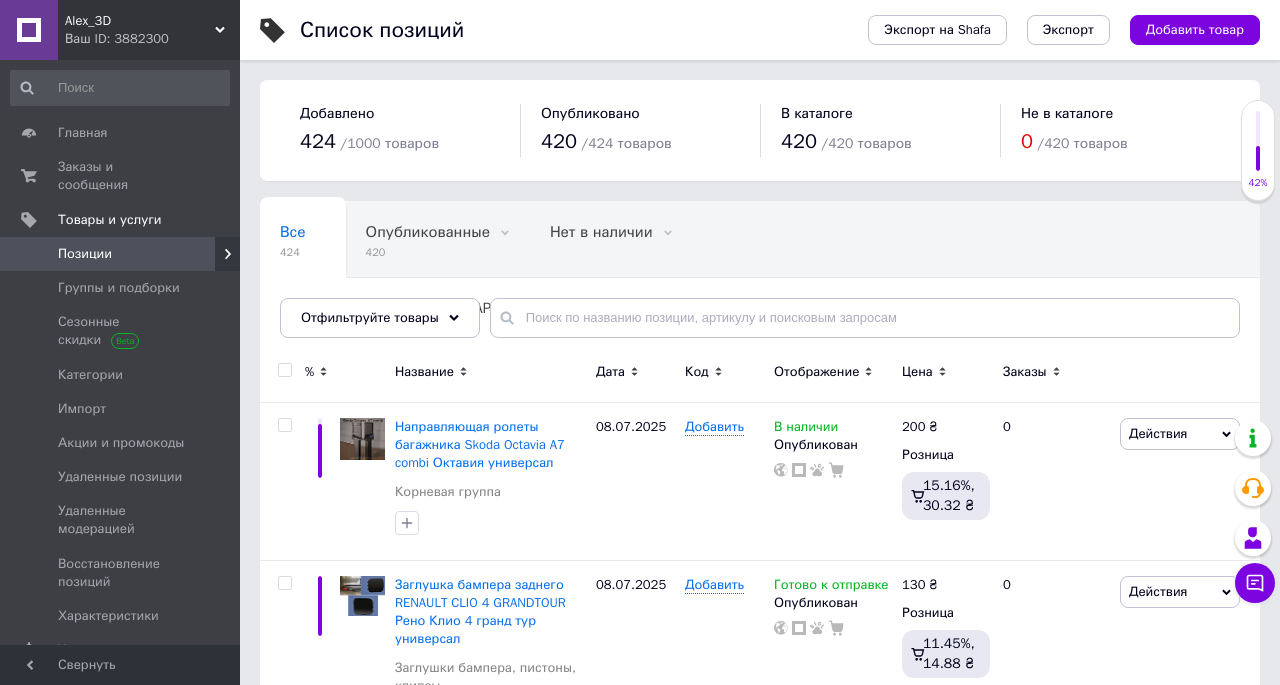 click at bounding box center (284, 370) 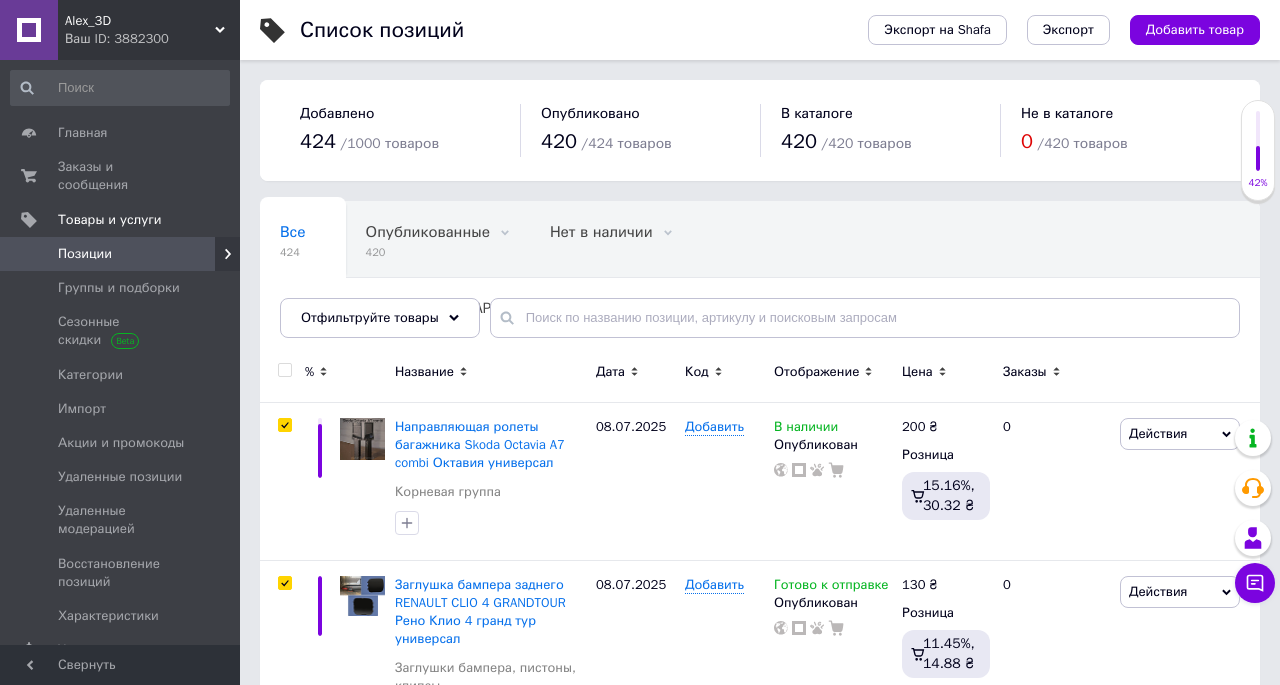 checkbox on "true" 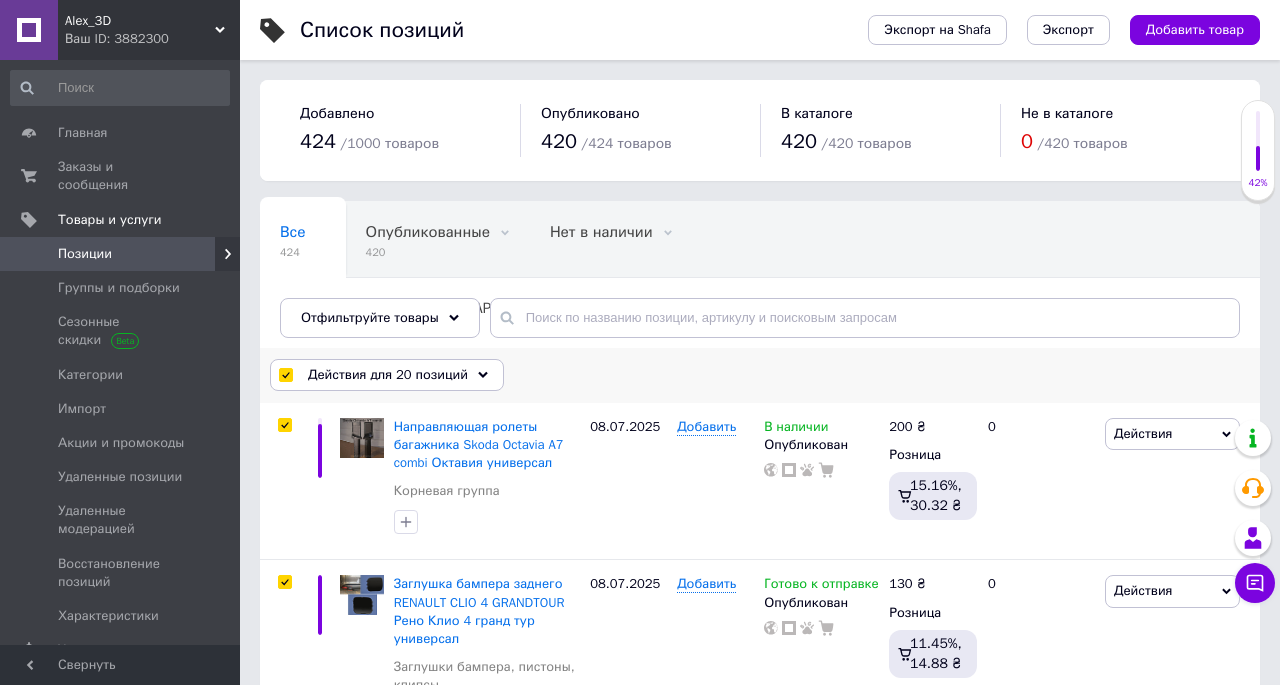 click on "Действия для 20 позиций" at bounding box center [388, 375] 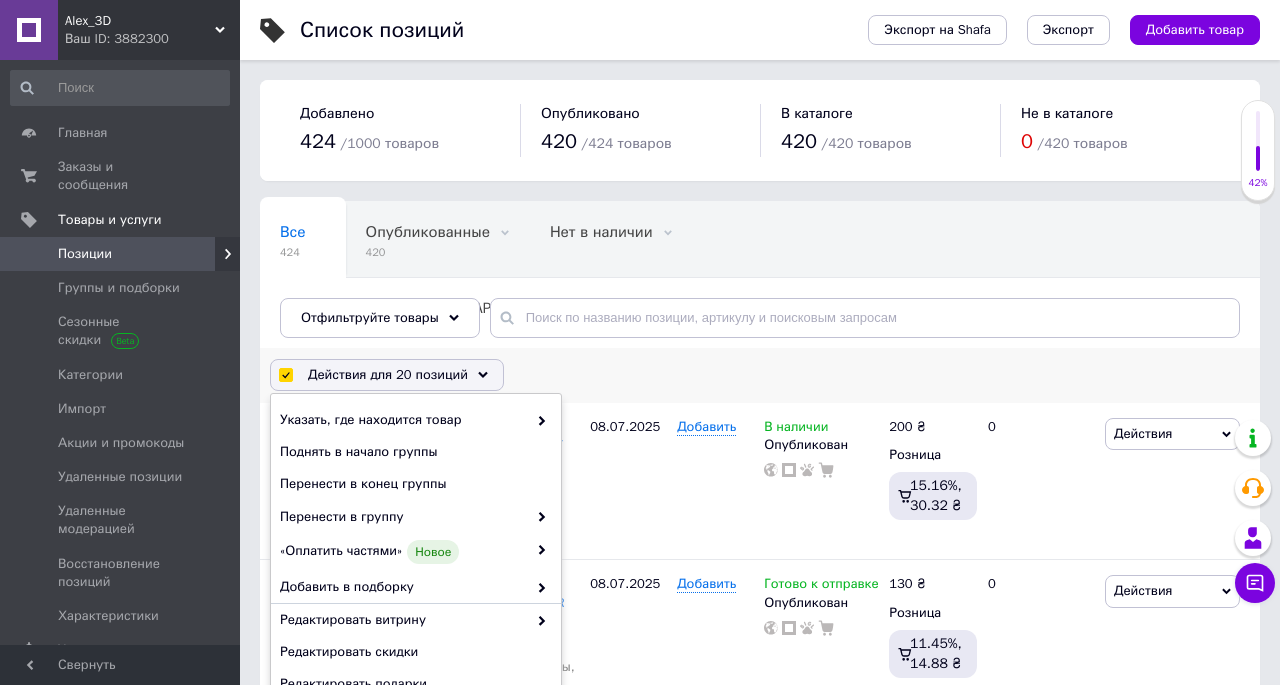 click on "Действия для 20 позиций Выбрать все 424 позиции Выбраны все 424 позиции Отменить выбранных Указать, где находится товар Поднять в начало группы Перенести в конец группы Перенести в группу «Оплатить частями»  Новое Добавить в подборку Редактировать витрину Редактировать скидки Редактировать подарки Редактировать сопутствующие Редактировать ярлыки Добавить поисковый запрос Удалить поисковый запрос Добавить заметку Удалить заметку Изменить тип Изменить наличие Изменить видимость Добавить к заказу Добавить в кампанию Каталог ProSale Удалить" at bounding box center [760, 375] 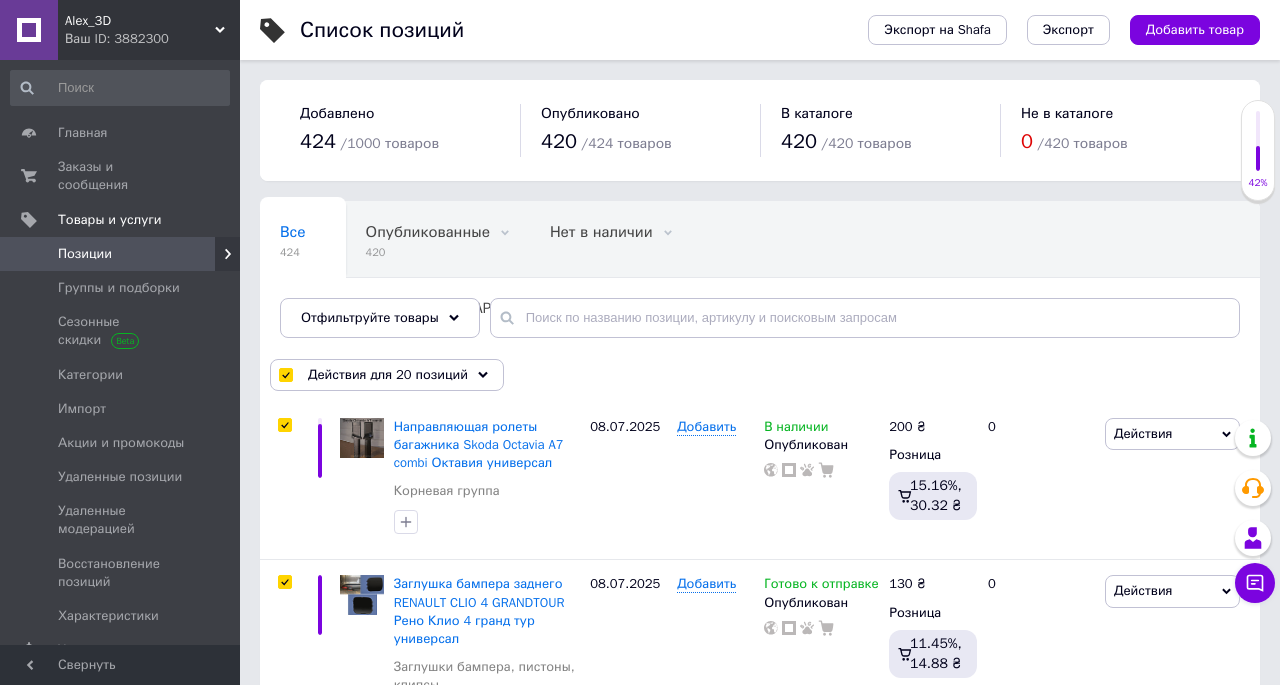 scroll, scrollTop: 3420, scrollLeft: 0, axis: vertical 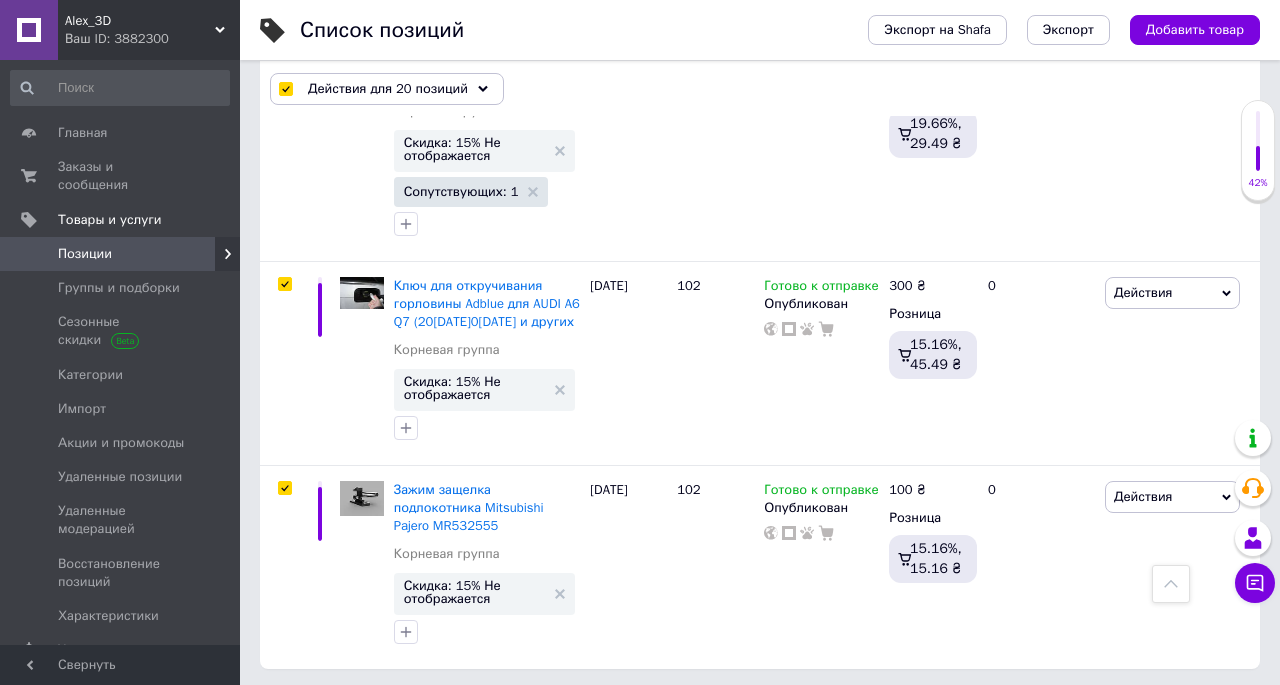 click on "по 20 позиций" at bounding box center [703, 710] 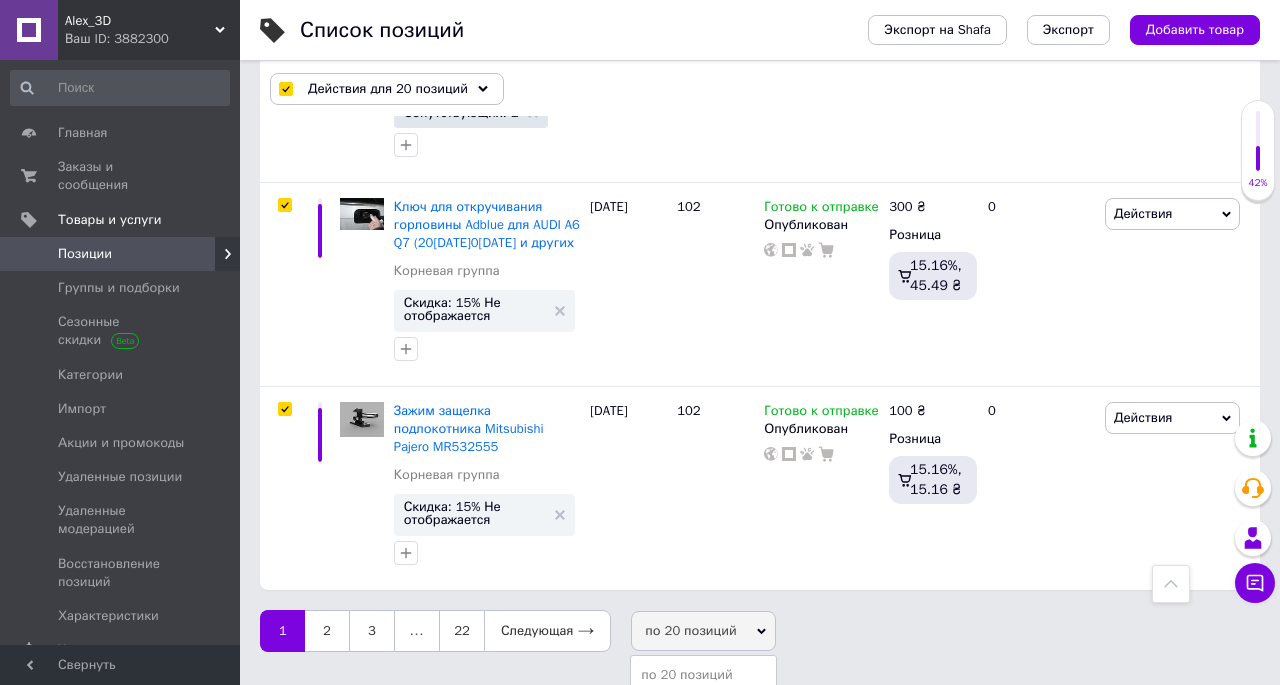 click on "по 100 позиций" at bounding box center [703, 731] 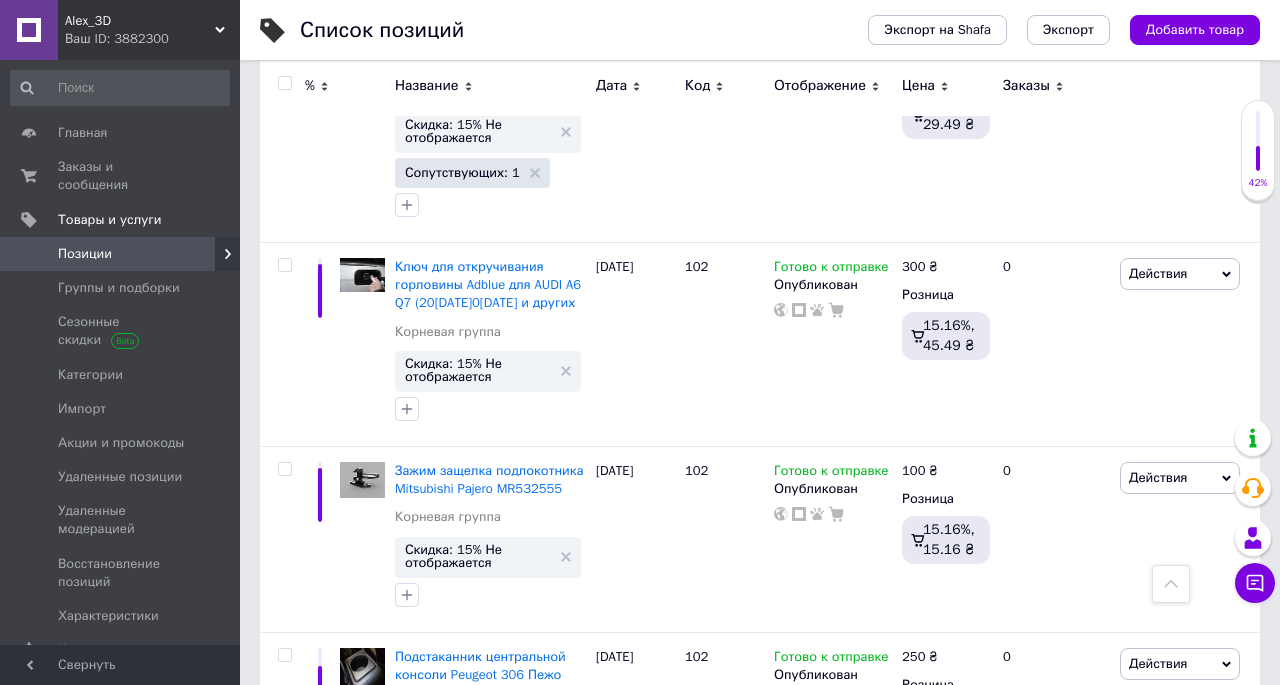 checkbox on "false" 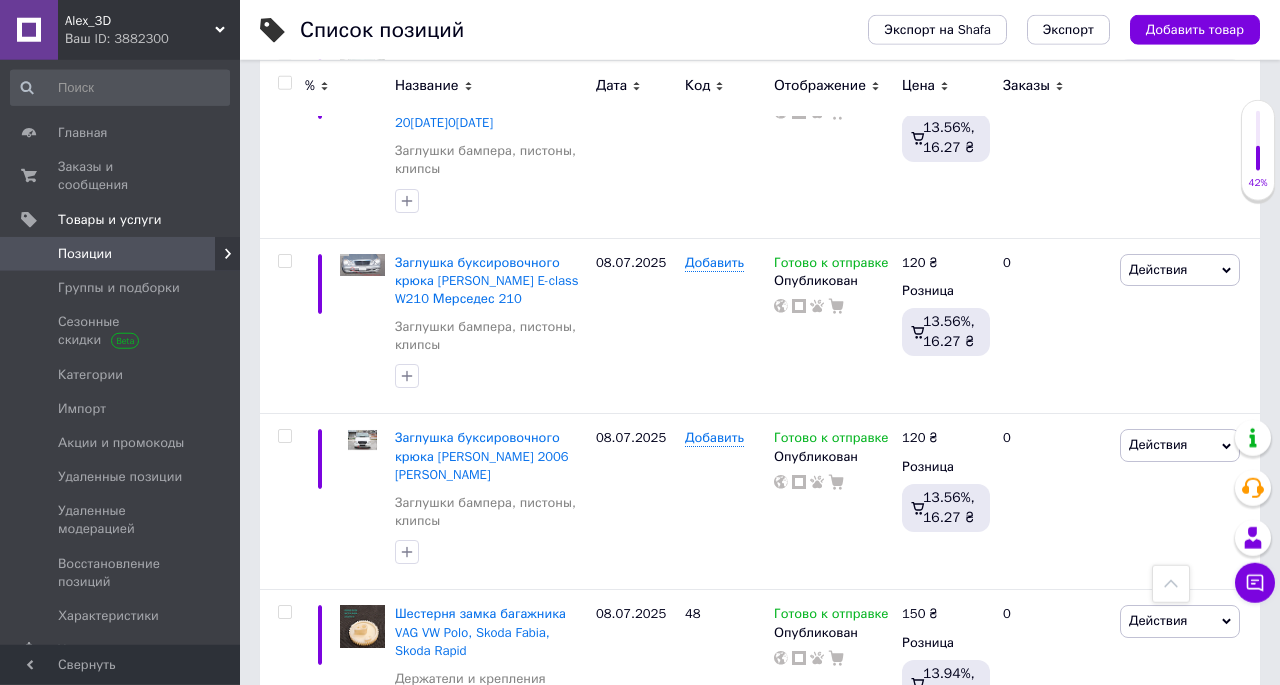 scroll, scrollTop: 0, scrollLeft: 0, axis: both 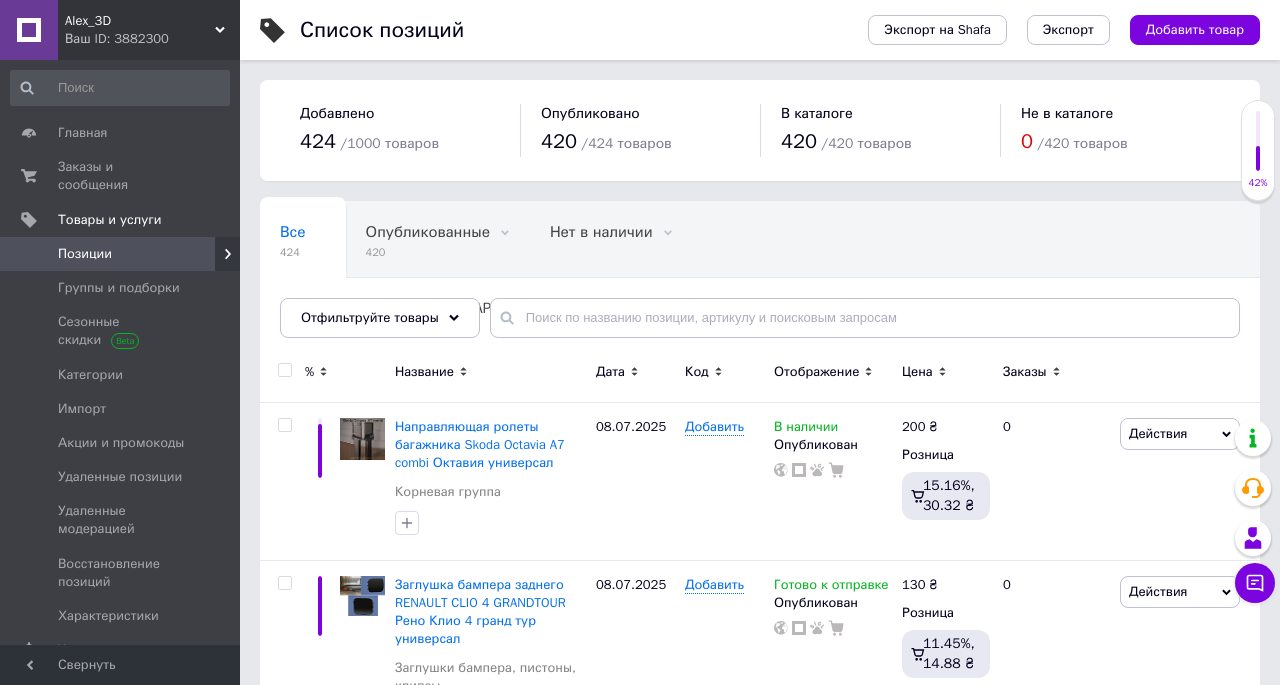 click at bounding box center [285, 370] 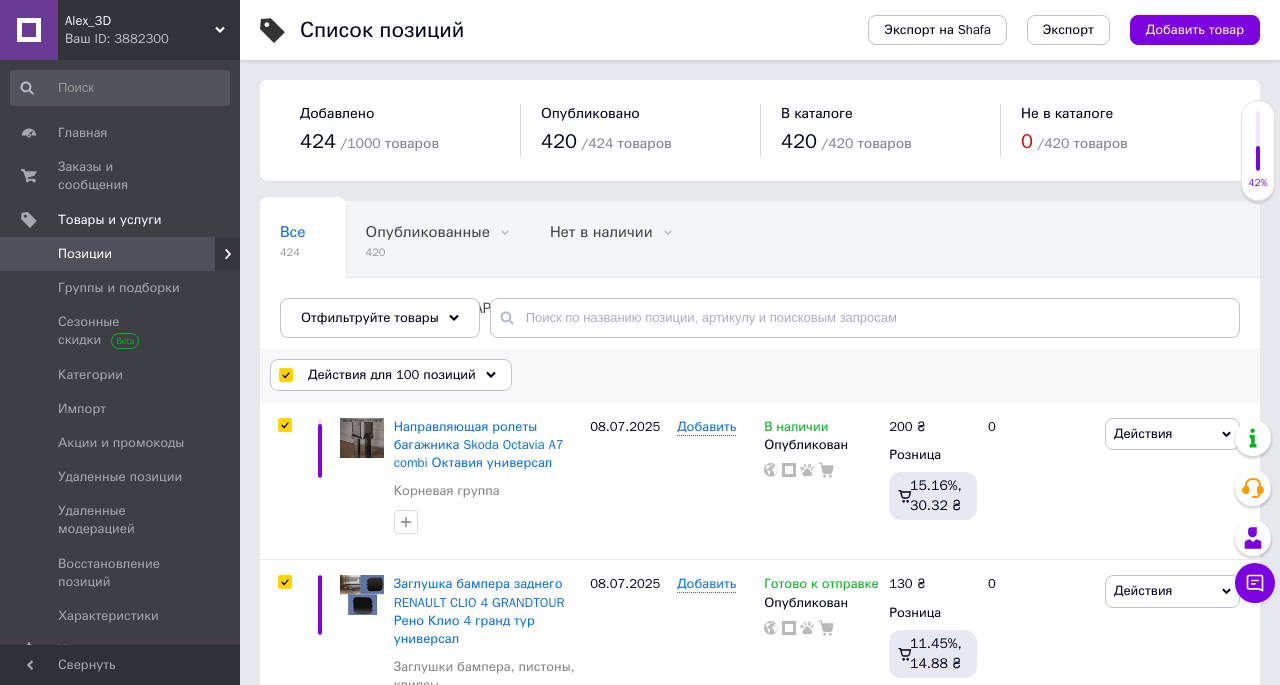 checkbox on "true" 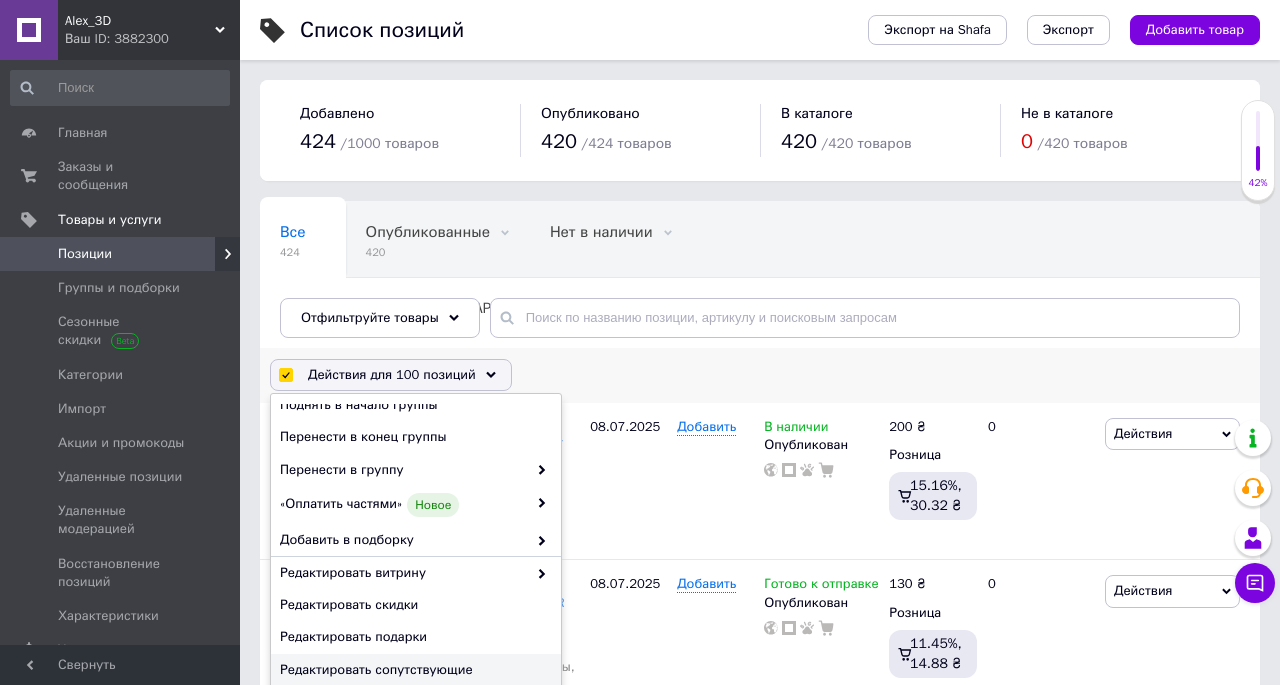 scroll, scrollTop: 203, scrollLeft: 0, axis: vertical 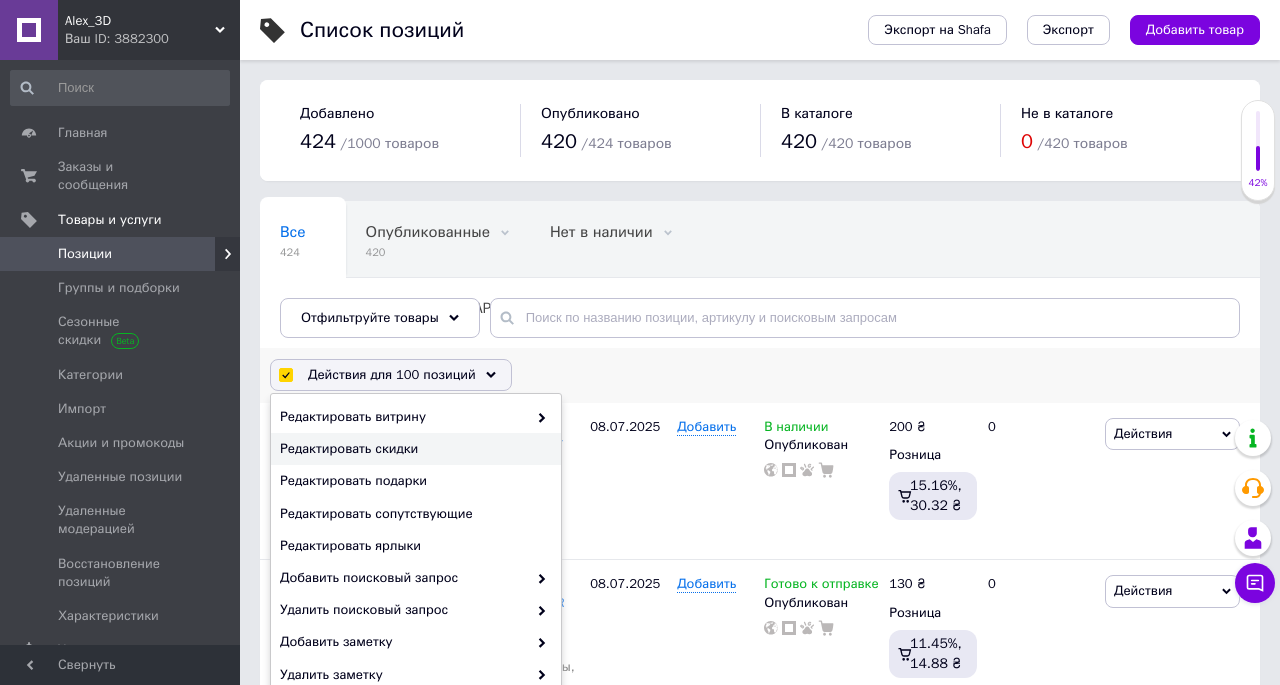click on "Редактировать скидки" at bounding box center (413, 449) 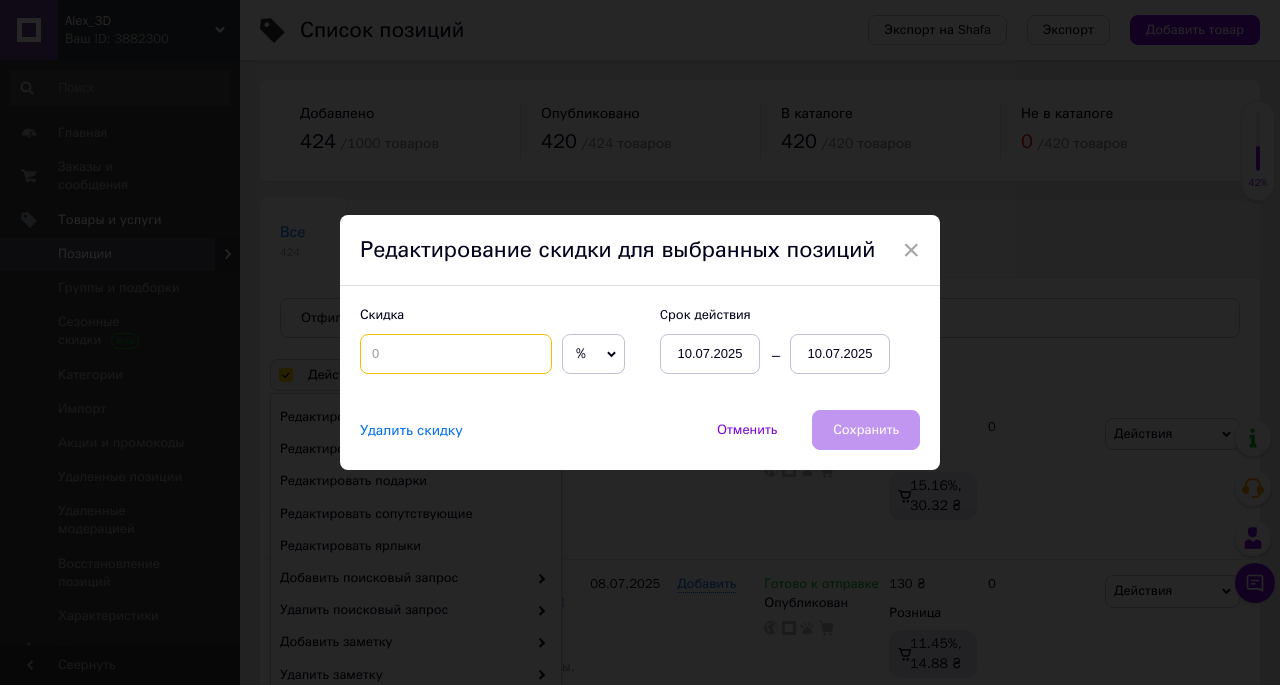 click at bounding box center [456, 354] 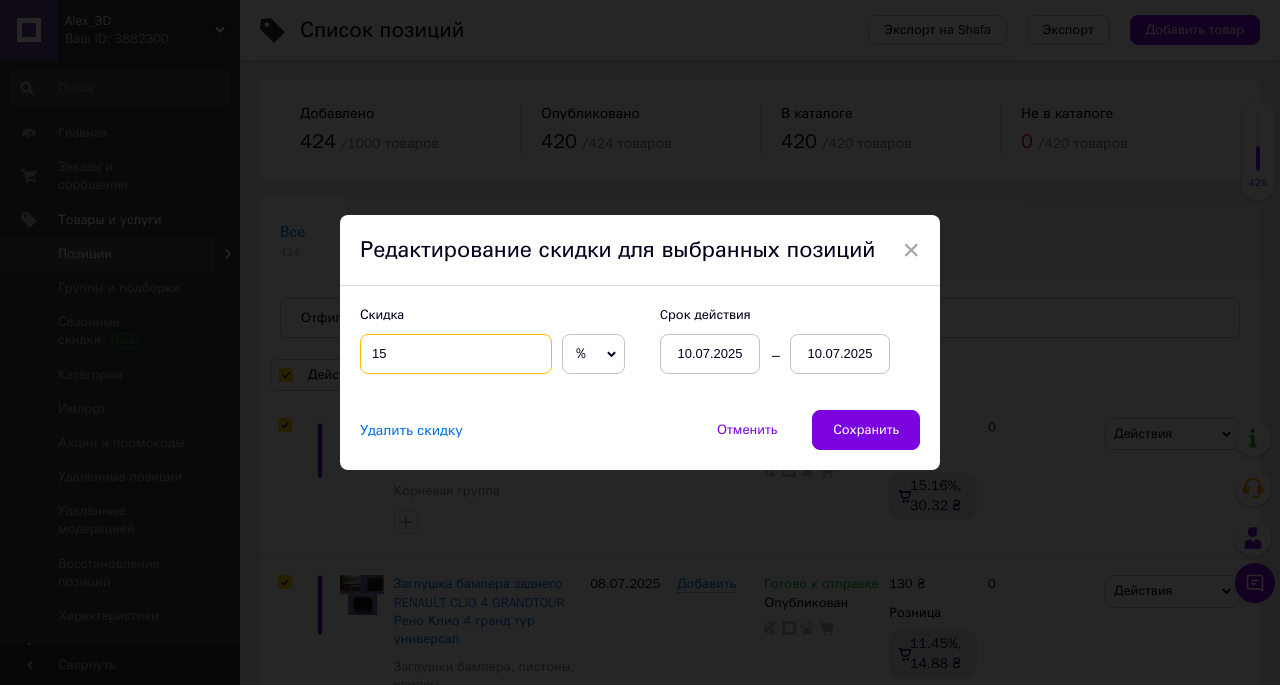 type on "15" 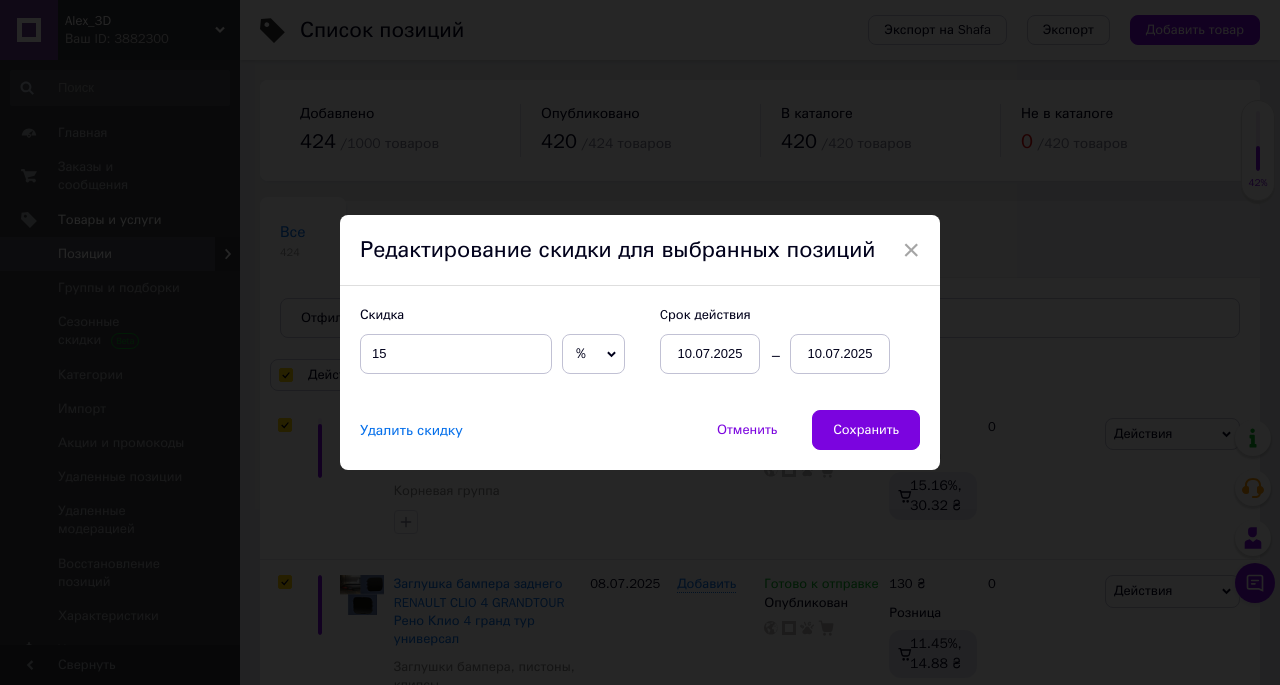 click on "10.07.2025" at bounding box center (840, 354) 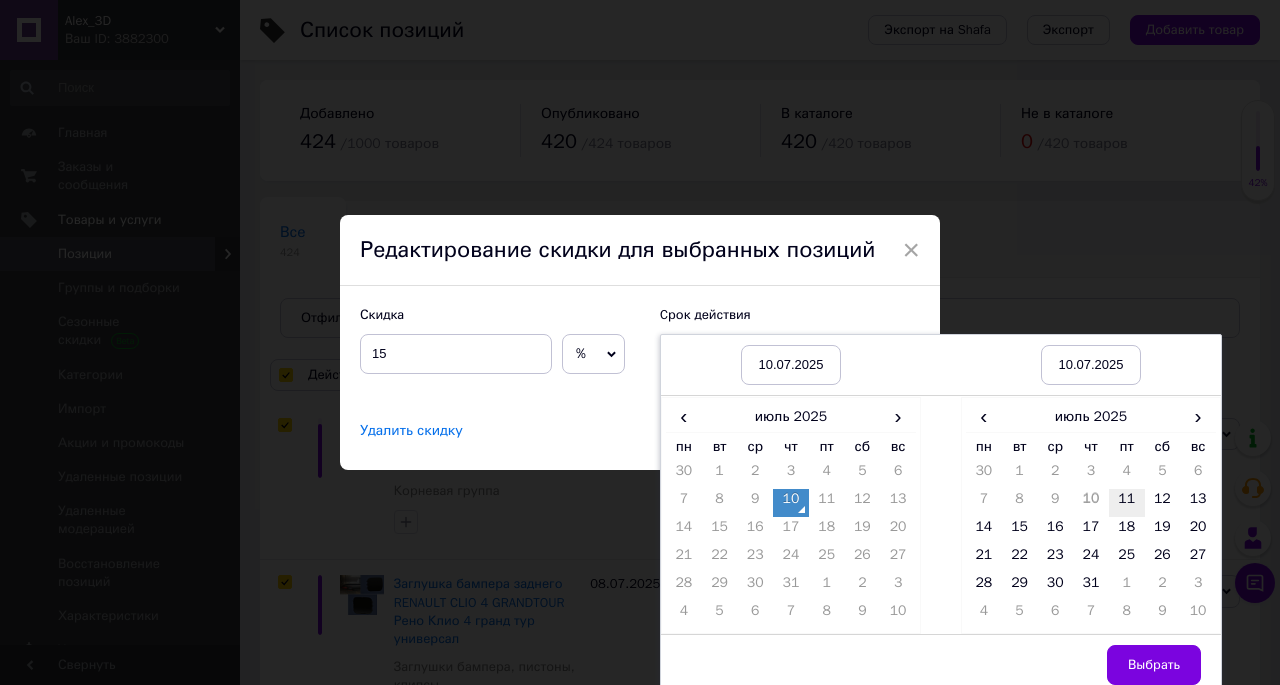 click on "11" at bounding box center (1127, 503) 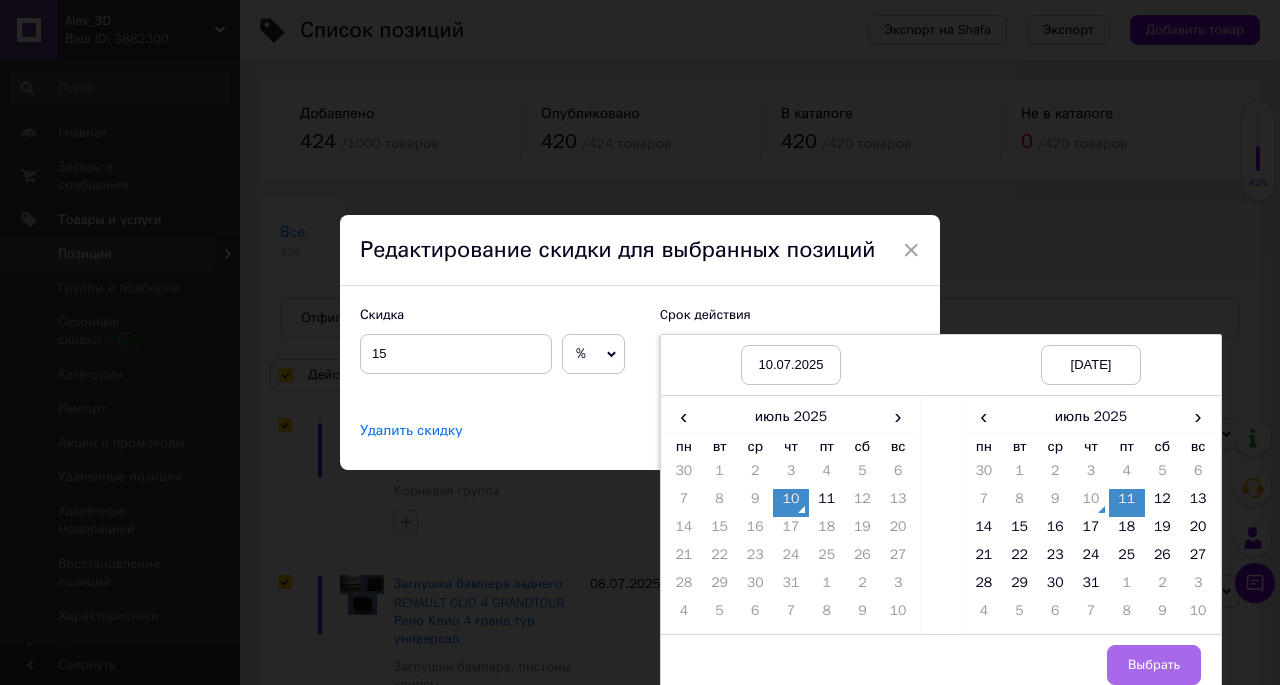 click on "Выбрать" at bounding box center (1154, 665) 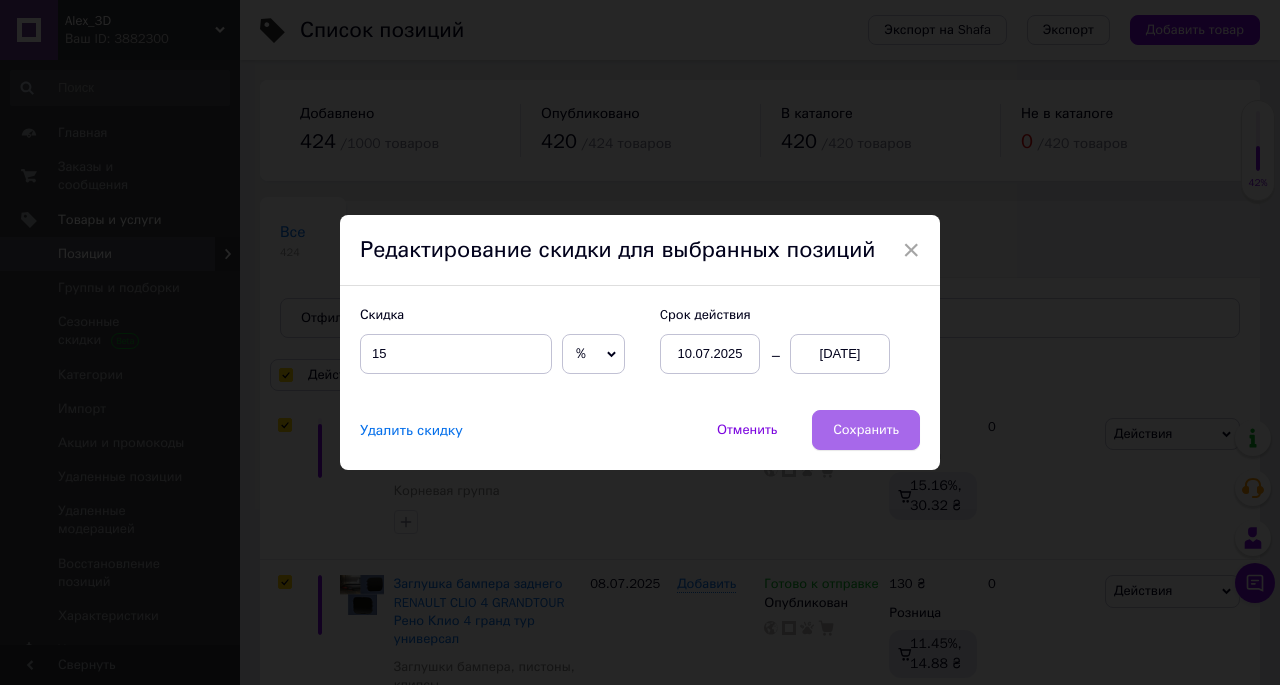 click on "Сохранить" at bounding box center [866, 430] 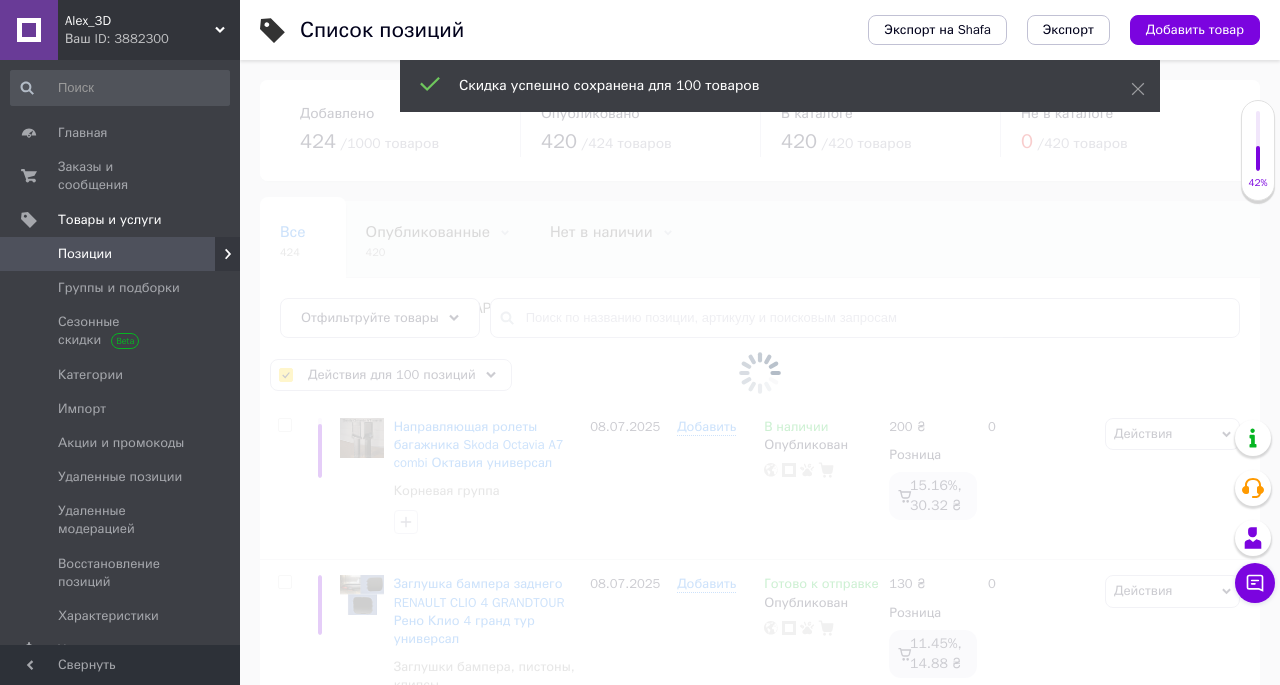 checkbox on "false" 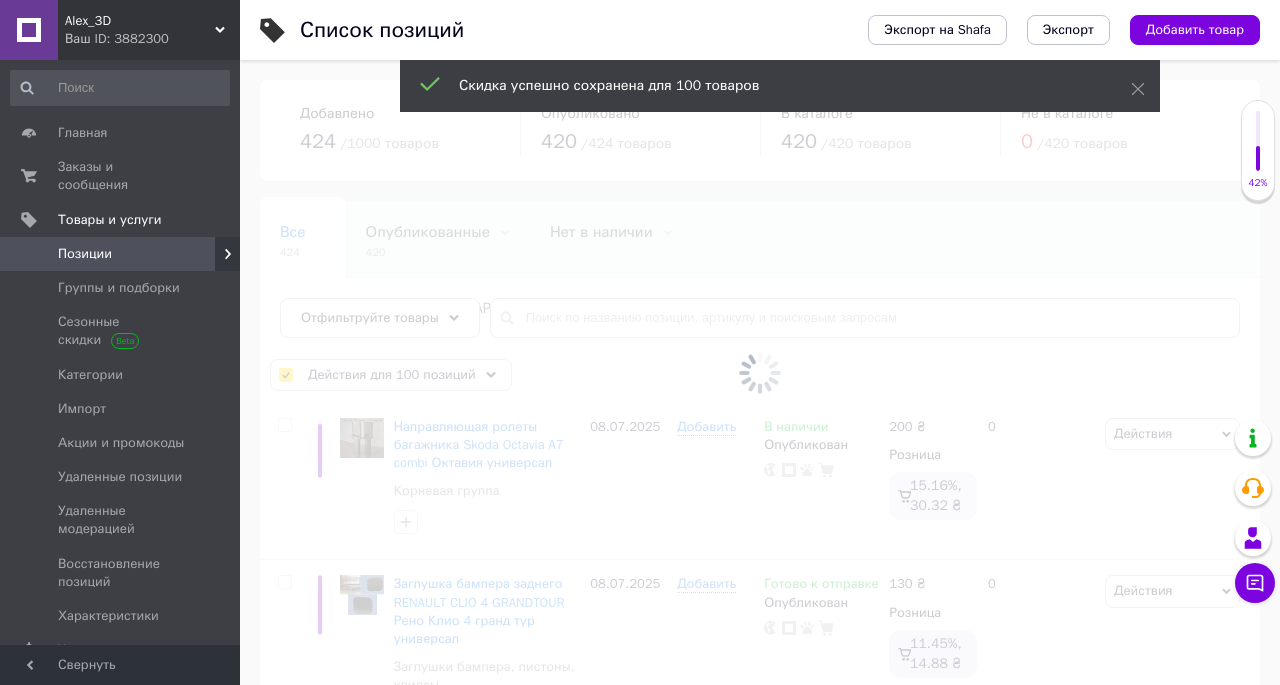 checkbox on "false" 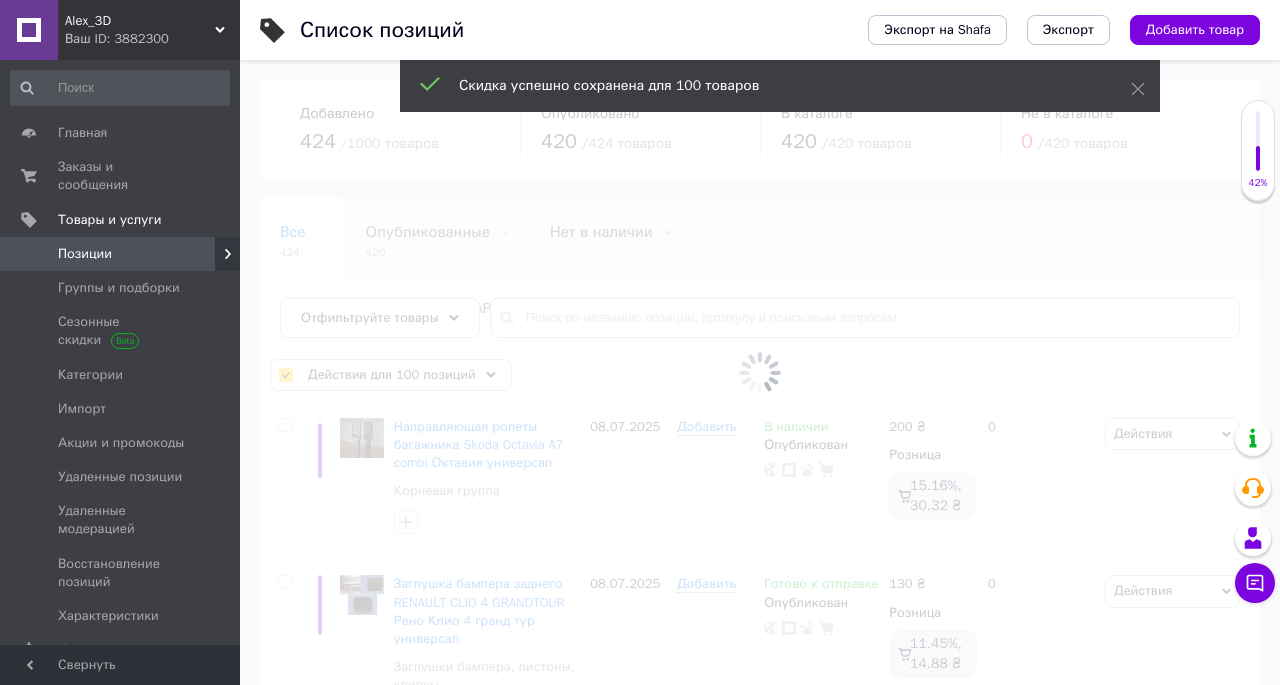 checkbox on "false" 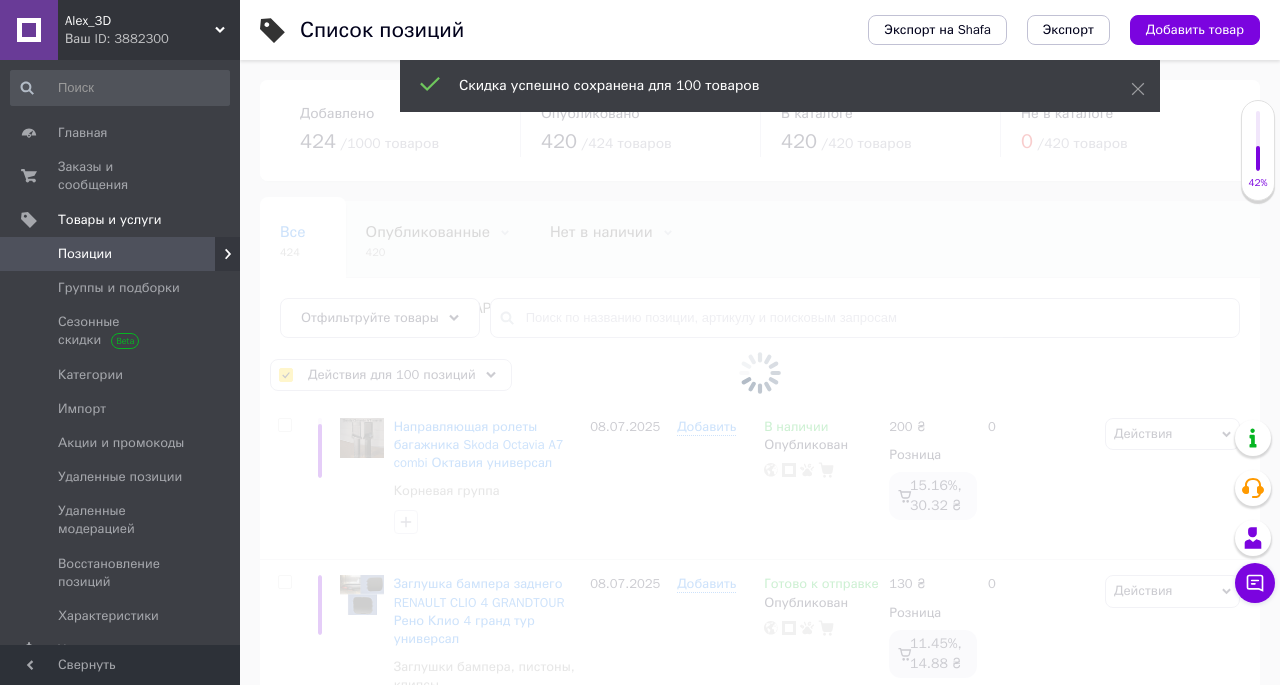 checkbox on "false" 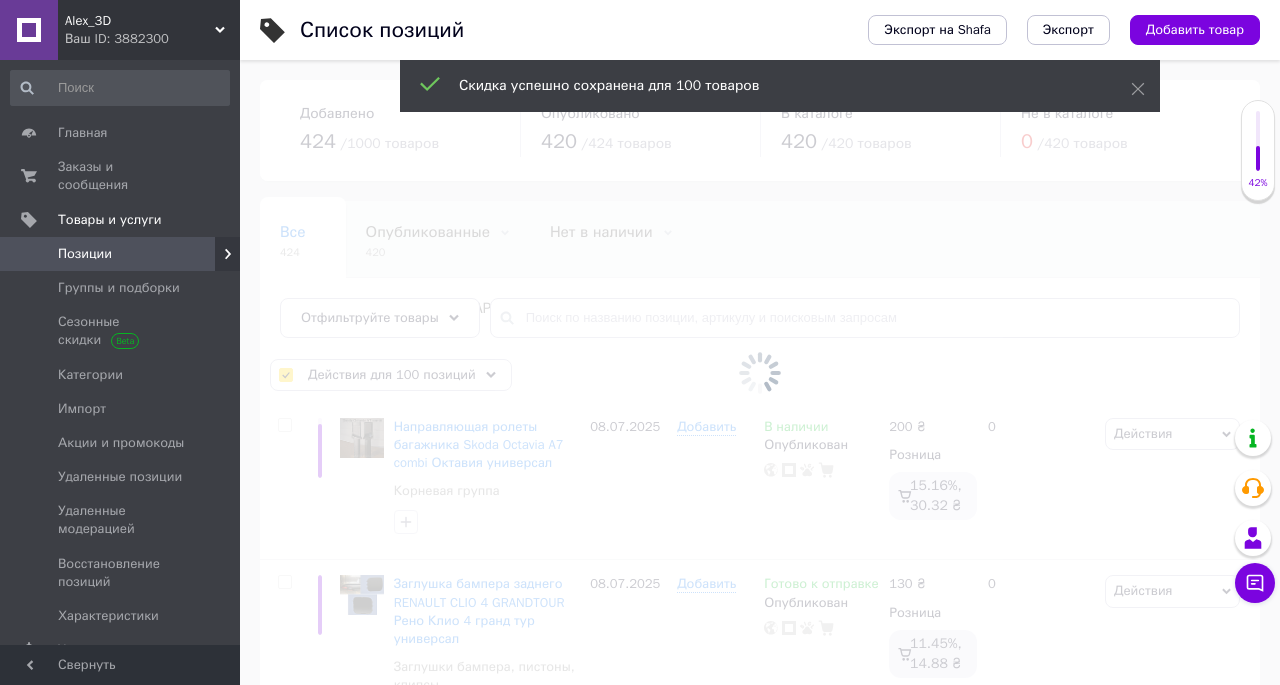 checkbox on "false" 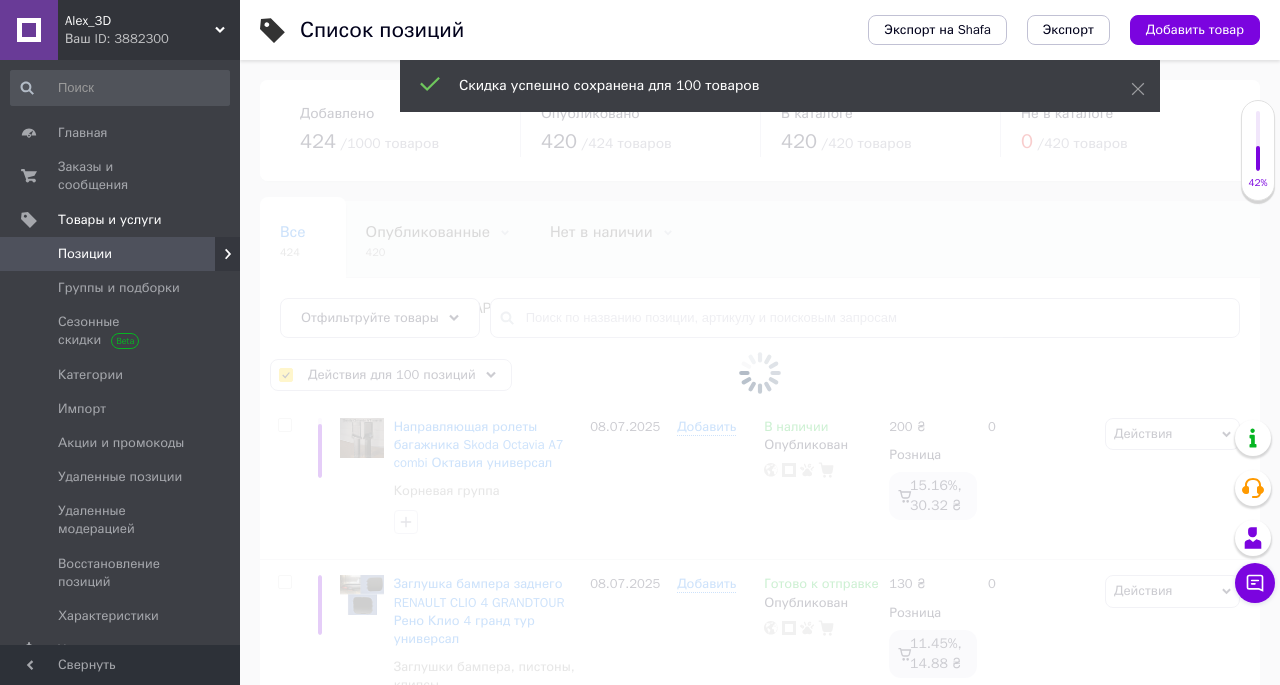 checkbox on "false" 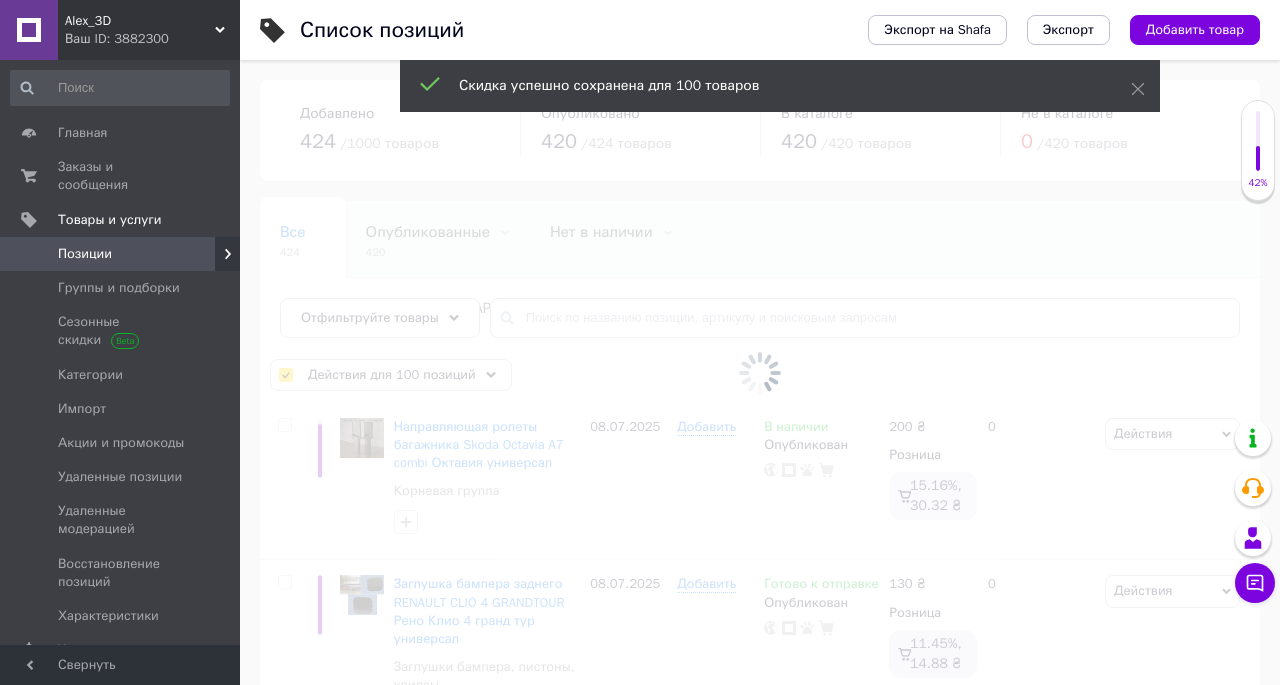 checkbox on "false" 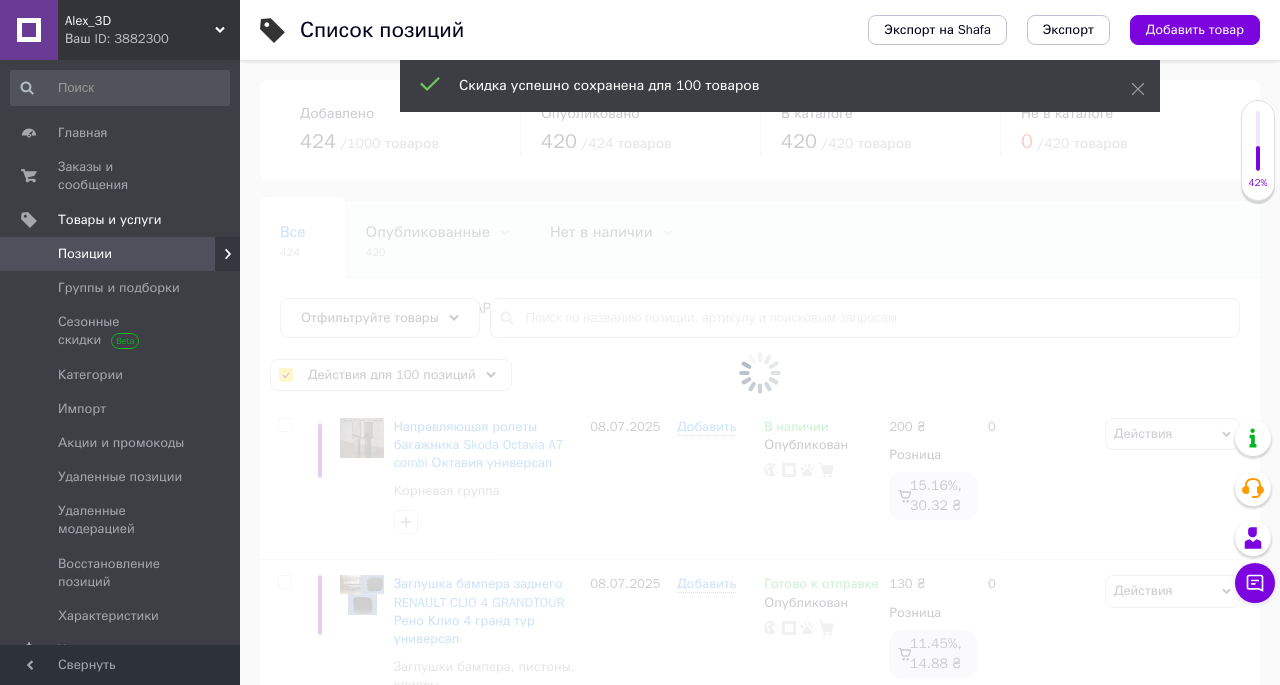 checkbox on "false" 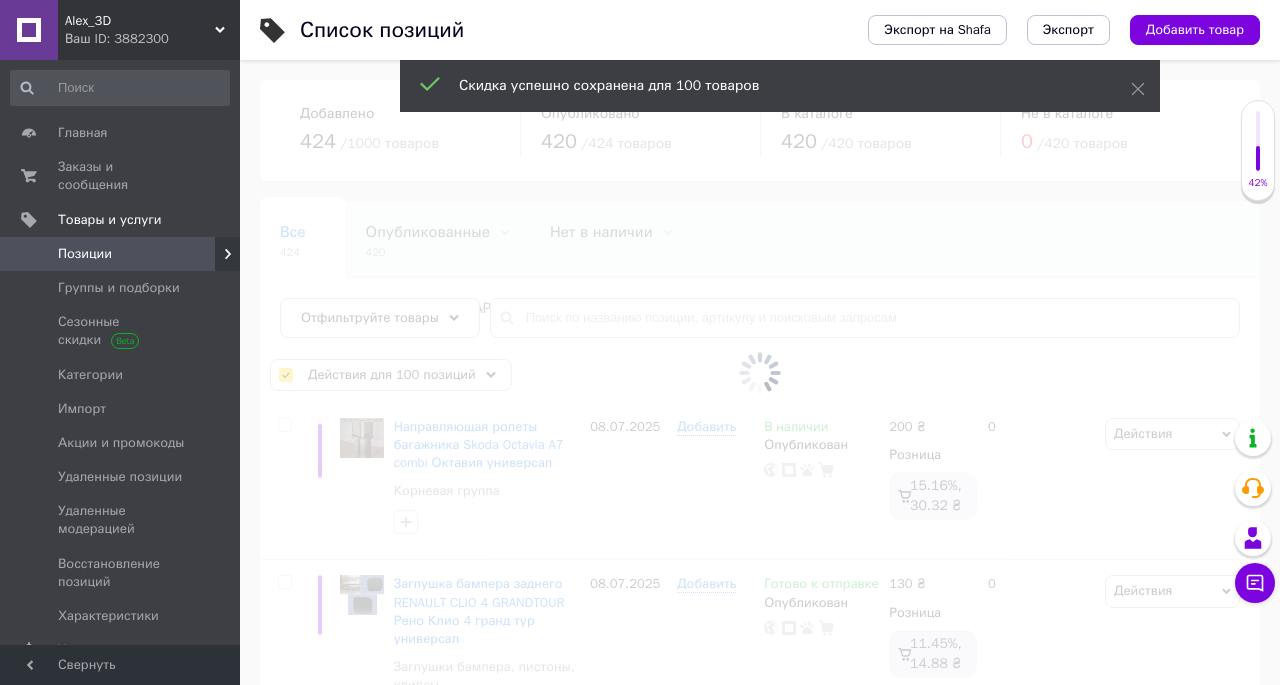 checkbox on "false" 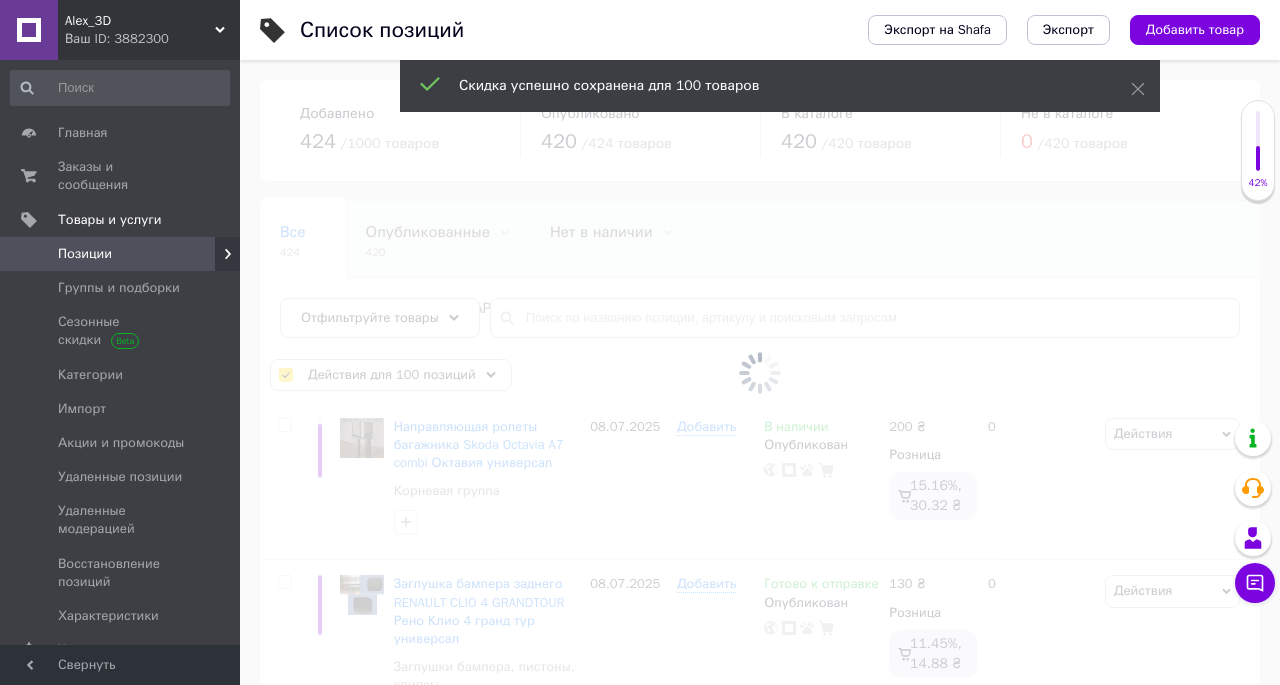 checkbox on "false" 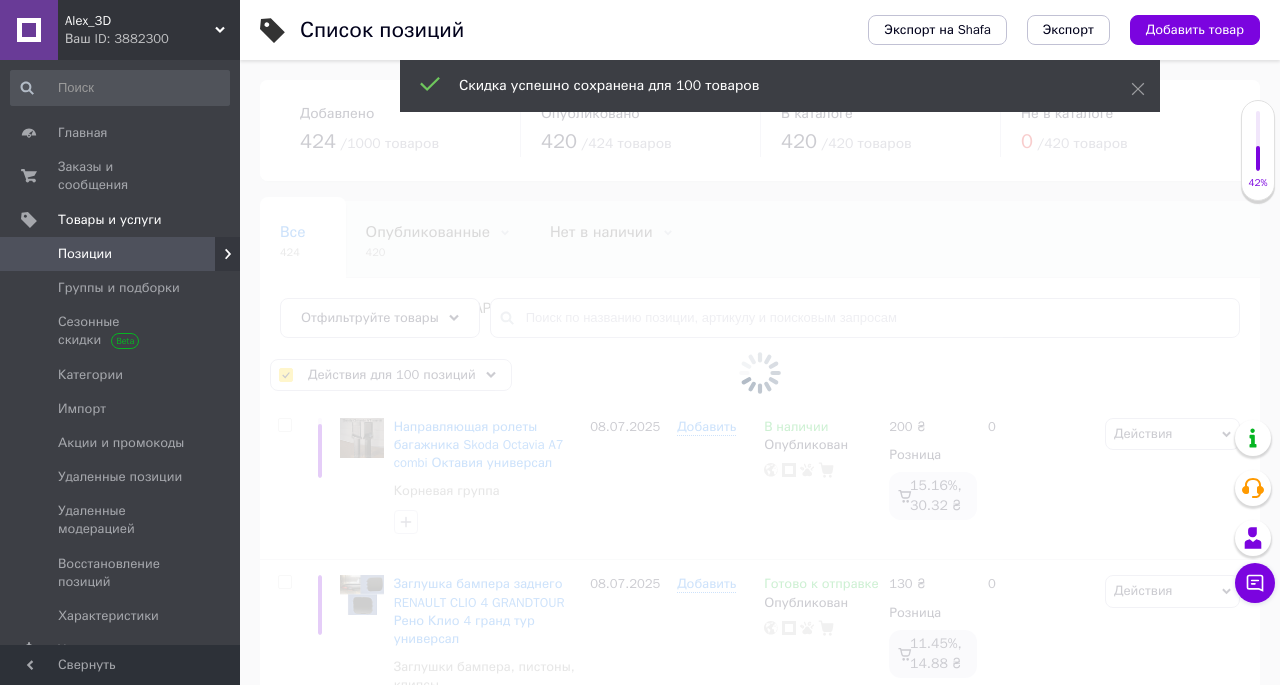 checkbox on "false" 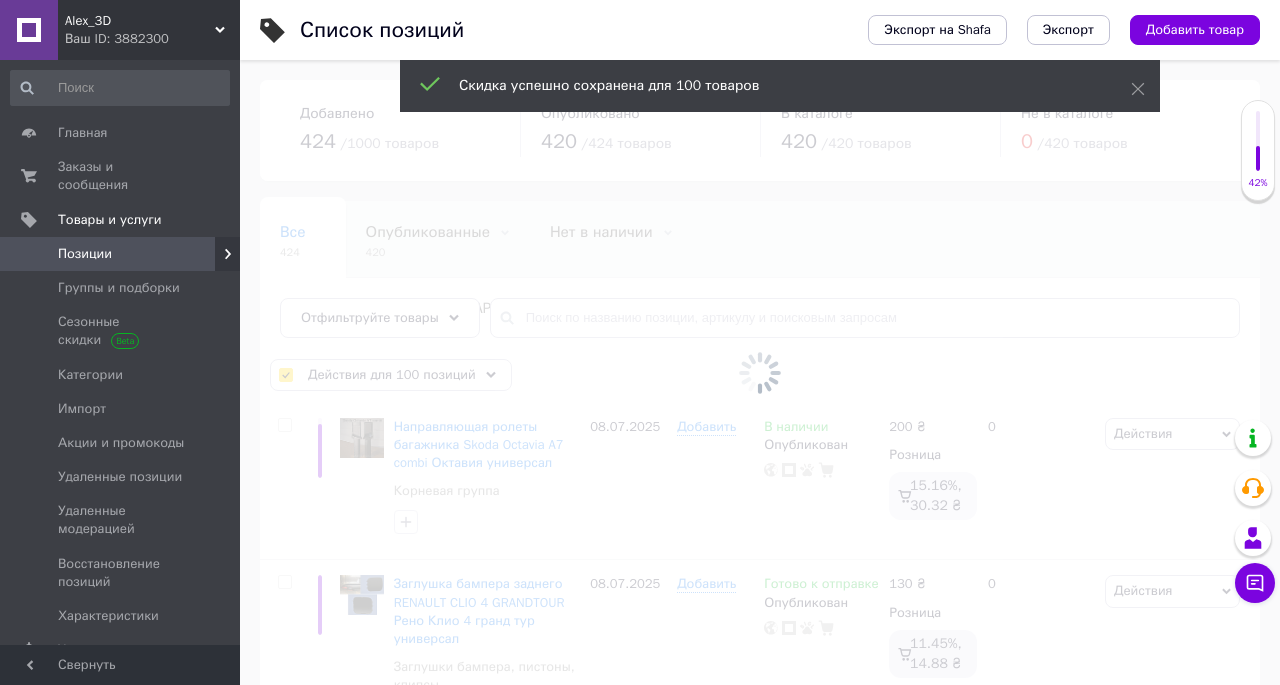 checkbox on "false" 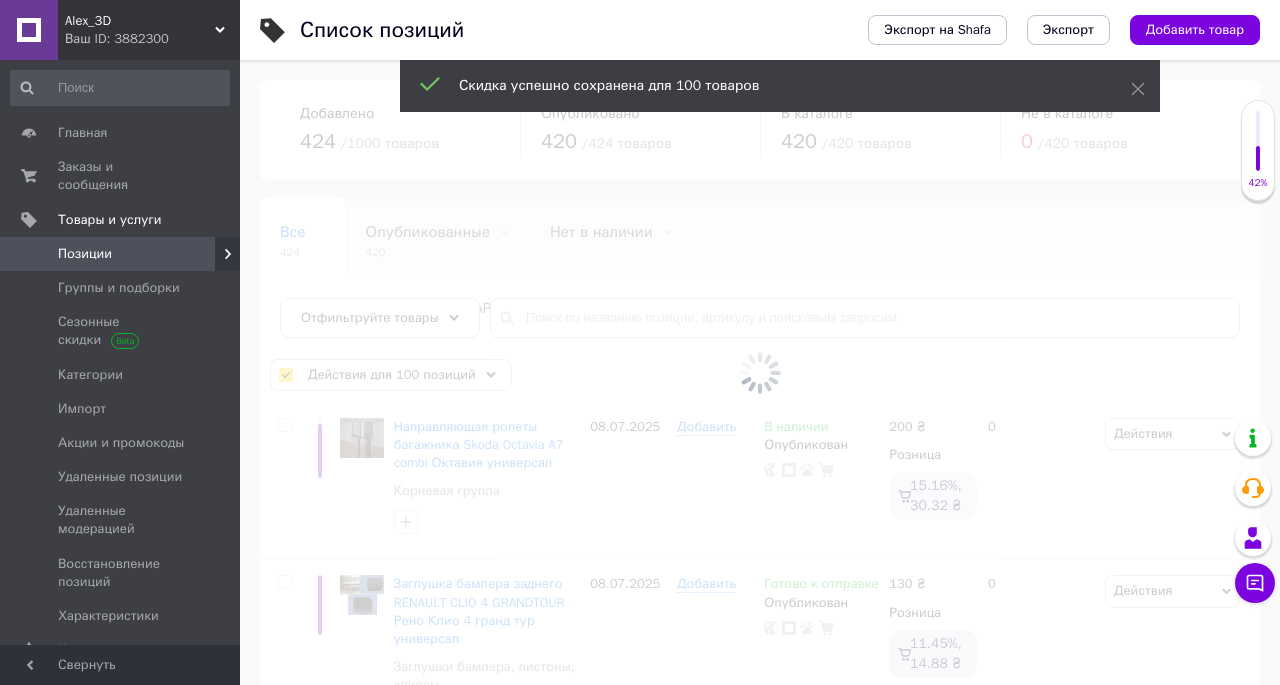 checkbox on "false" 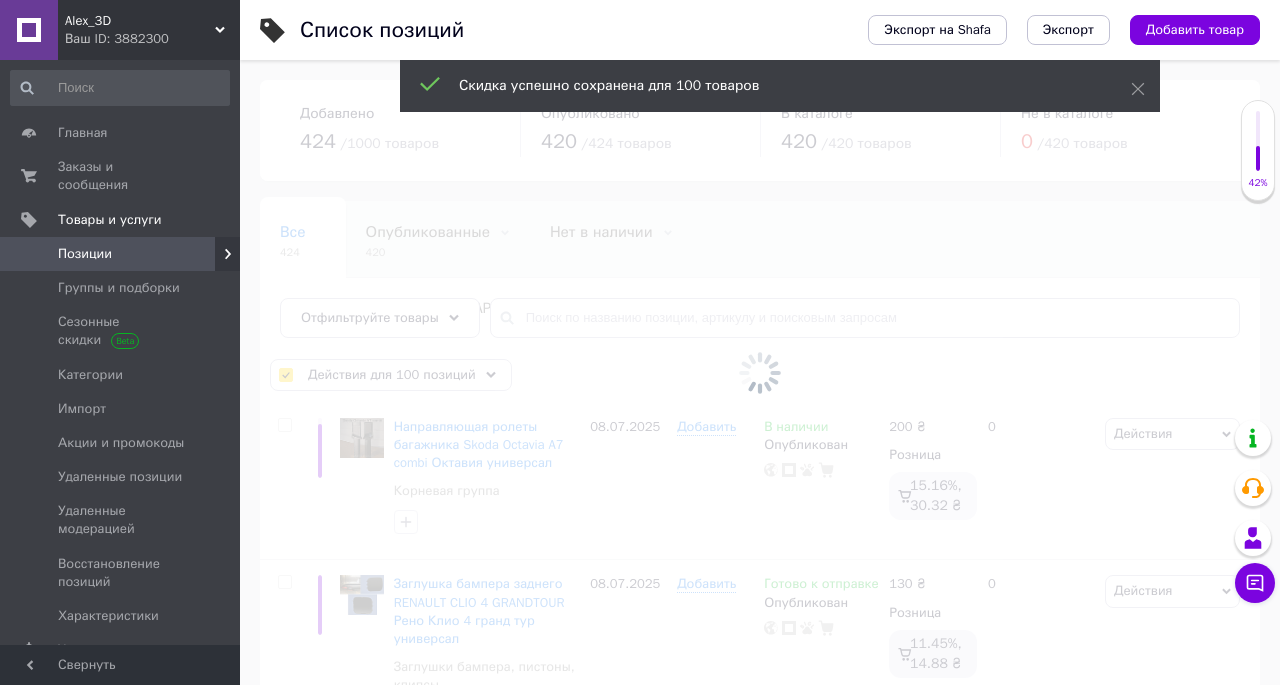 checkbox on "false" 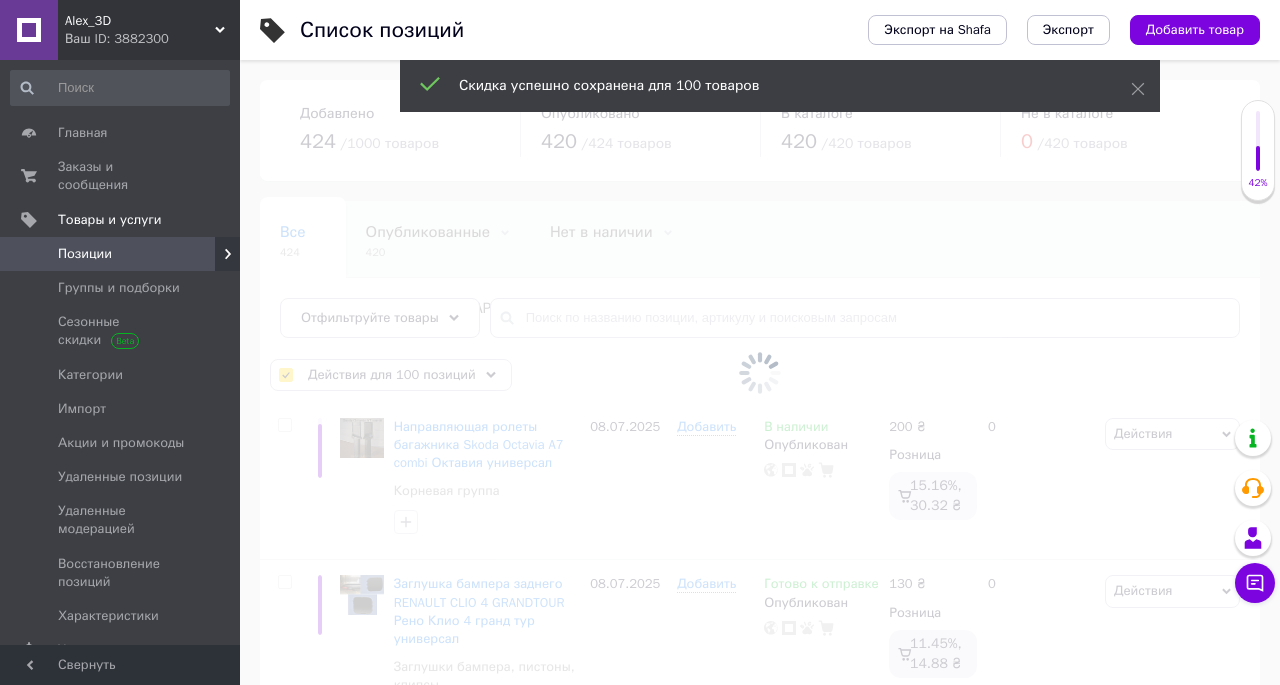 checkbox on "false" 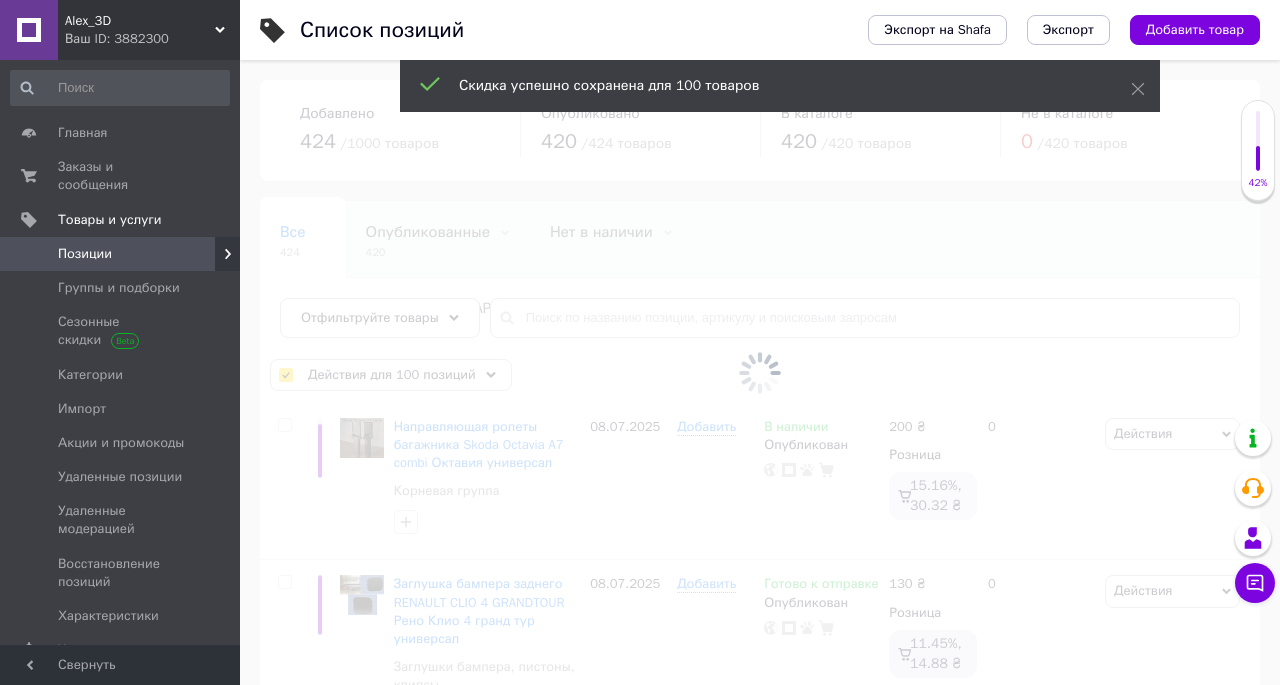checkbox on "false" 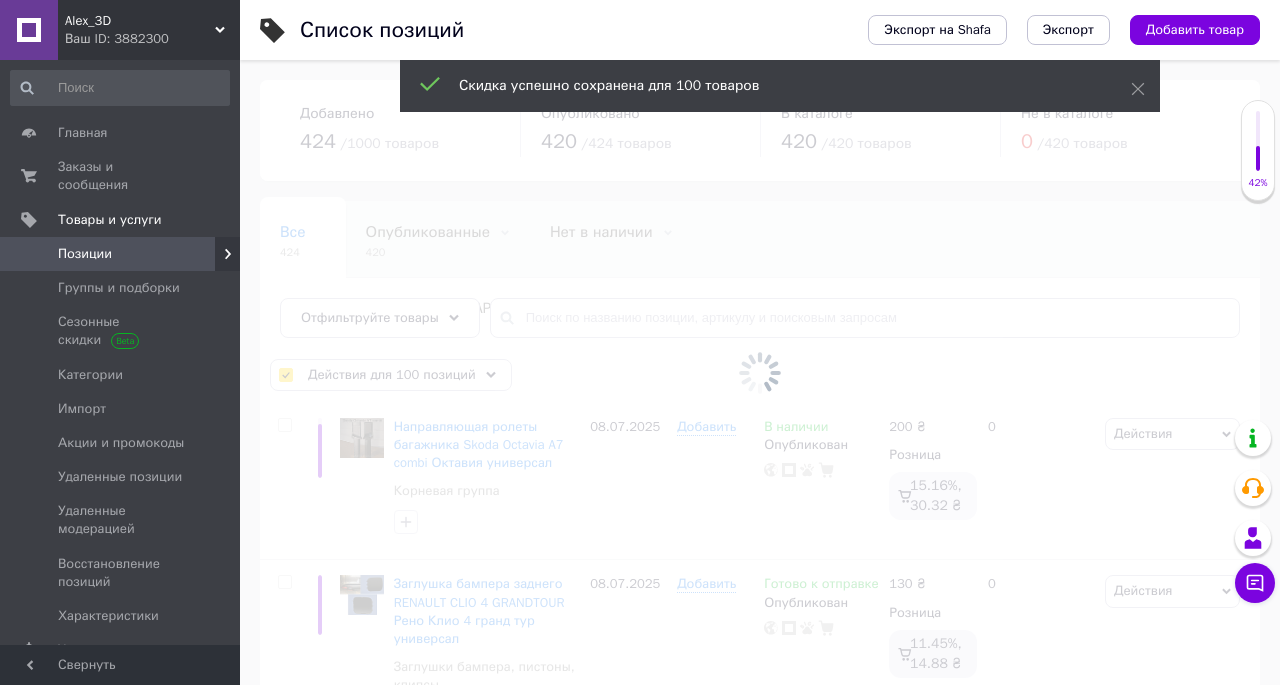 checkbox on "false" 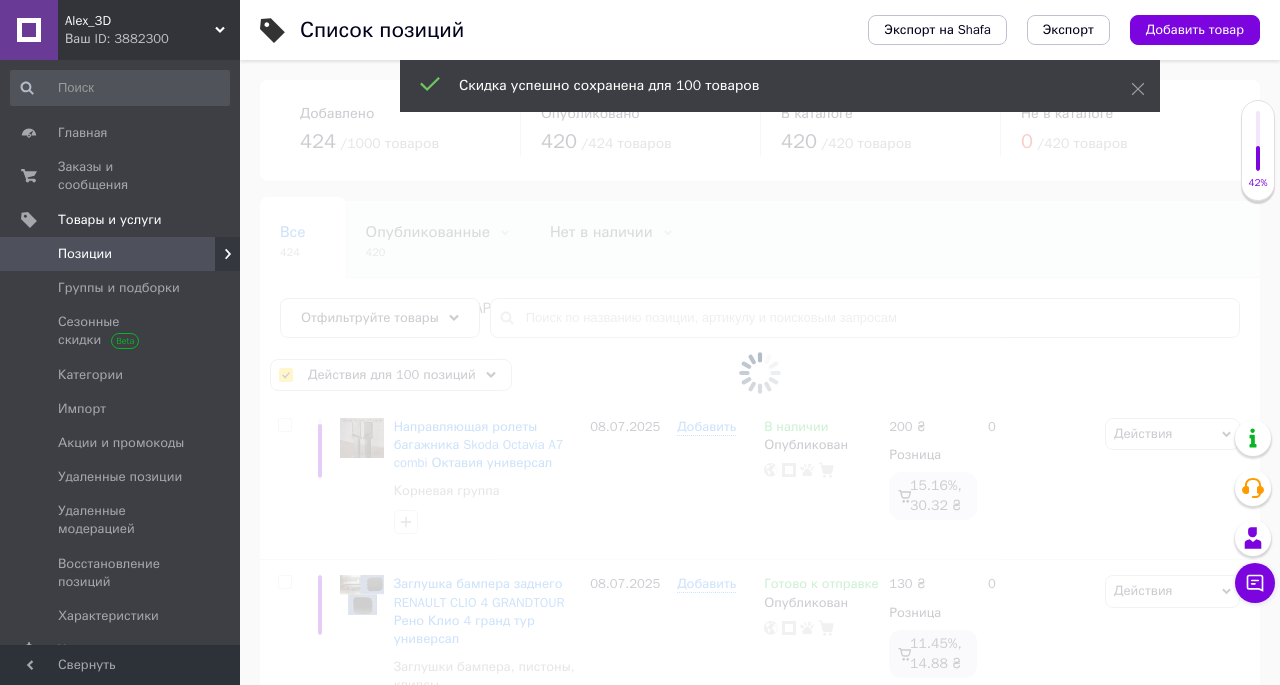 checkbox on "false" 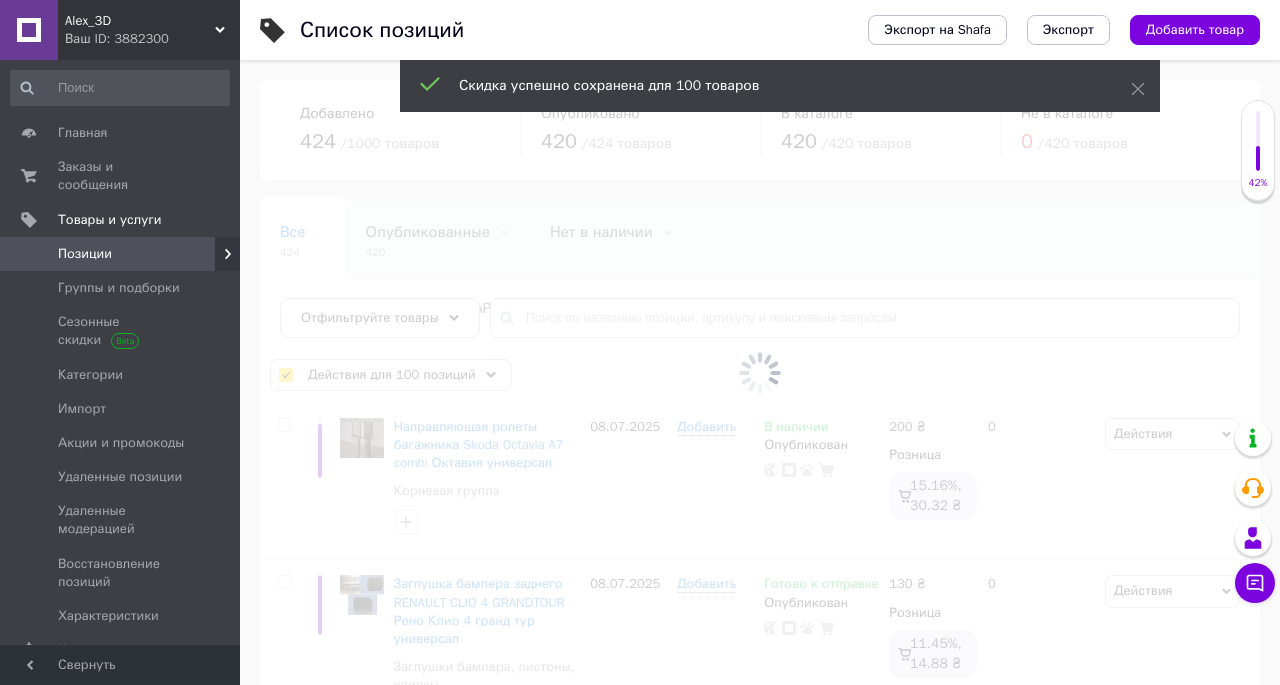 checkbox on "false" 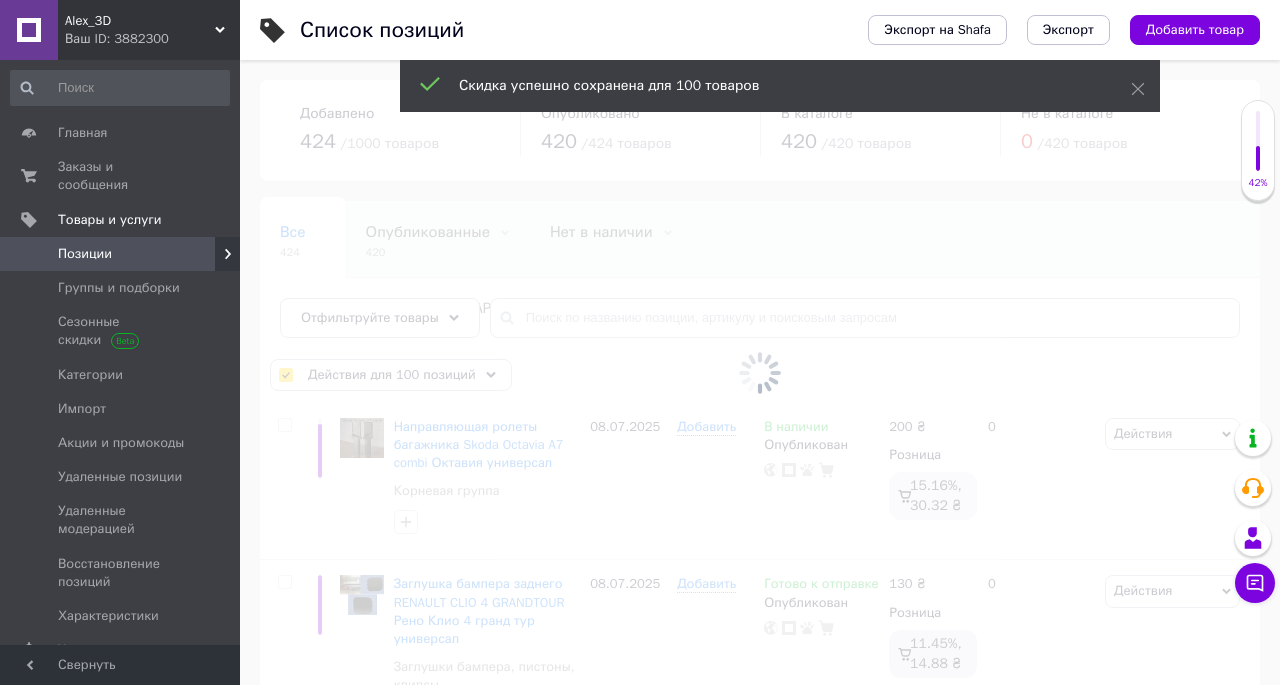 checkbox on "false" 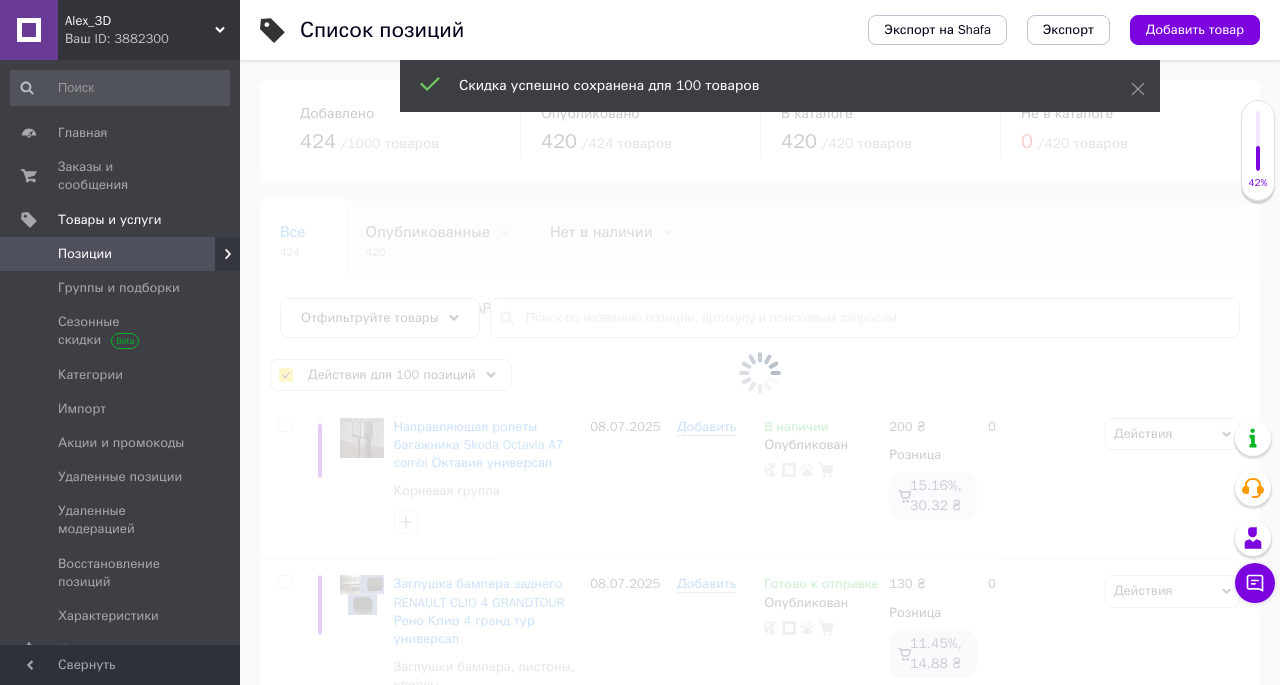 checkbox on "false" 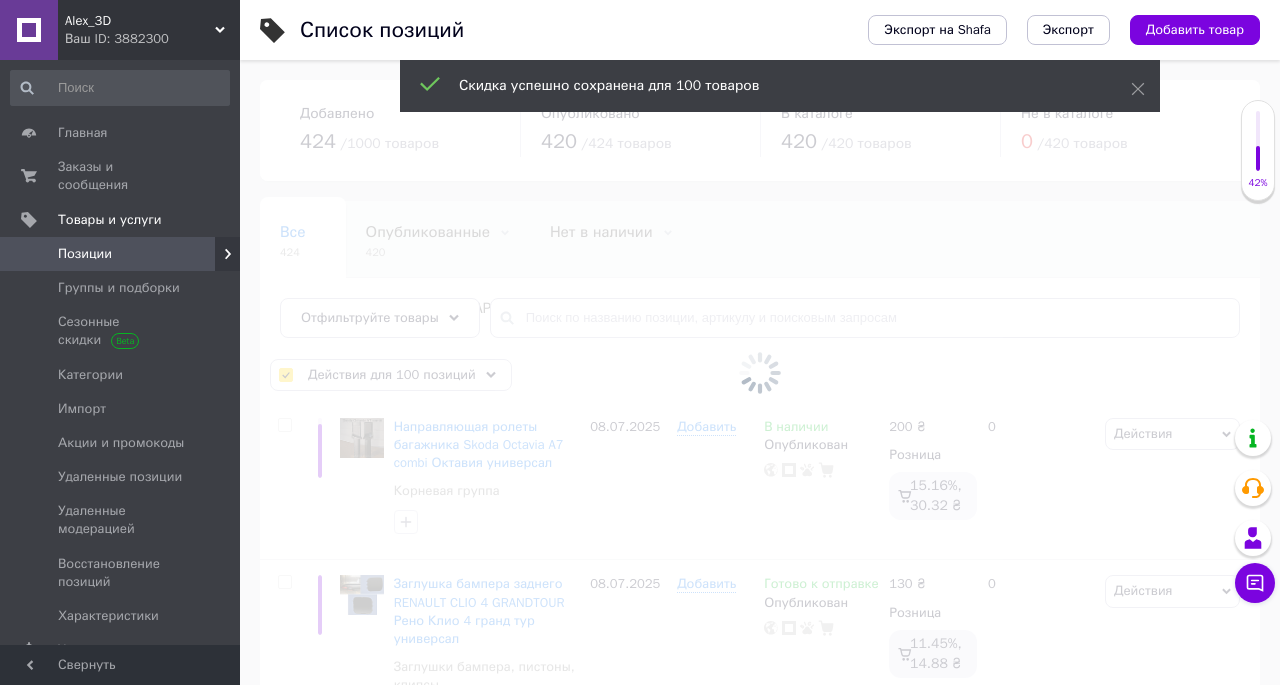 checkbox on "false" 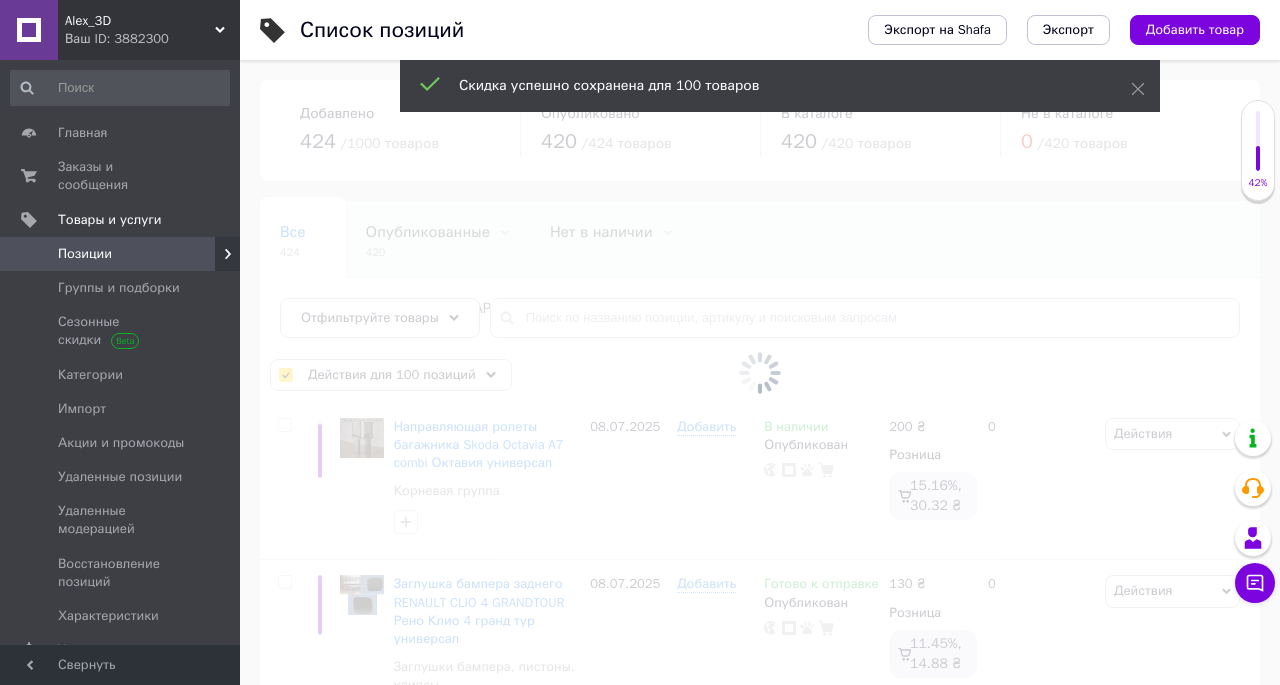 checkbox on "false" 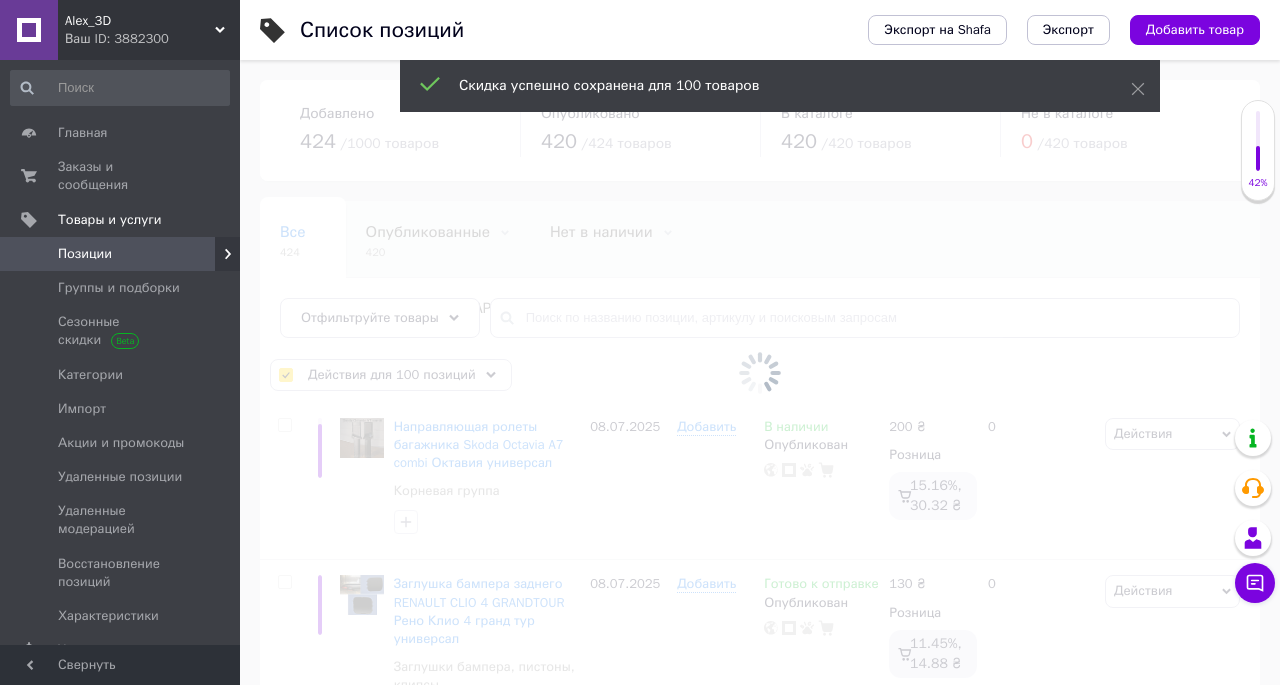 checkbox on "false" 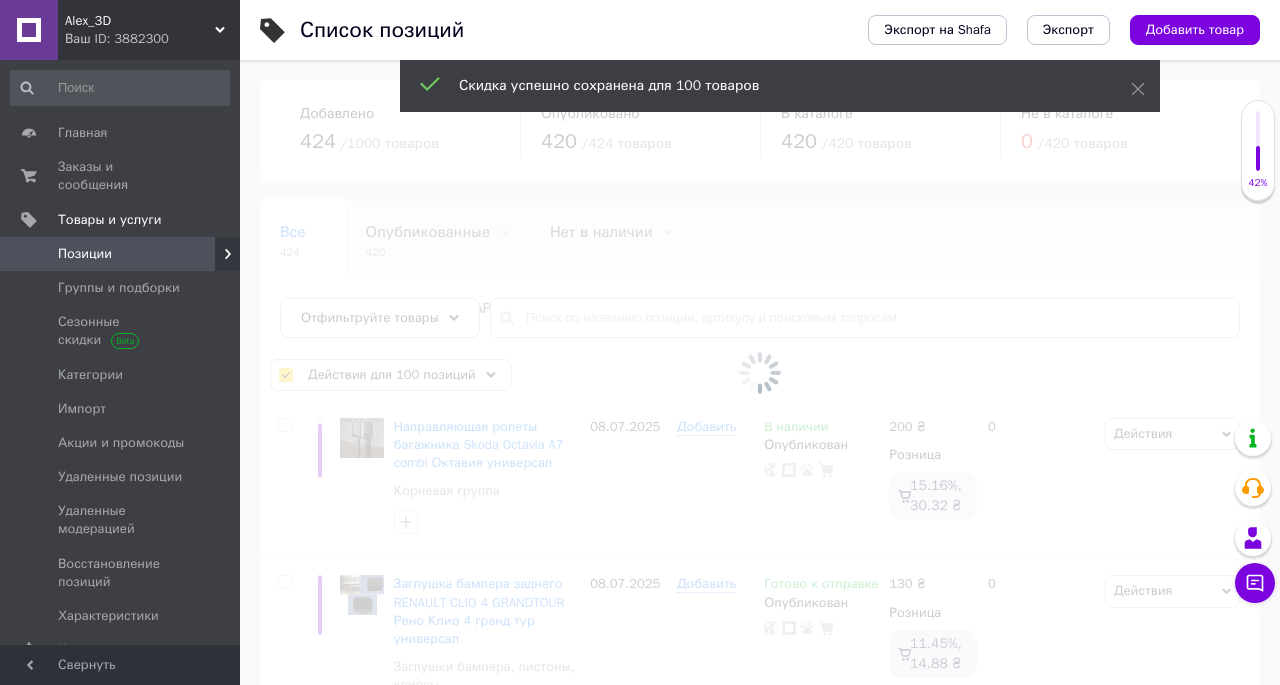 checkbox on "false" 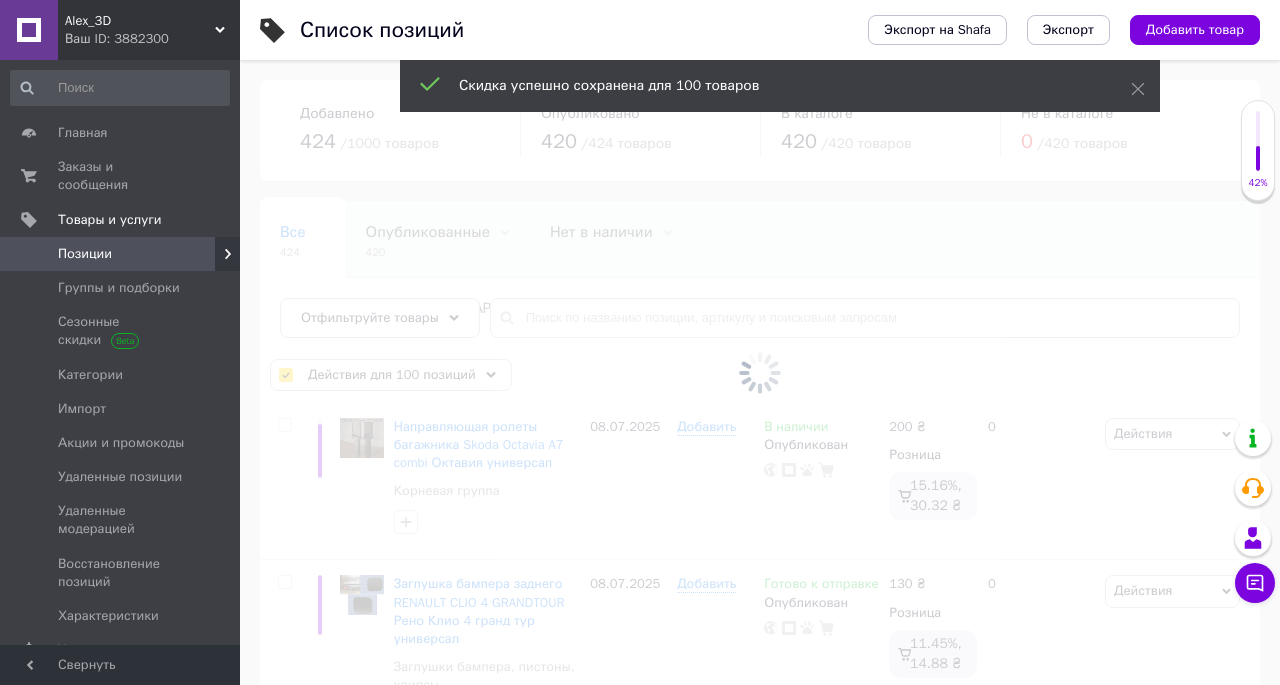 checkbox on "false" 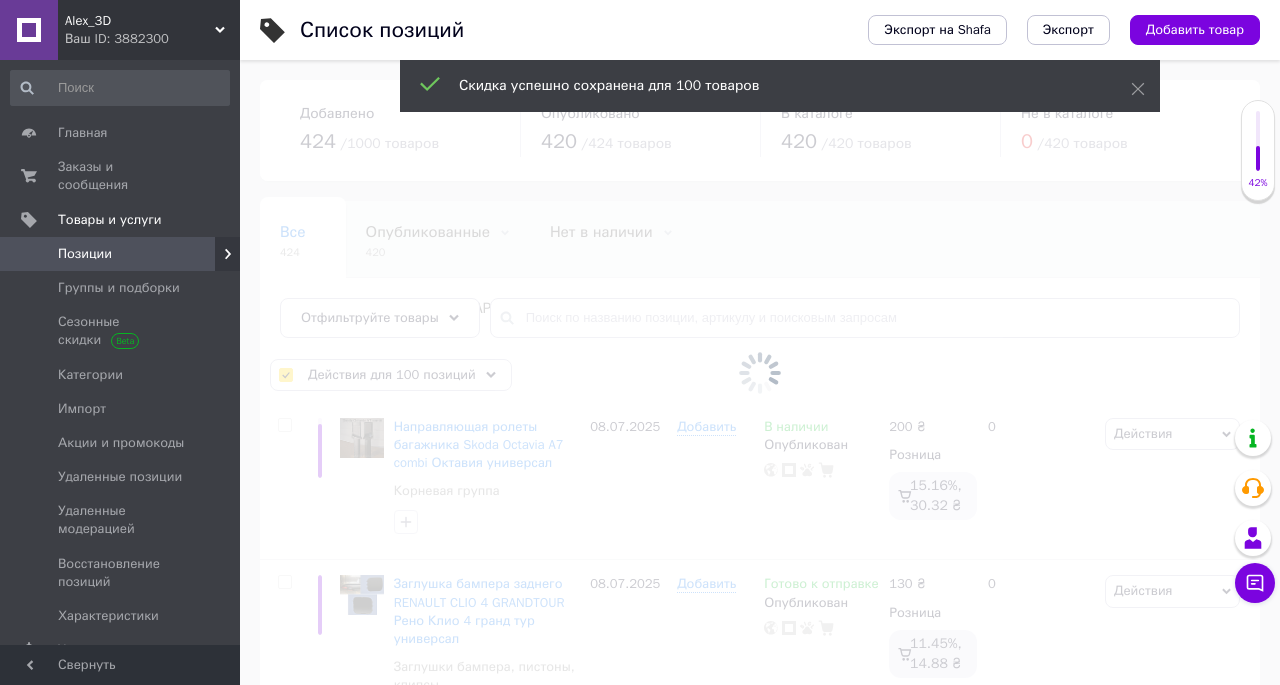 checkbox on "false" 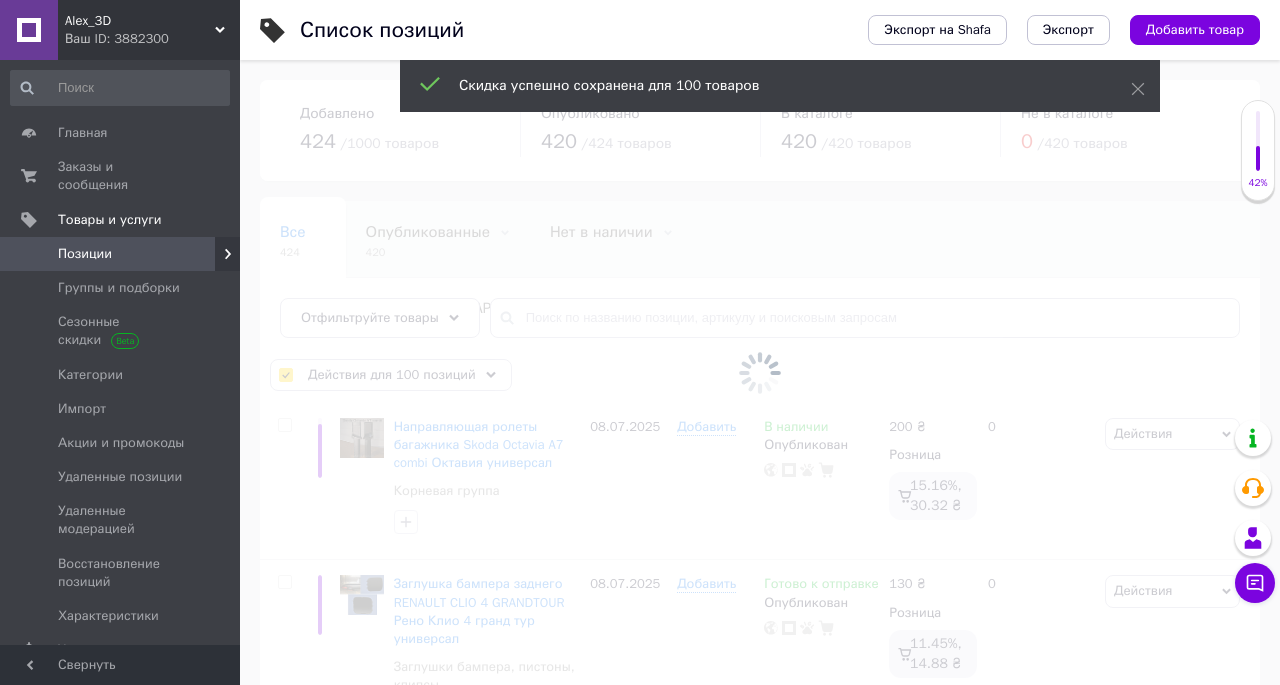 checkbox on "false" 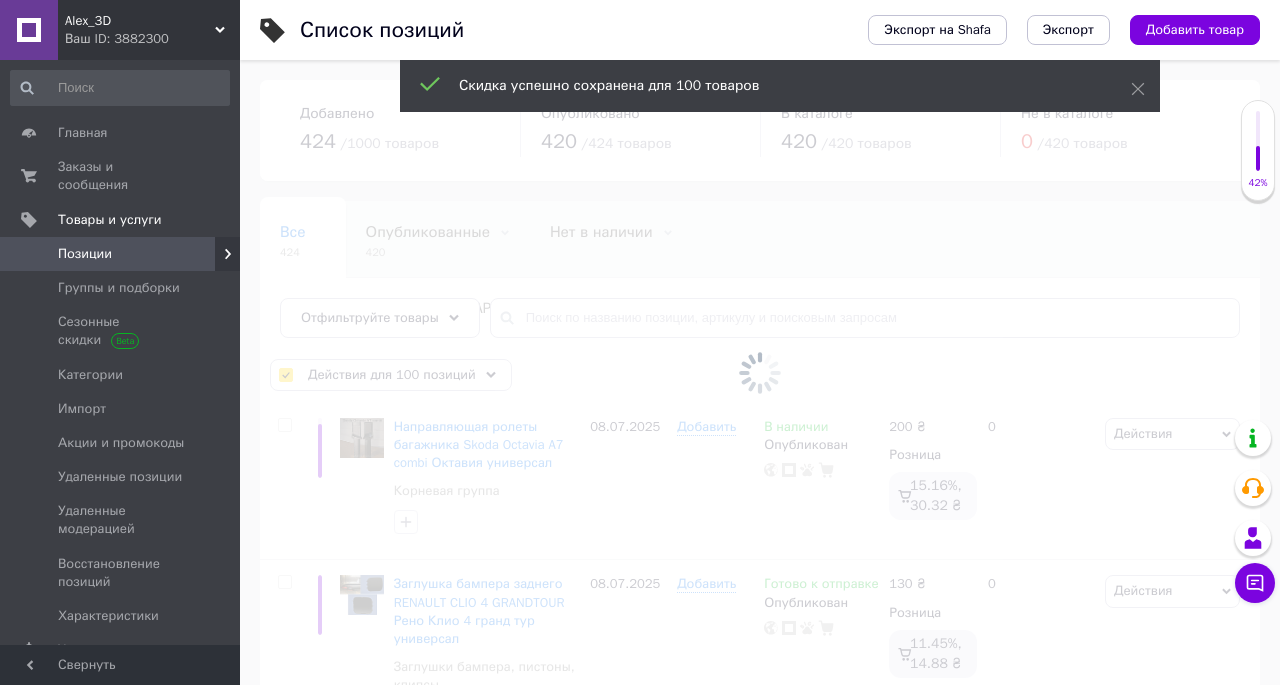 checkbox on "false" 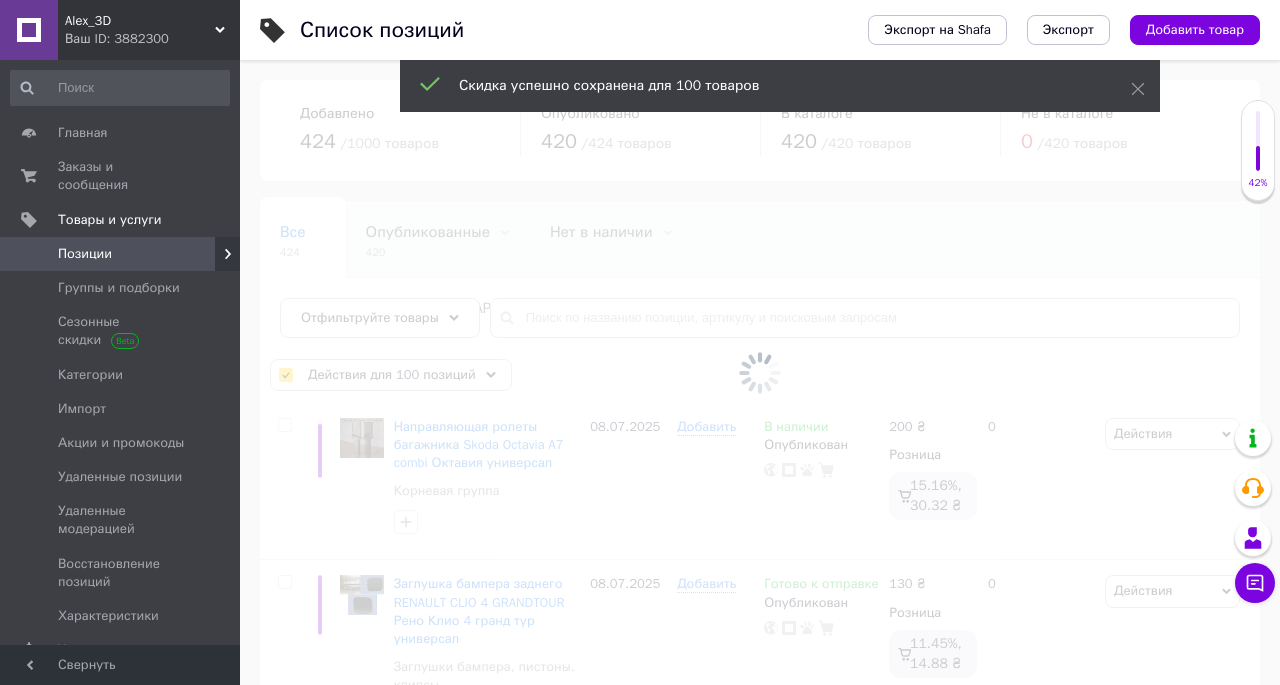 checkbox on "false" 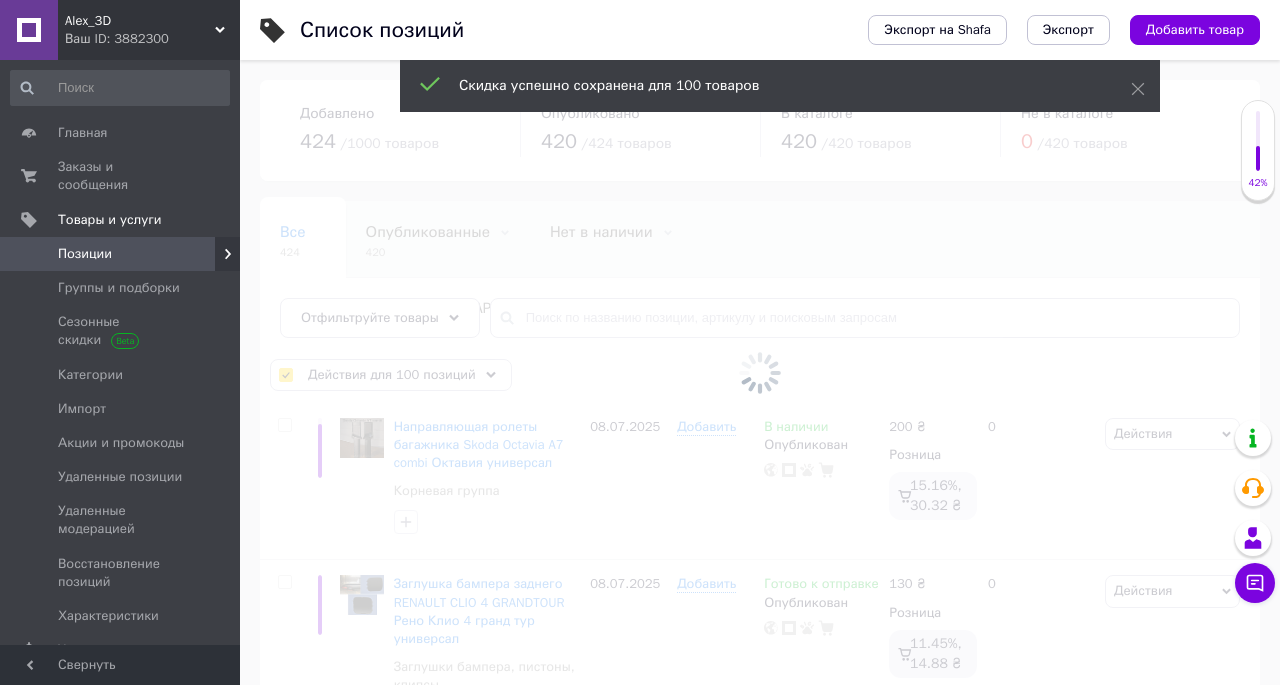 checkbox on "false" 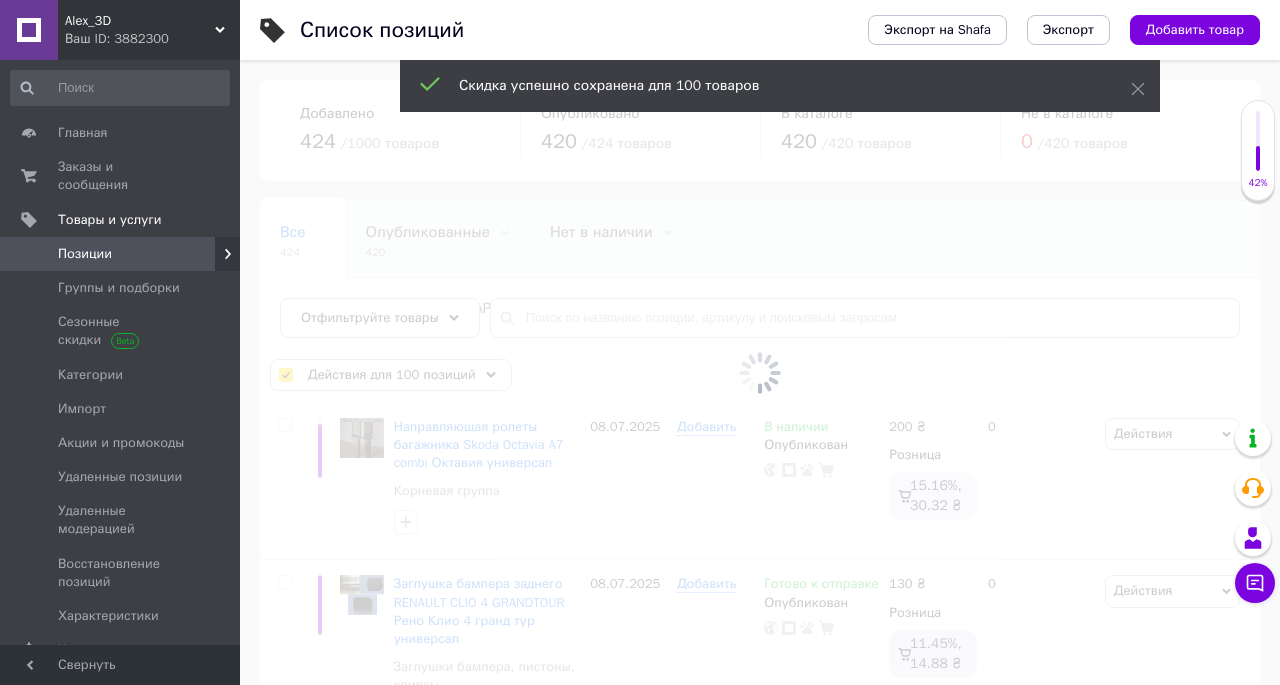 checkbox on "false" 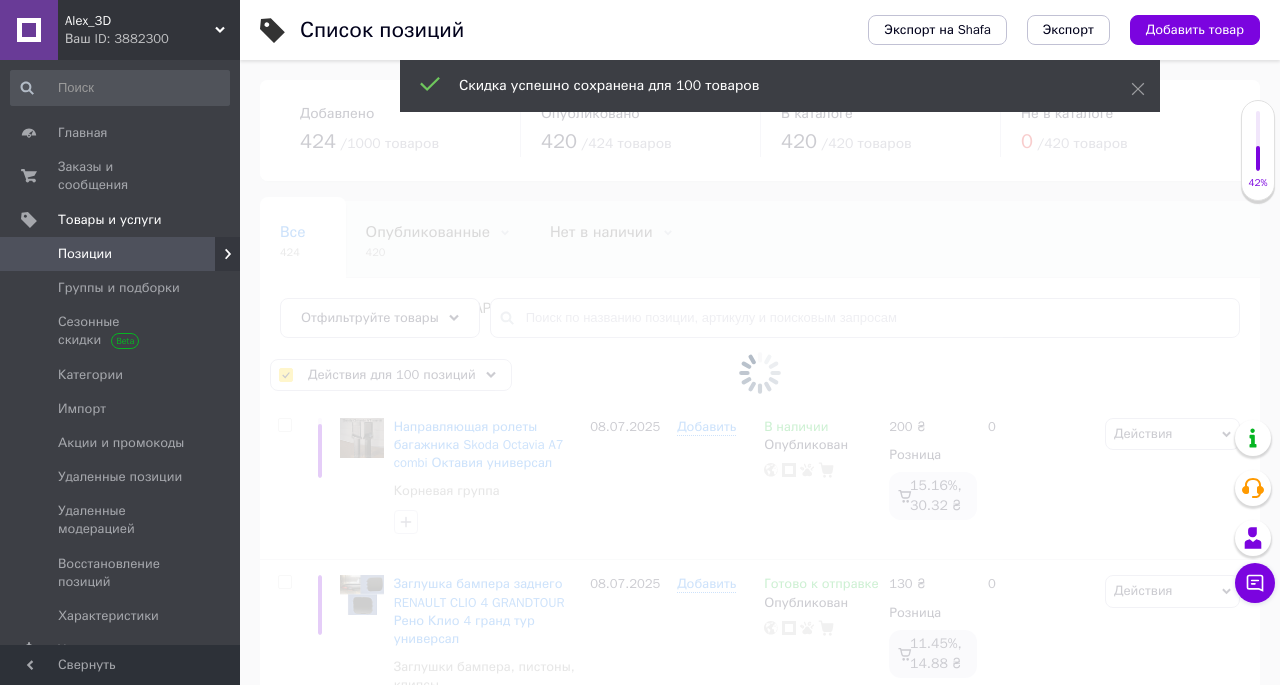 checkbox on "false" 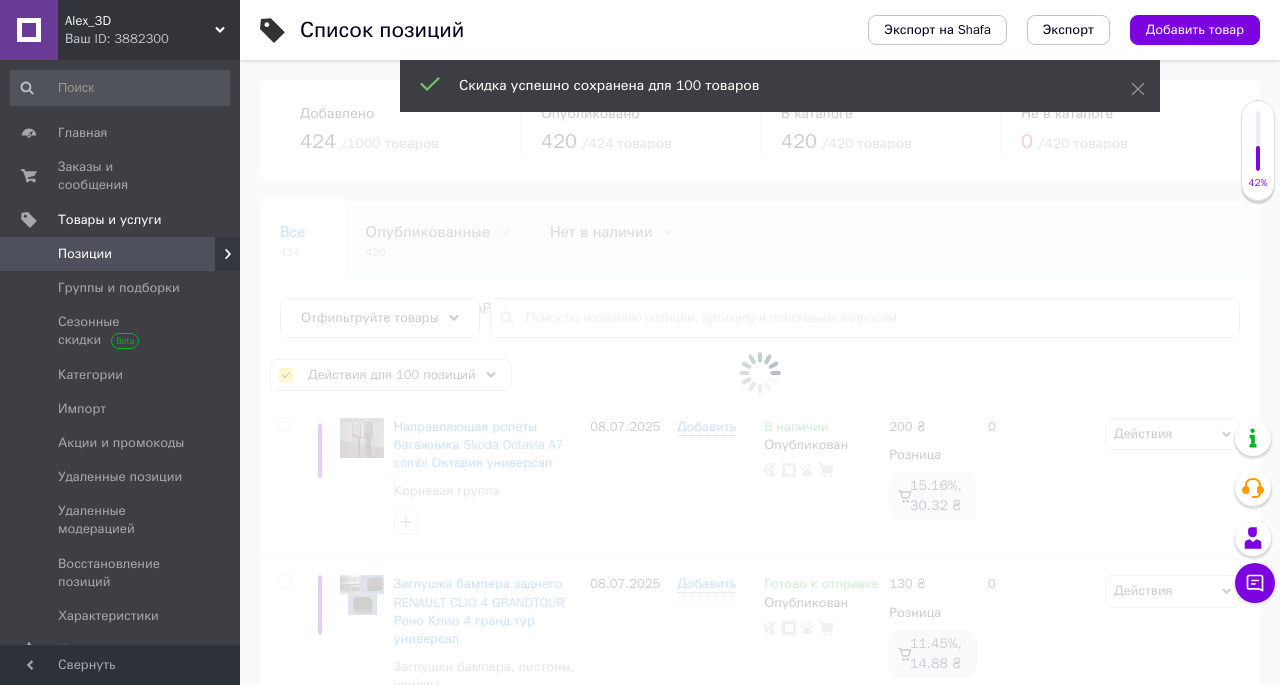 checkbox on "false" 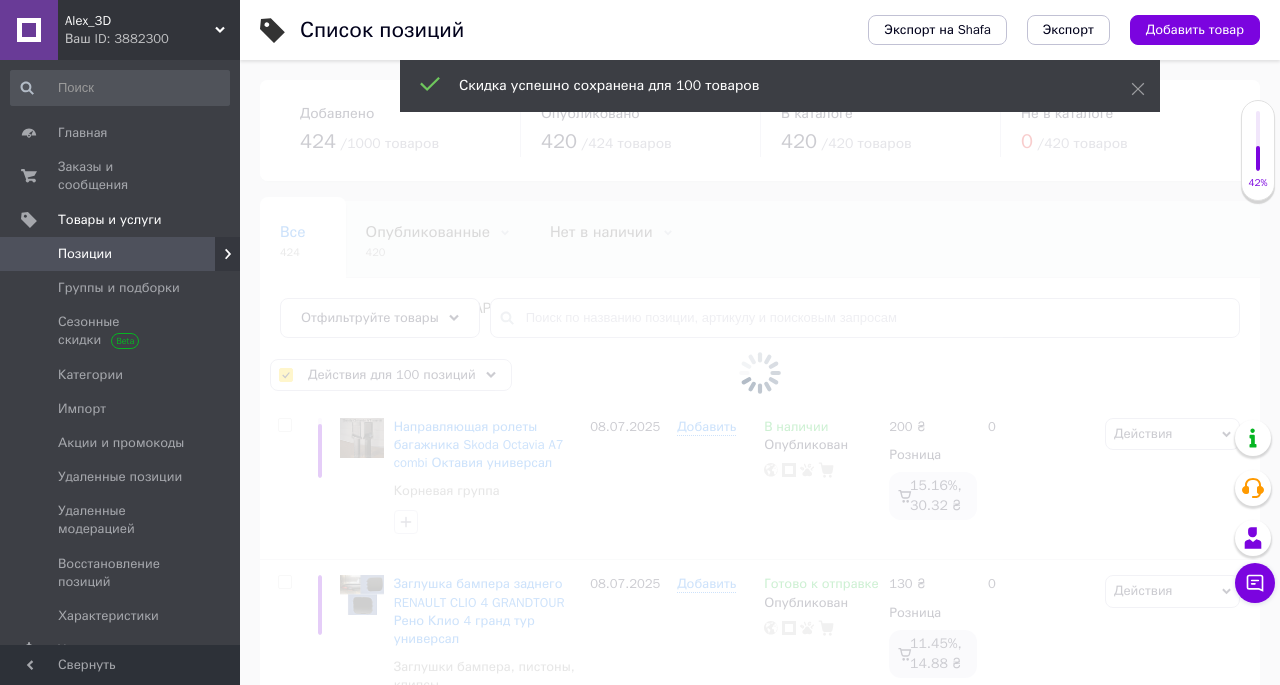 checkbox on "false" 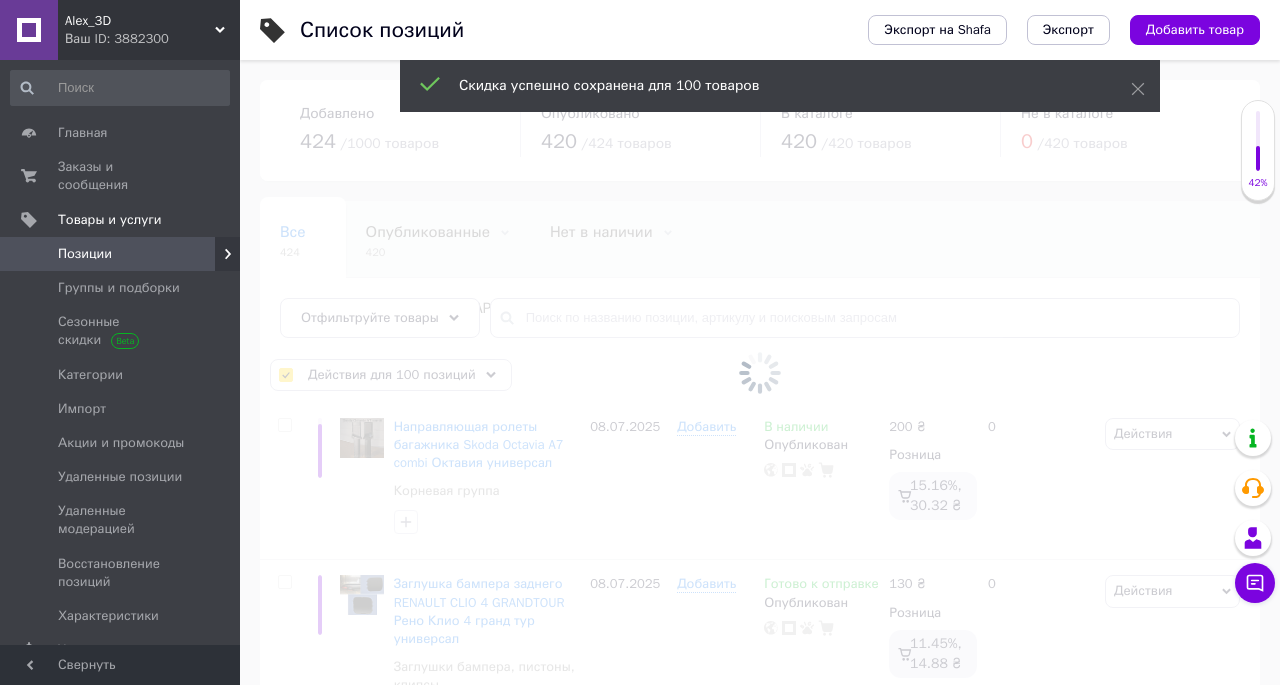 checkbox on "false" 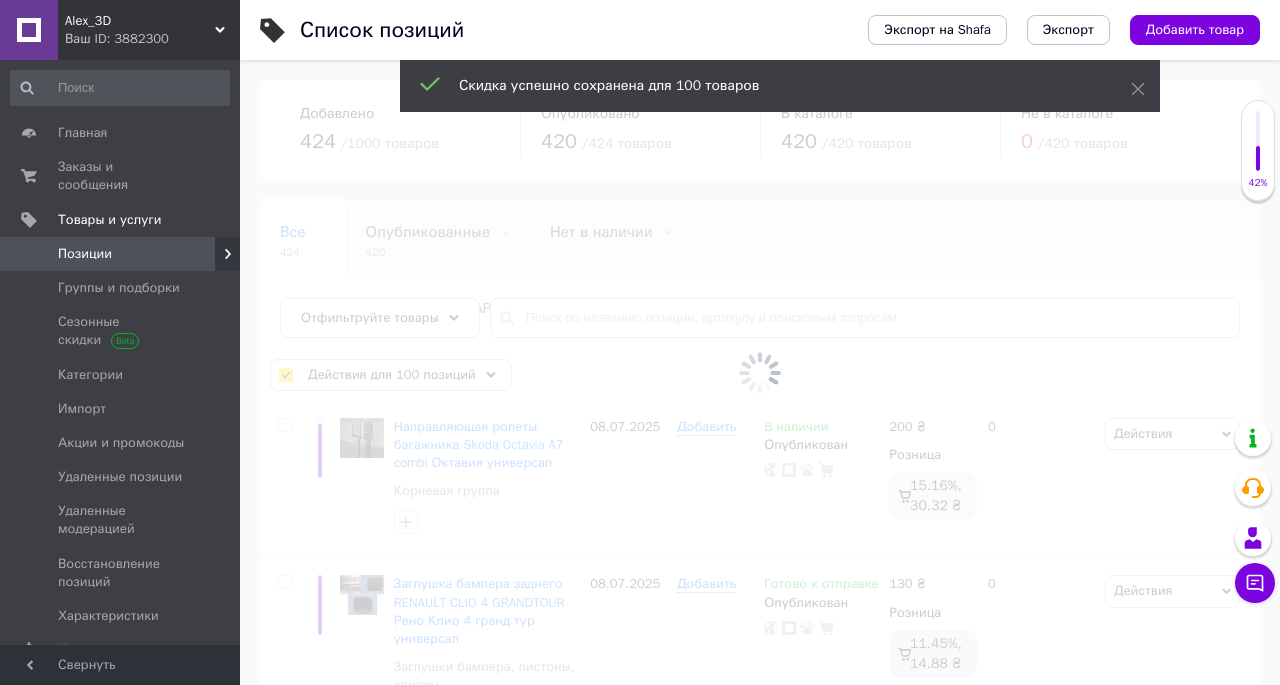 checkbox on "false" 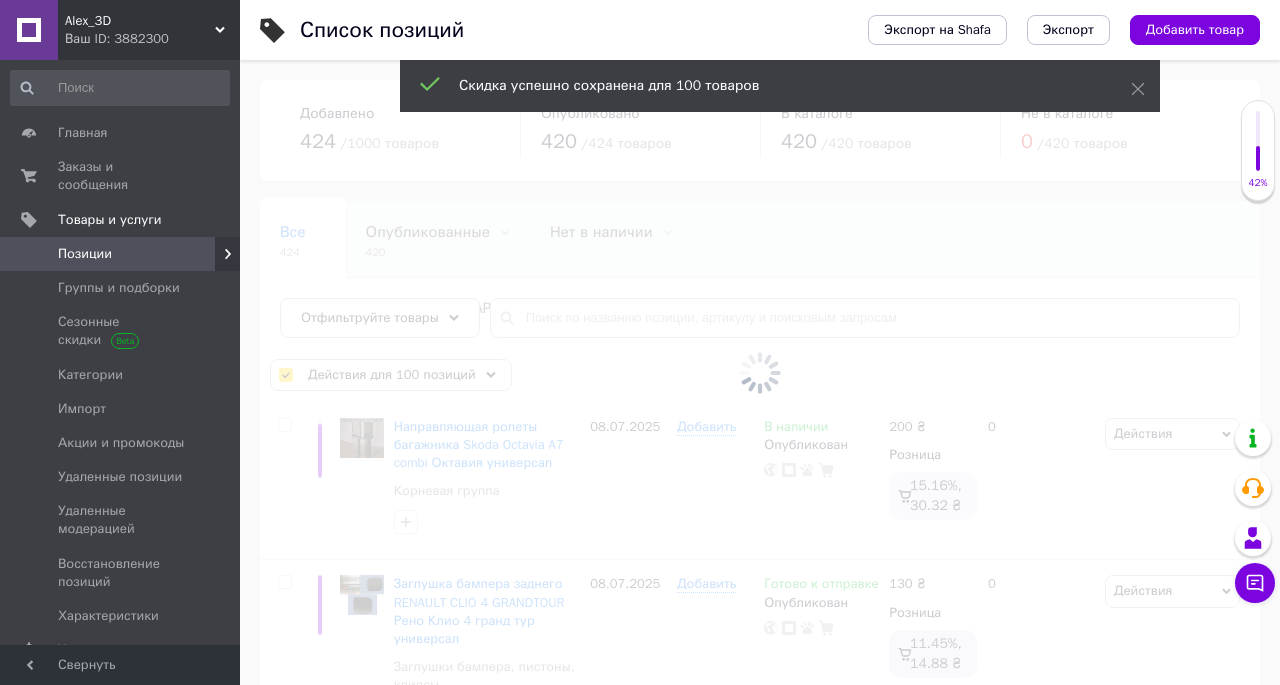 checkbox on "false" 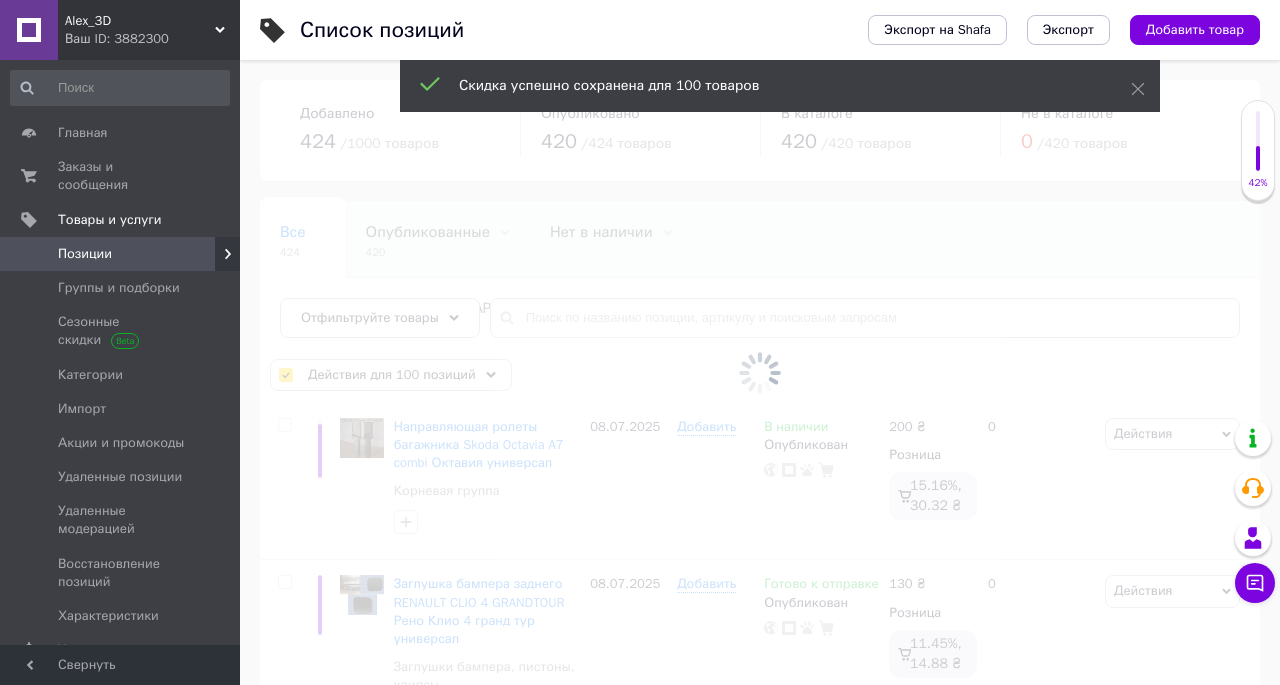checkbox on "false" 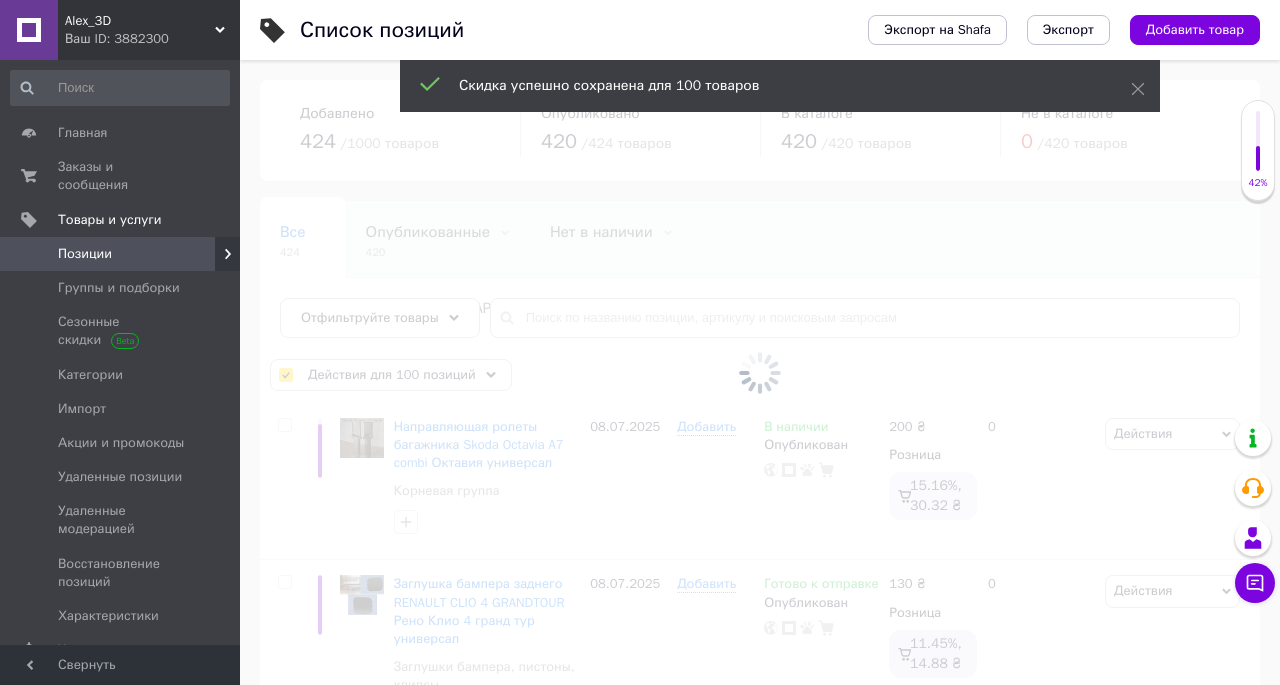 checkbox on "false" 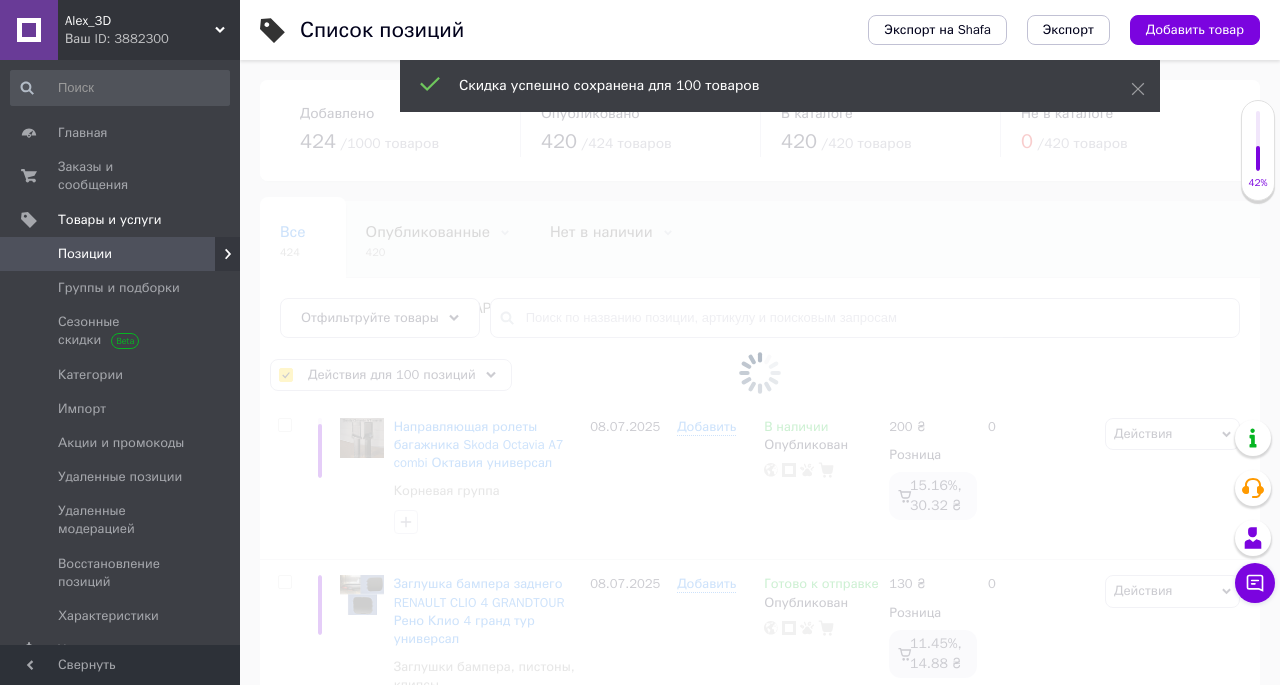 checkbox on "false" 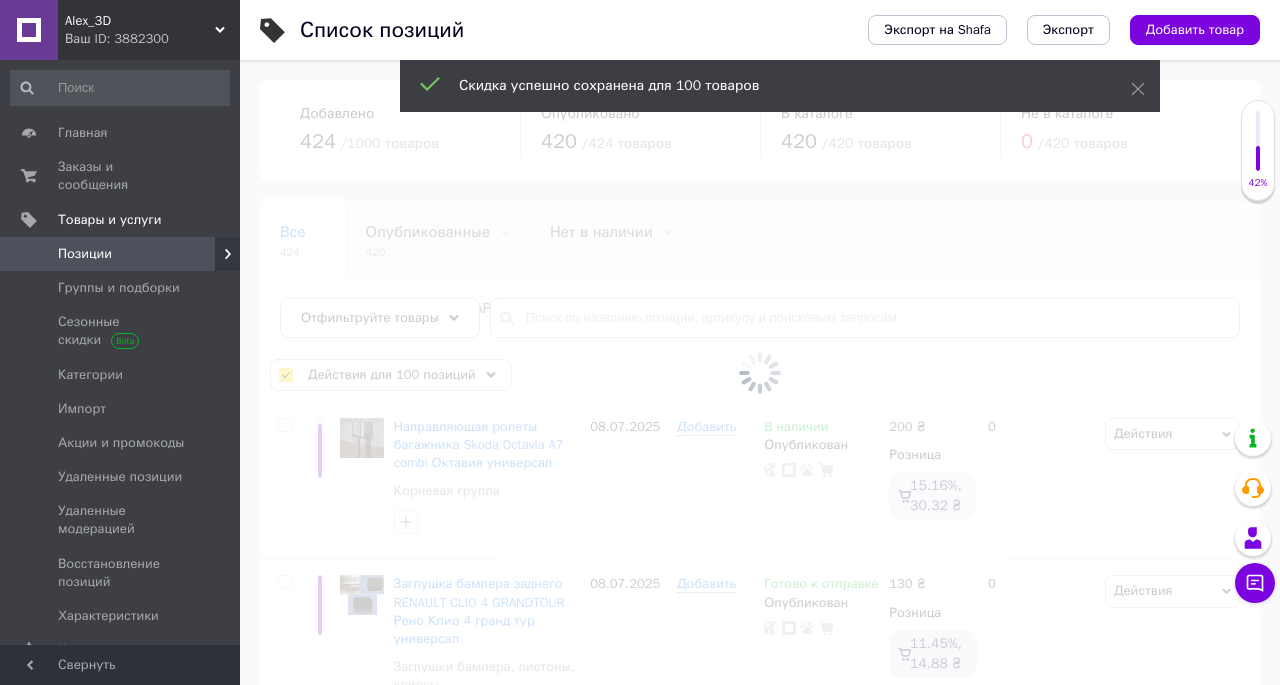 checkbox on "false" 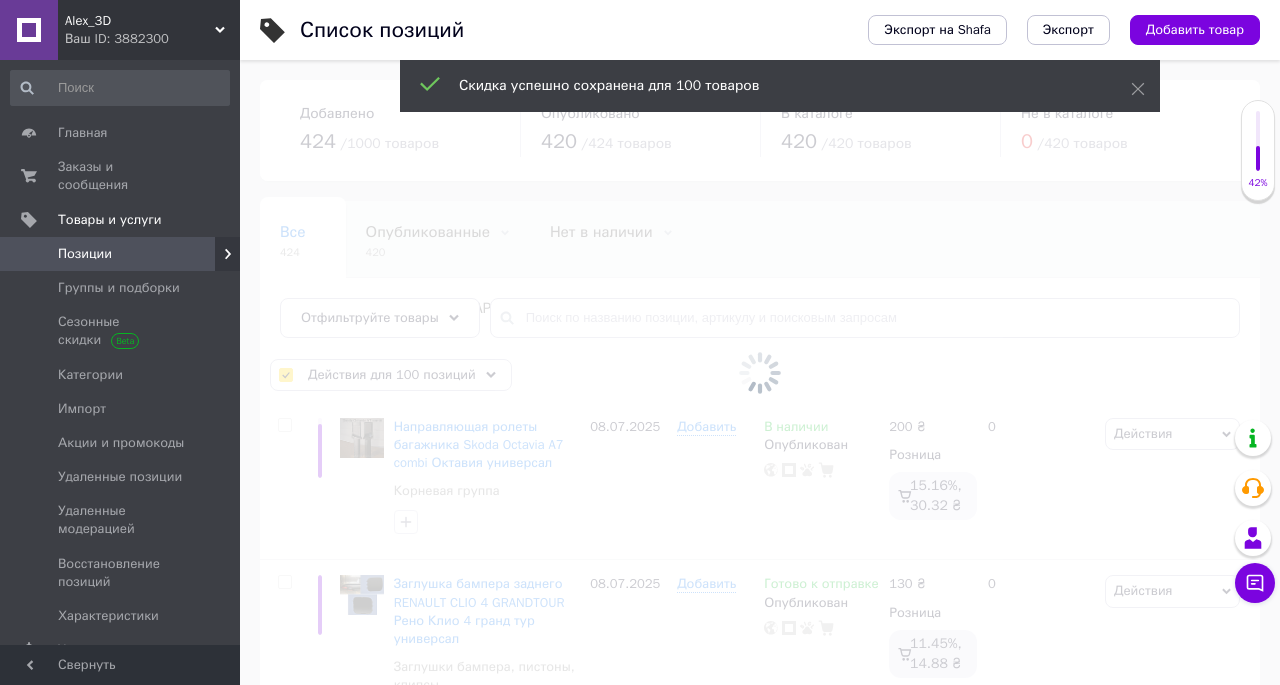 checkbox on "false" 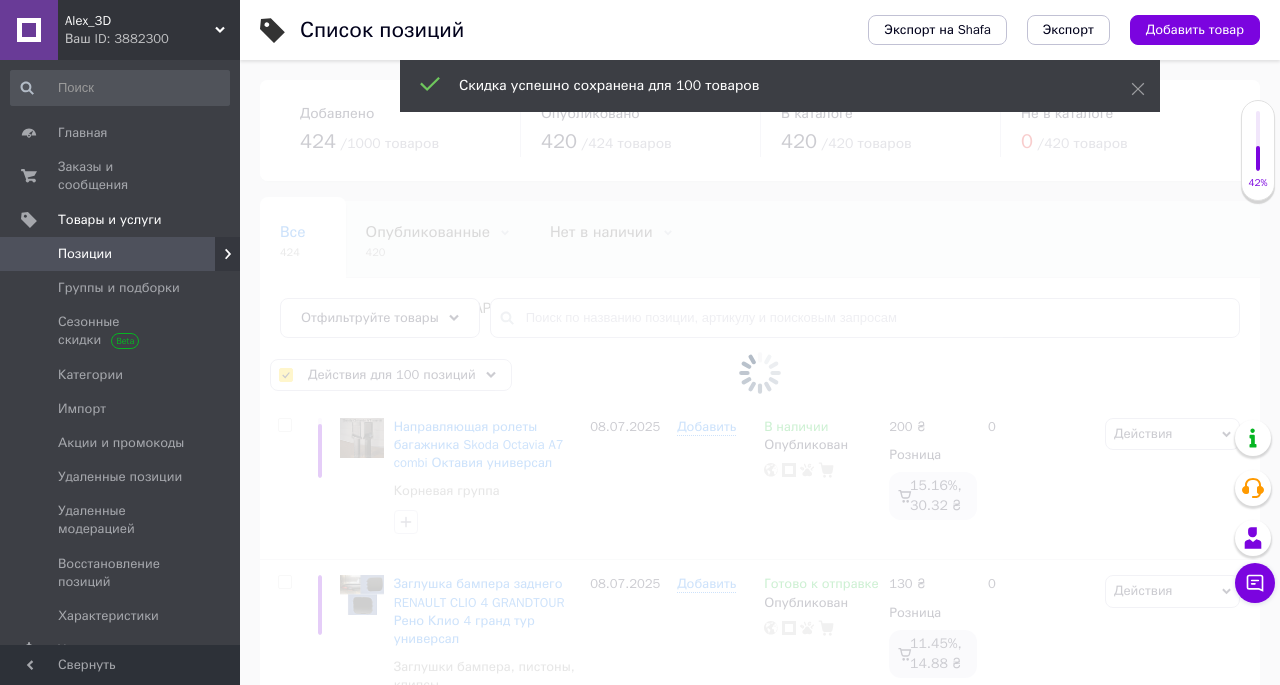 checkbox on "false" 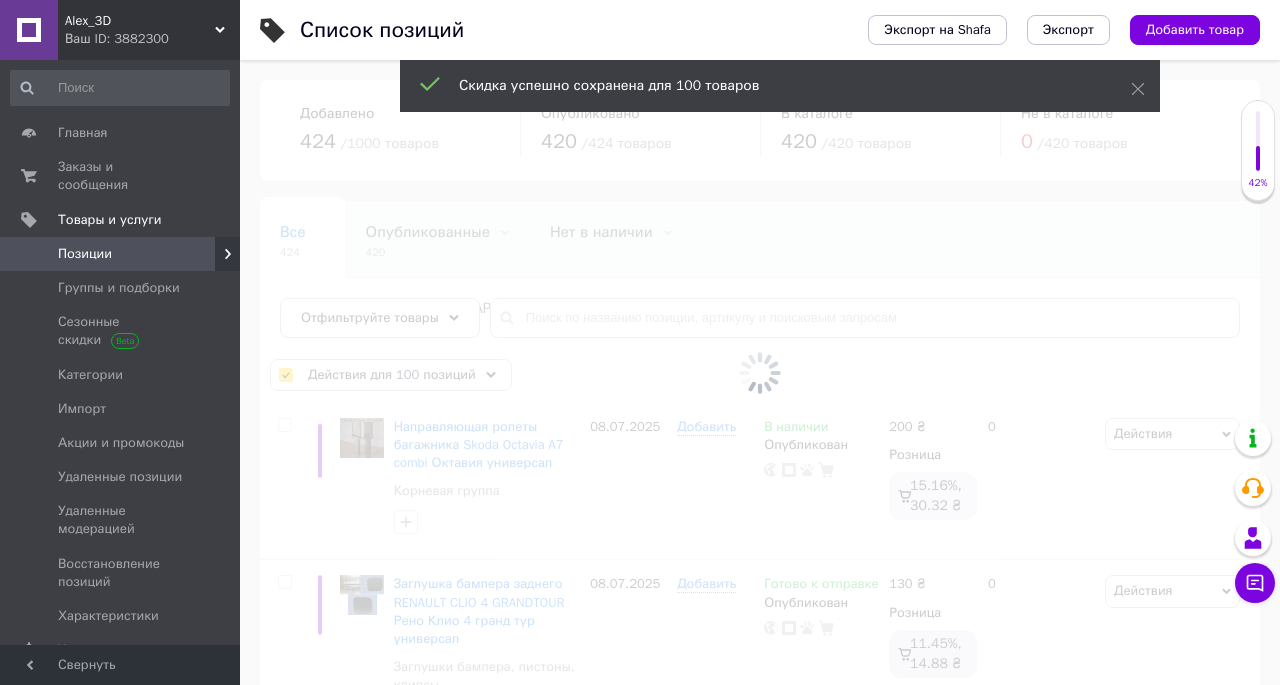 checkbox on "false" 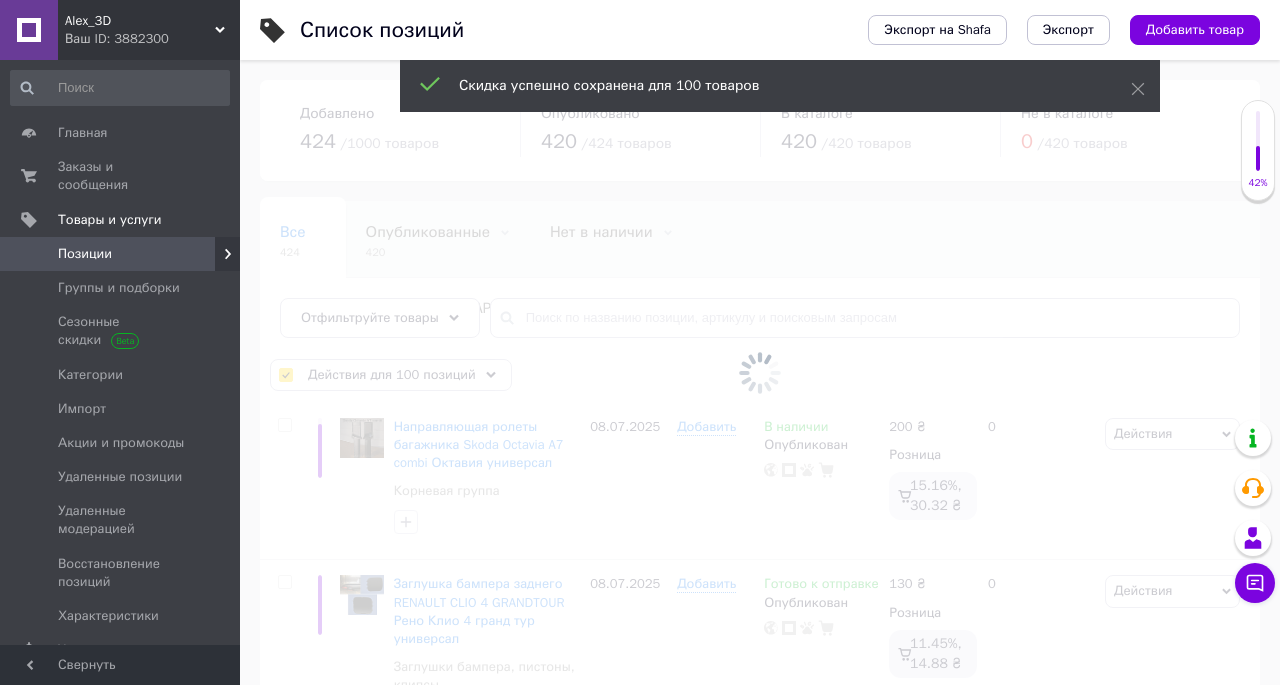 checkbox on "false" 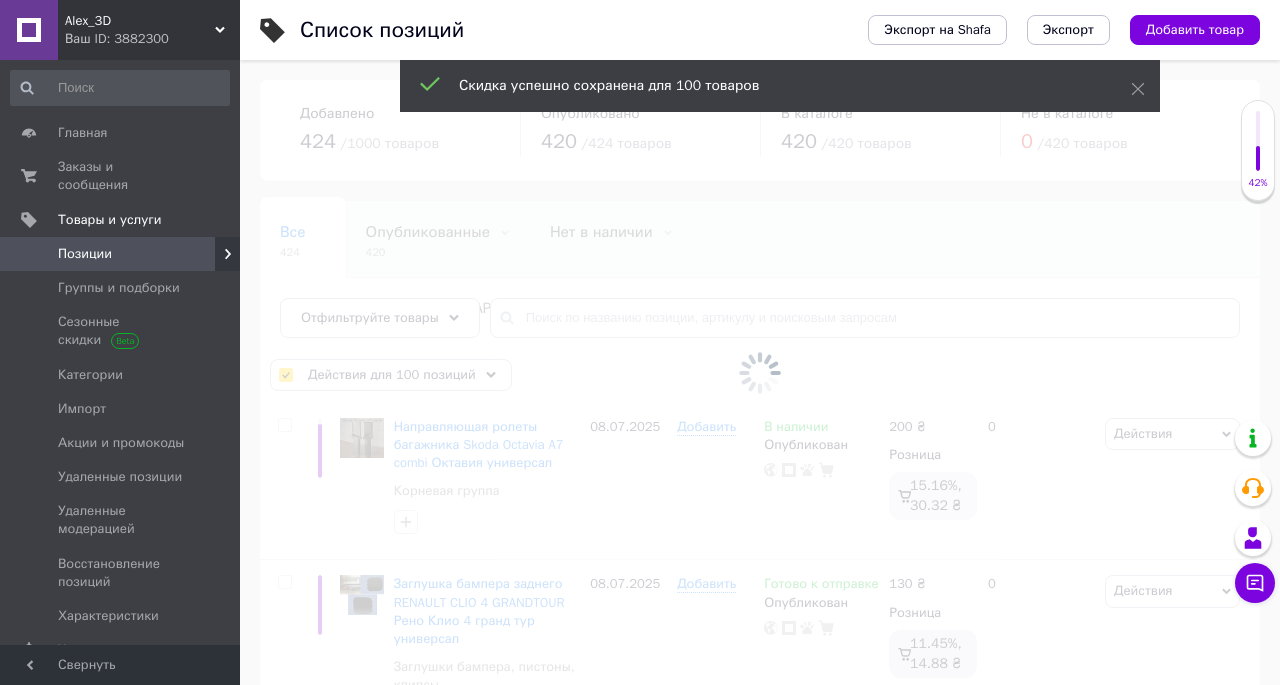 checkbox on "false" 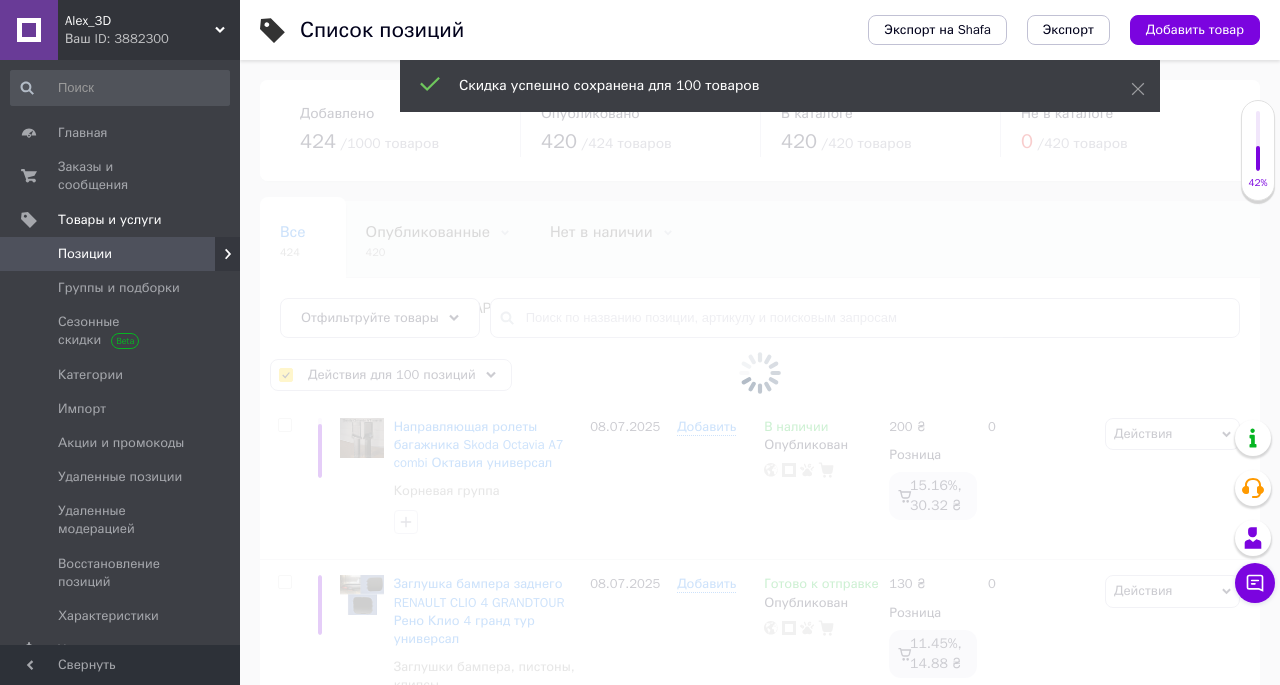 checkbox on "false" 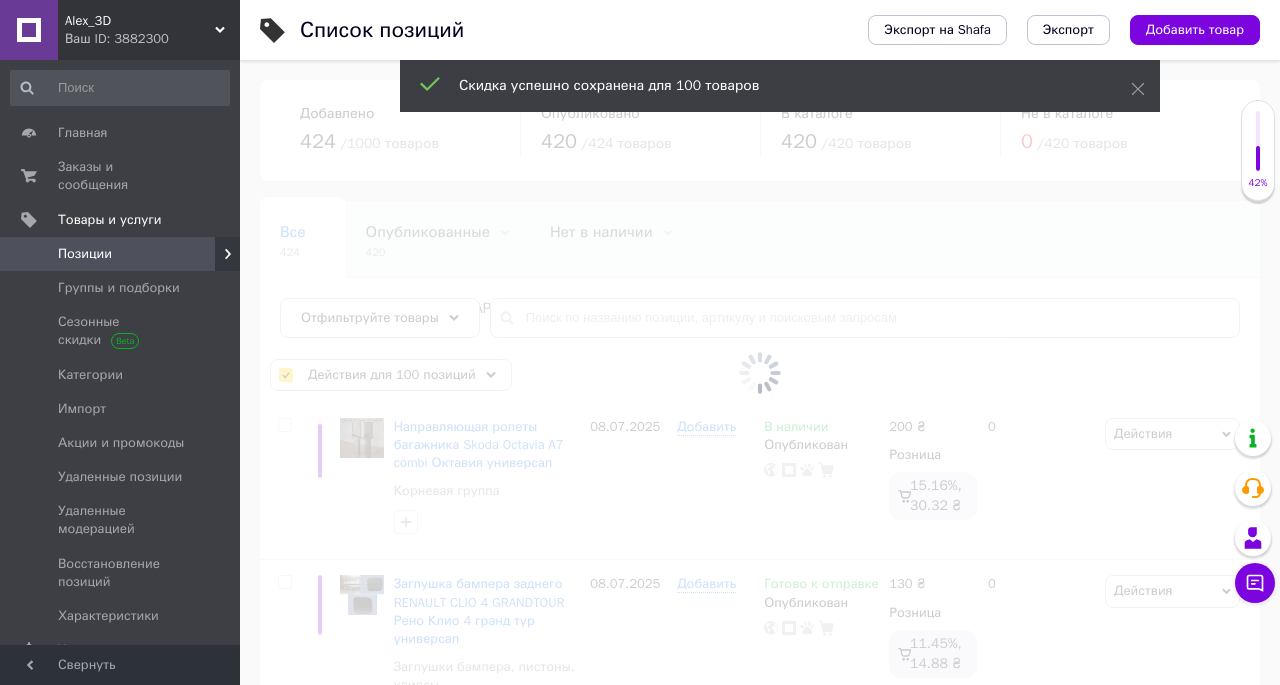 checkbox on "false" 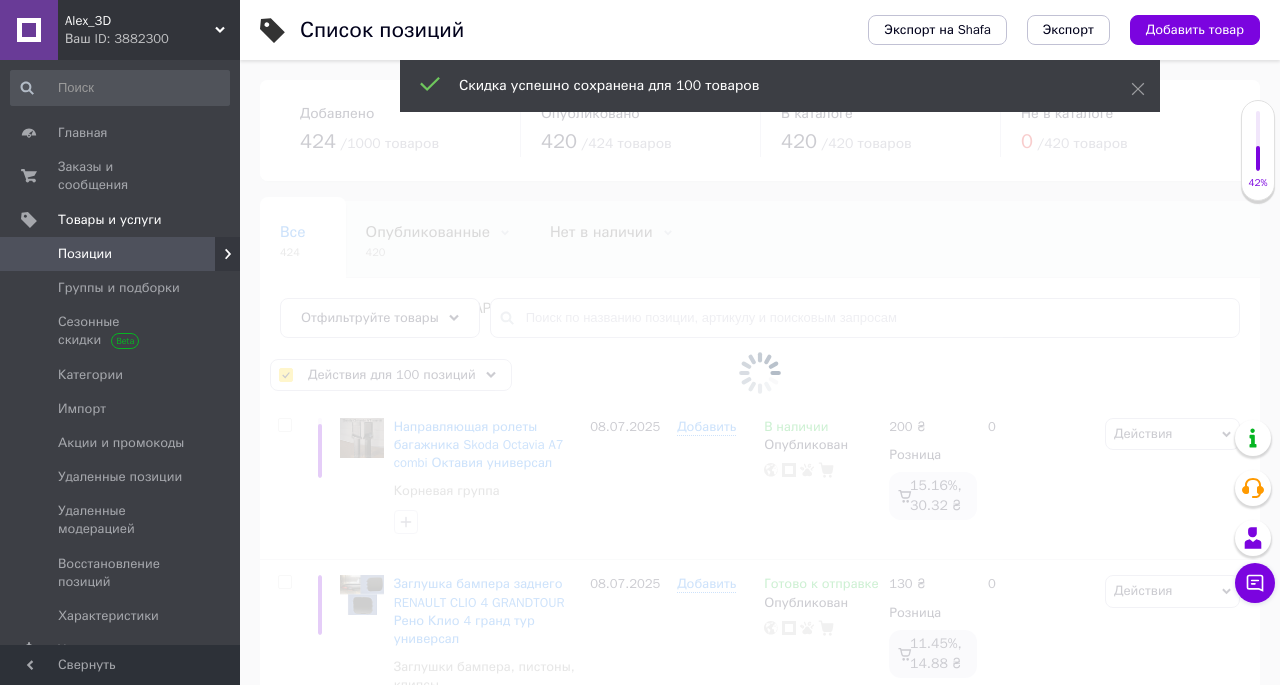 checkbox on "false" 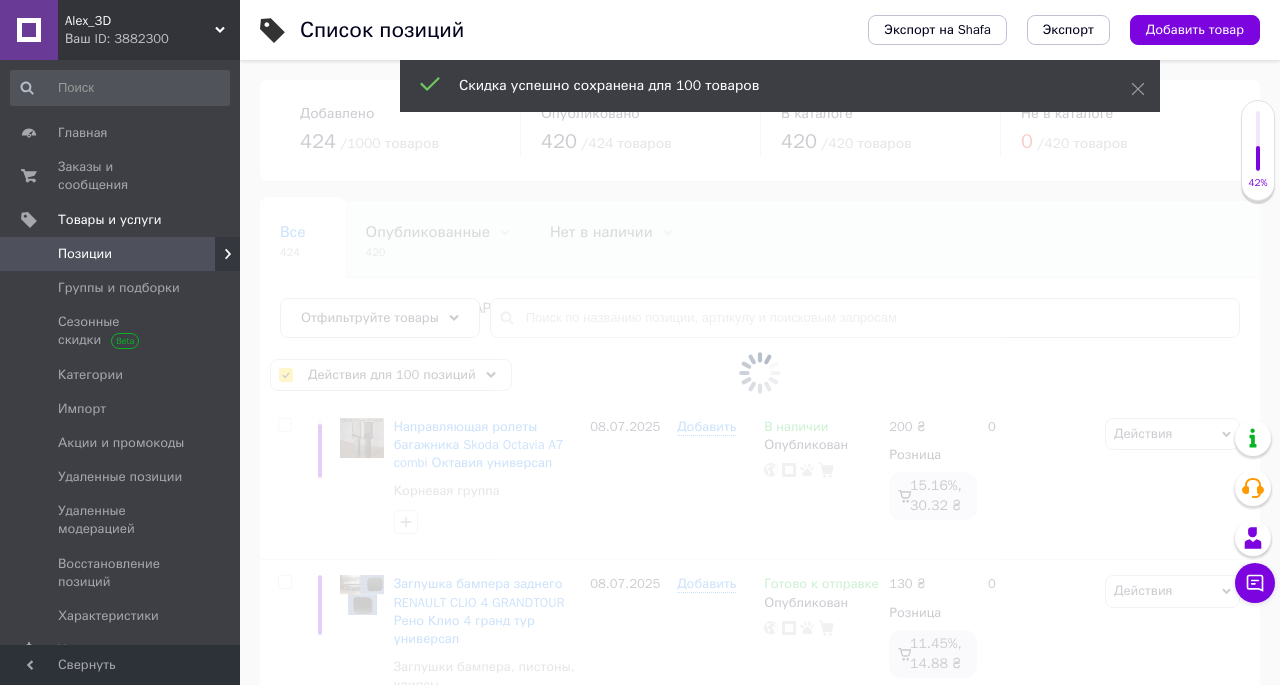 checkbox on "false" 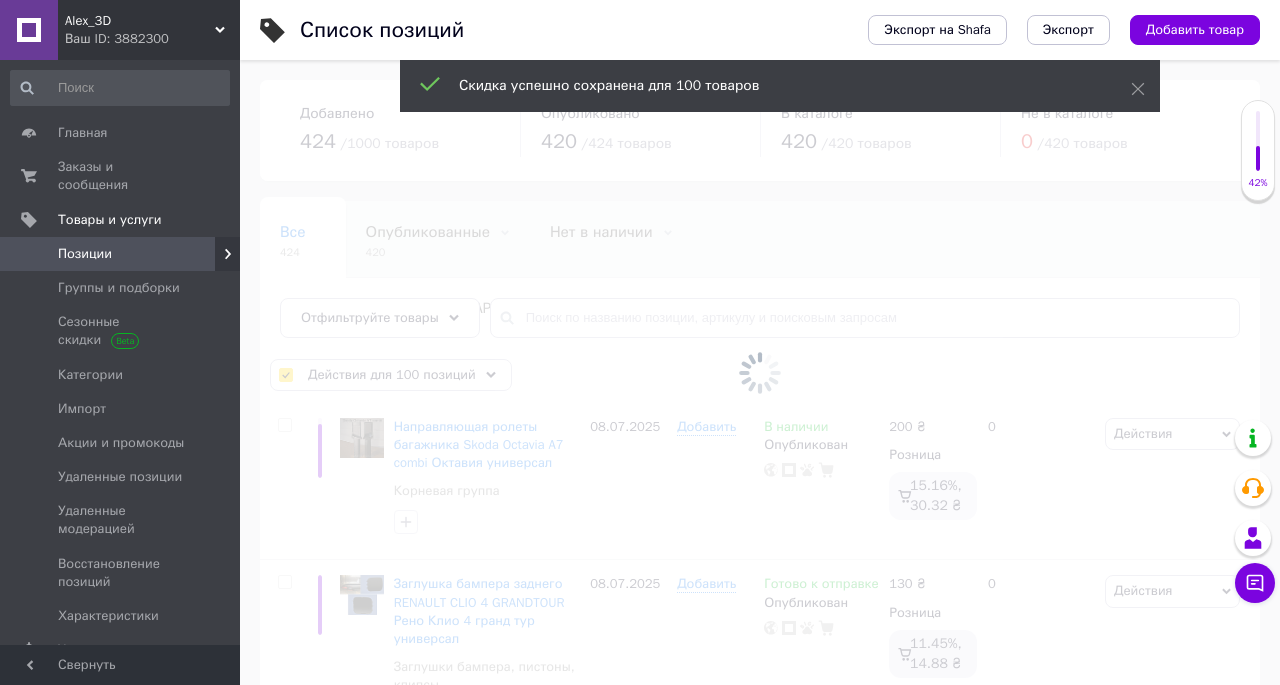 type 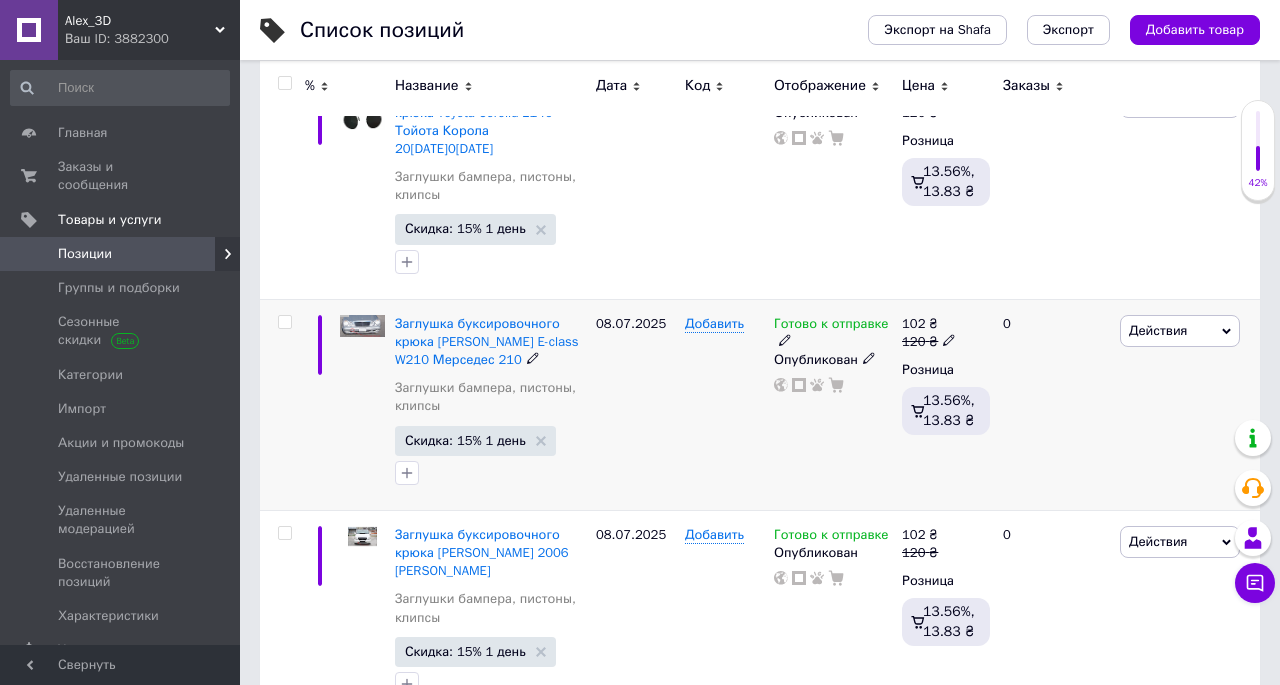 scroll, scrollTop: 1976, scrollLeft: 0, axis: vertical 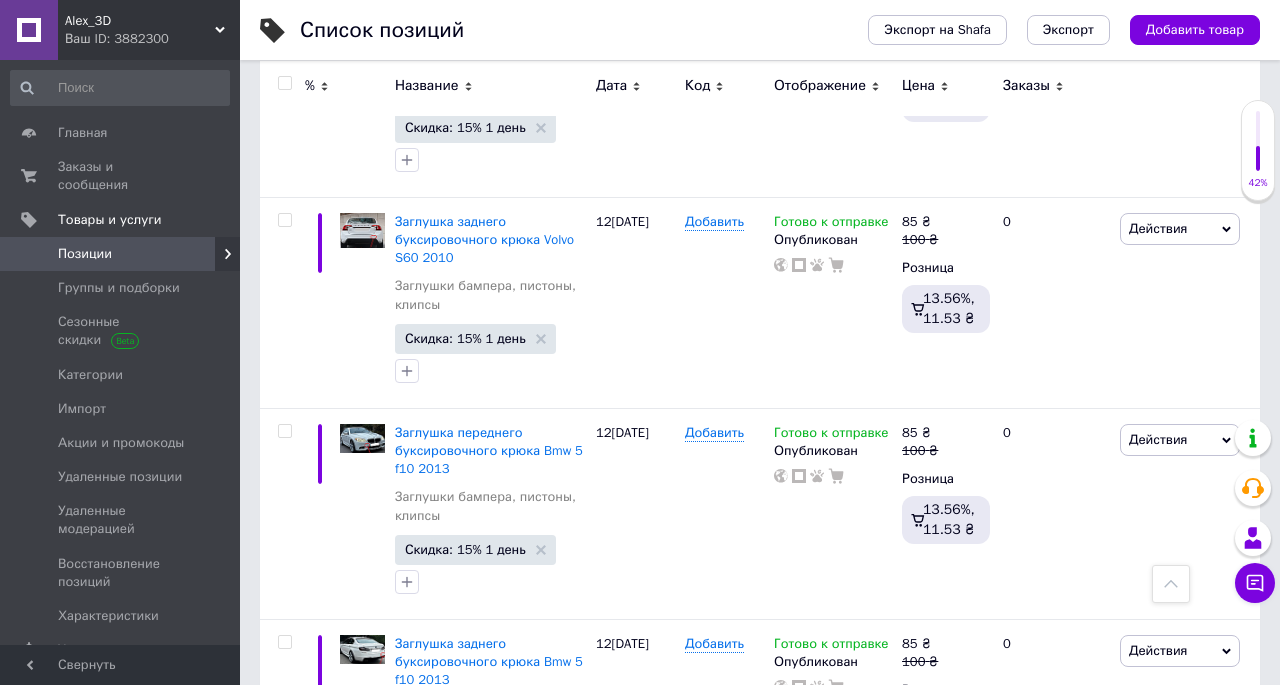 click on "Следующая" at bounding box center (547, 871) 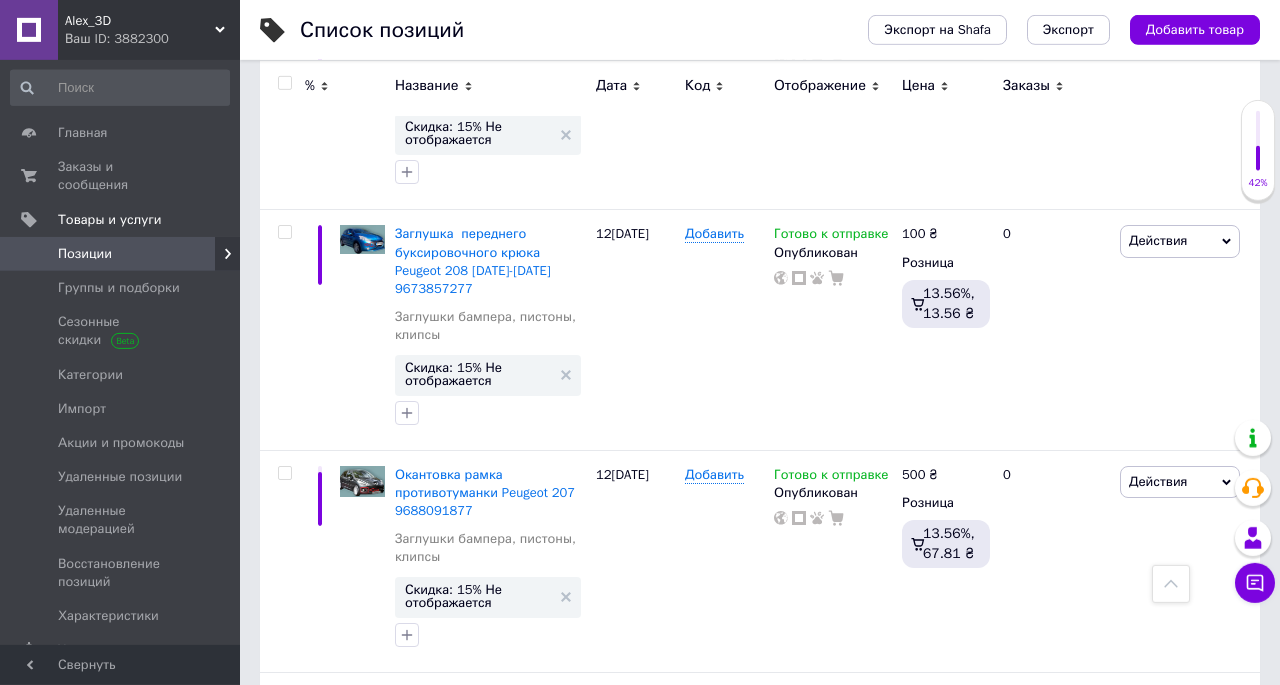 scroll, scrollTop: 0, scrollLeft: 0, axis: both 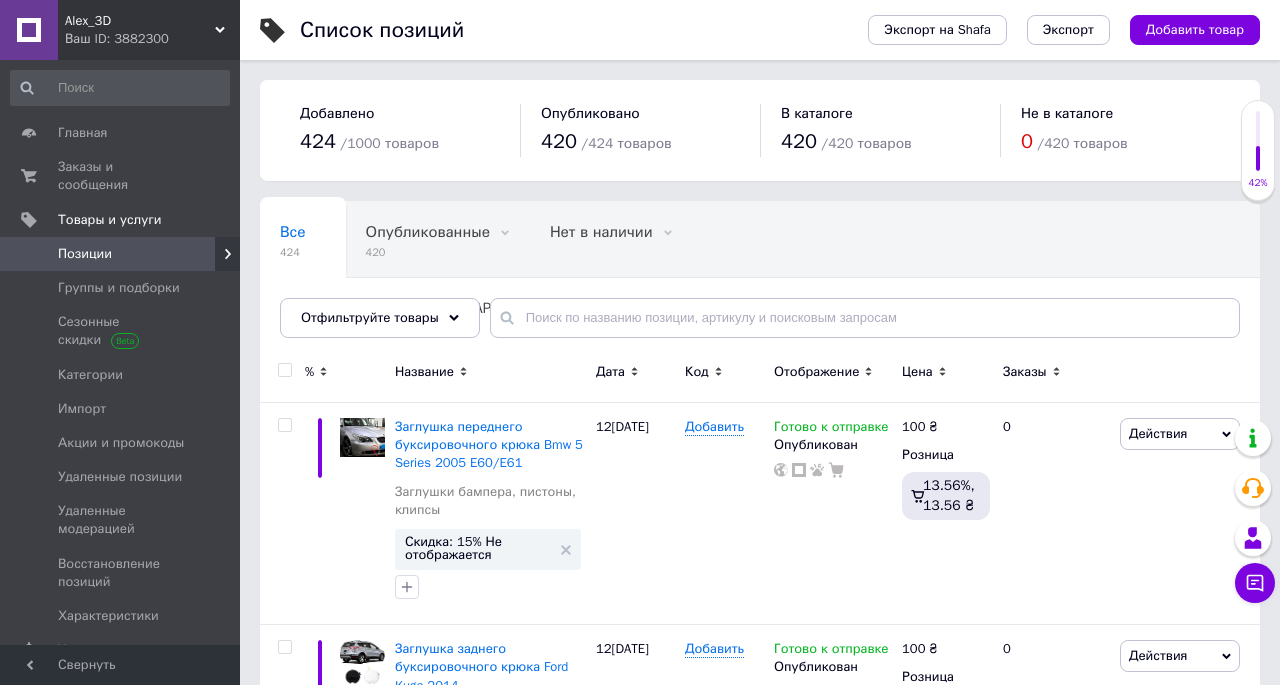click at bounding box center (284, 370) 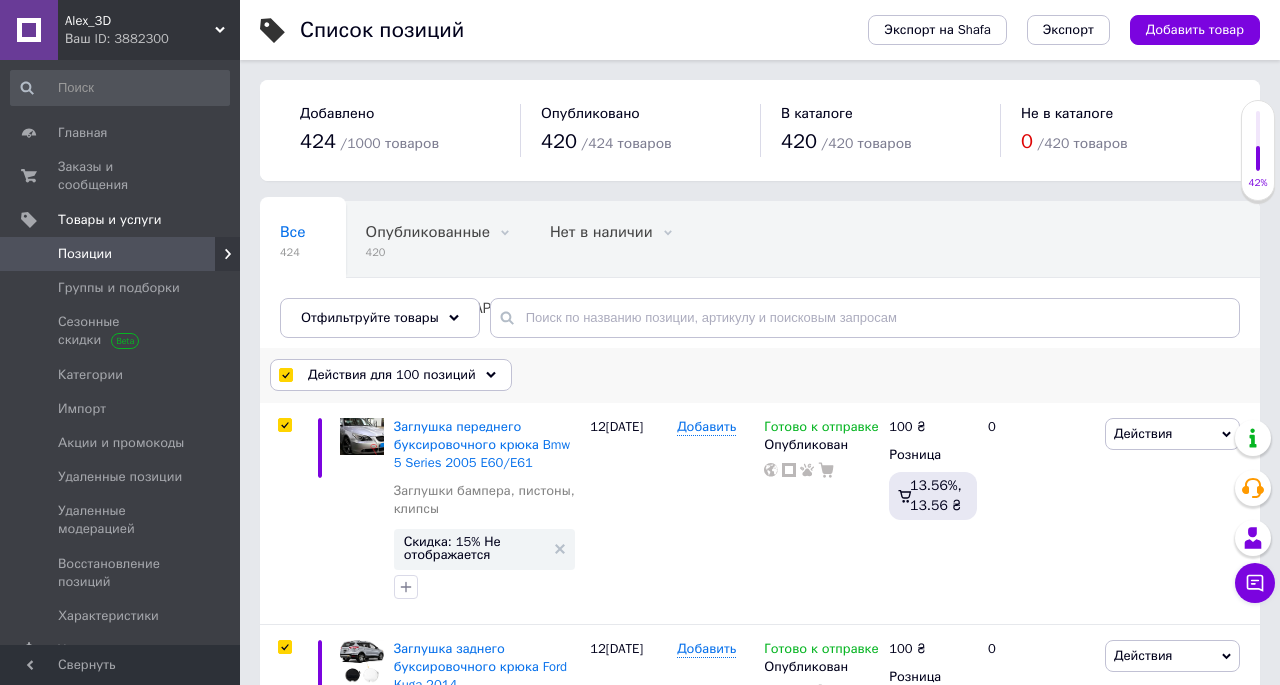click on "Действия для 100 позиций" at bounding box center (392, 375) 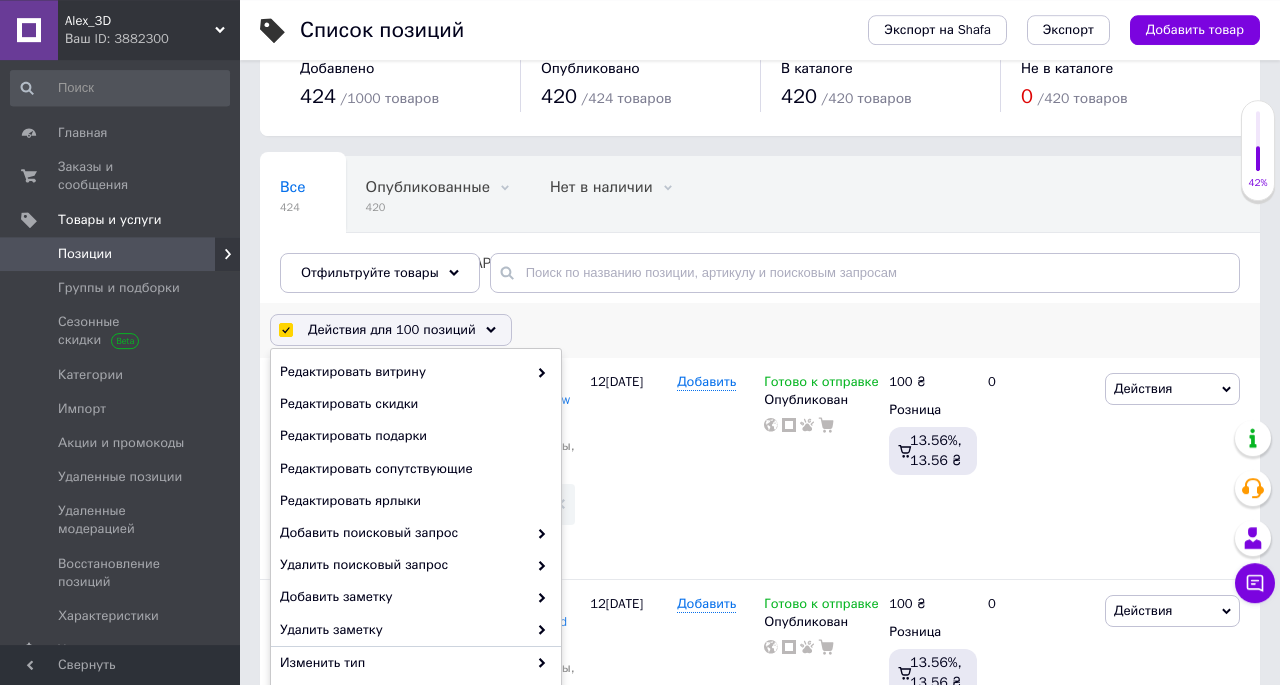 scroll, scrollTop: 208, scrollLeft: 0, axis: vertical 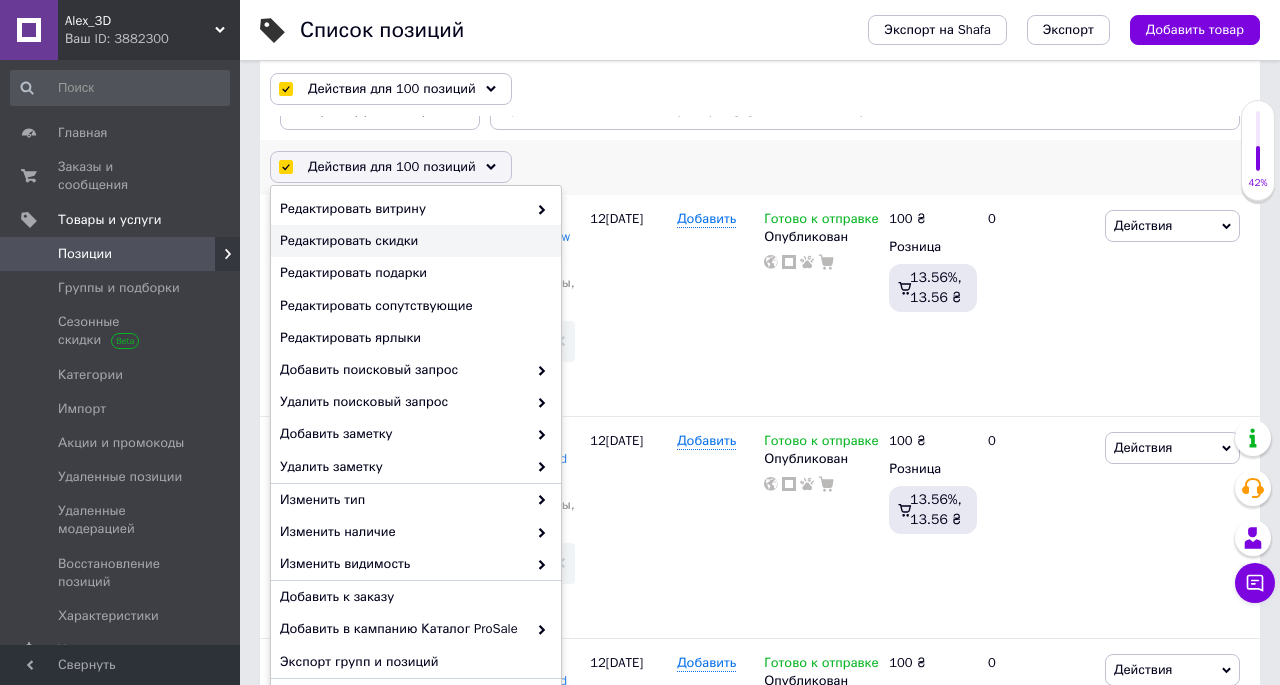 click on "Редактировать скидки" at bounding box center [413, 241] 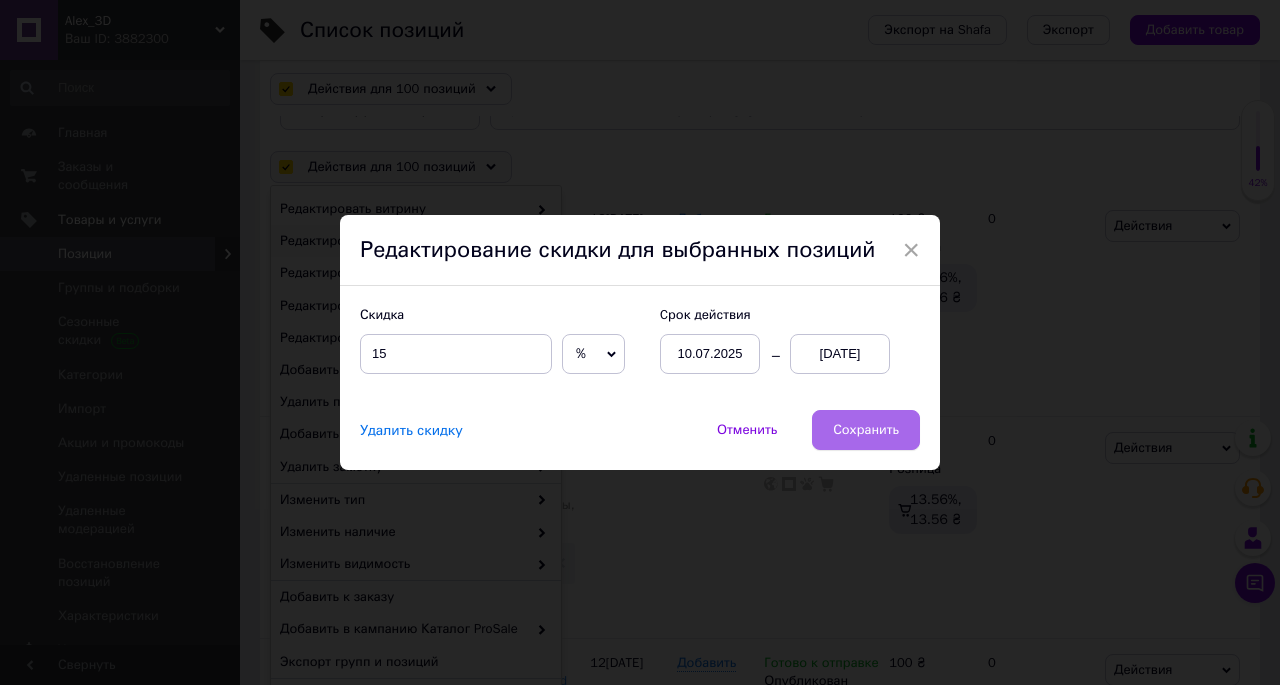 click on "Сохранить" at bounding box center [866, 430] 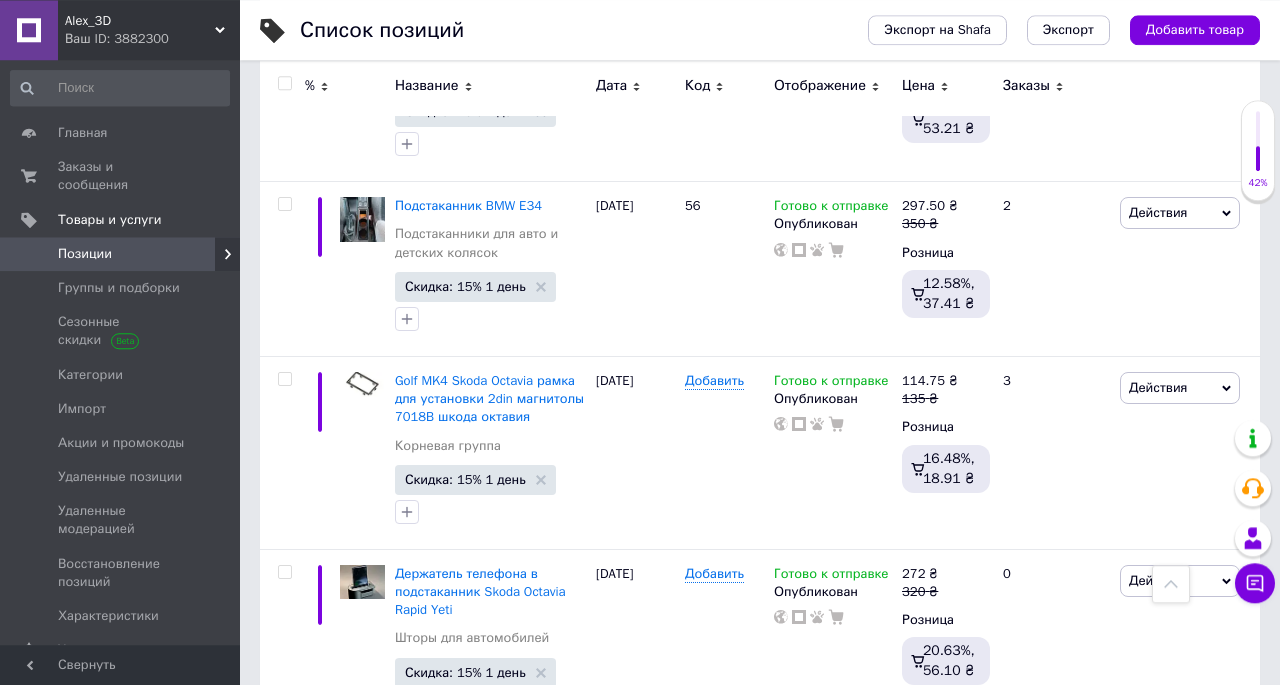 scroll, scrollTop: 20690, scrollLeft: 0, axis: vertical 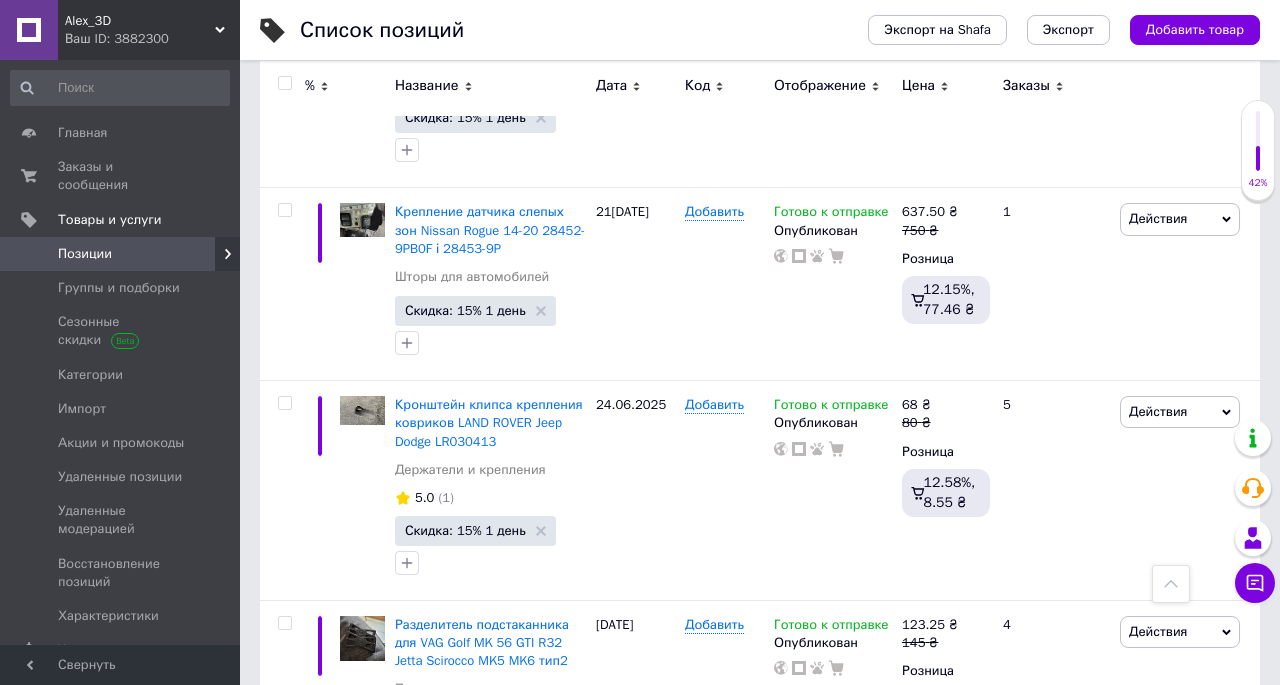 click on "Следующая" at bounding box center [680, 1071] 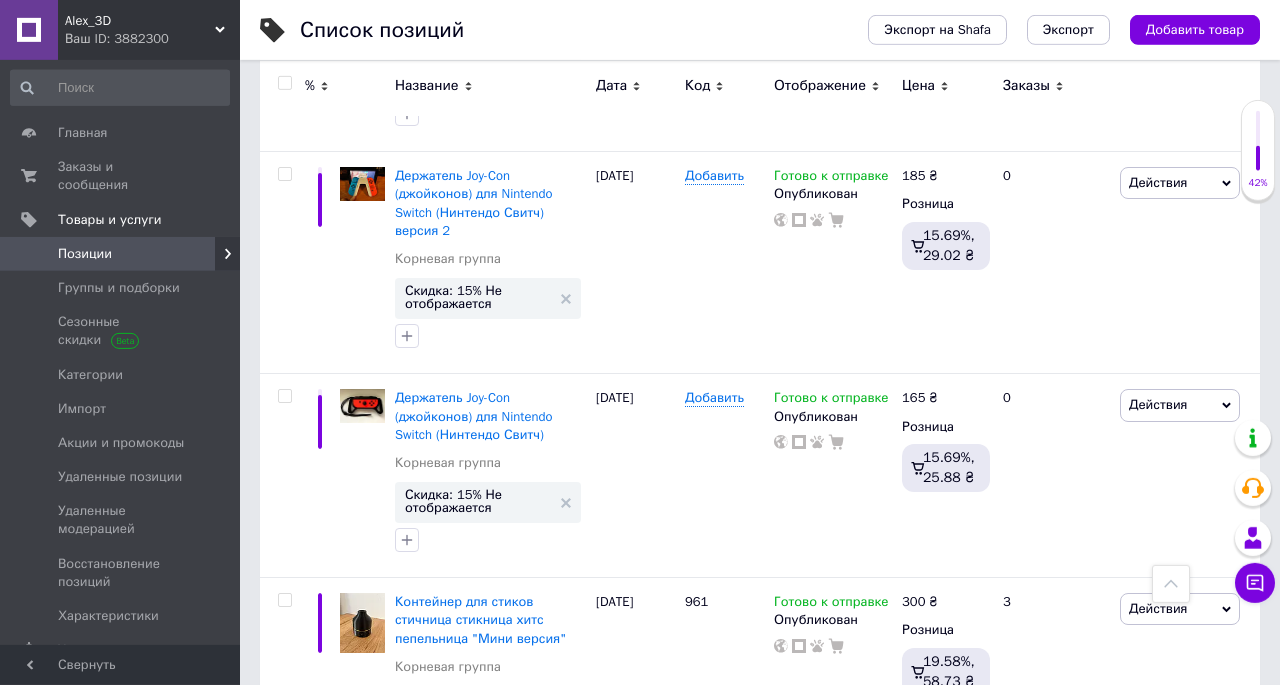 scroll, scrollTop: 0, scrollLeft: 0, axis: both 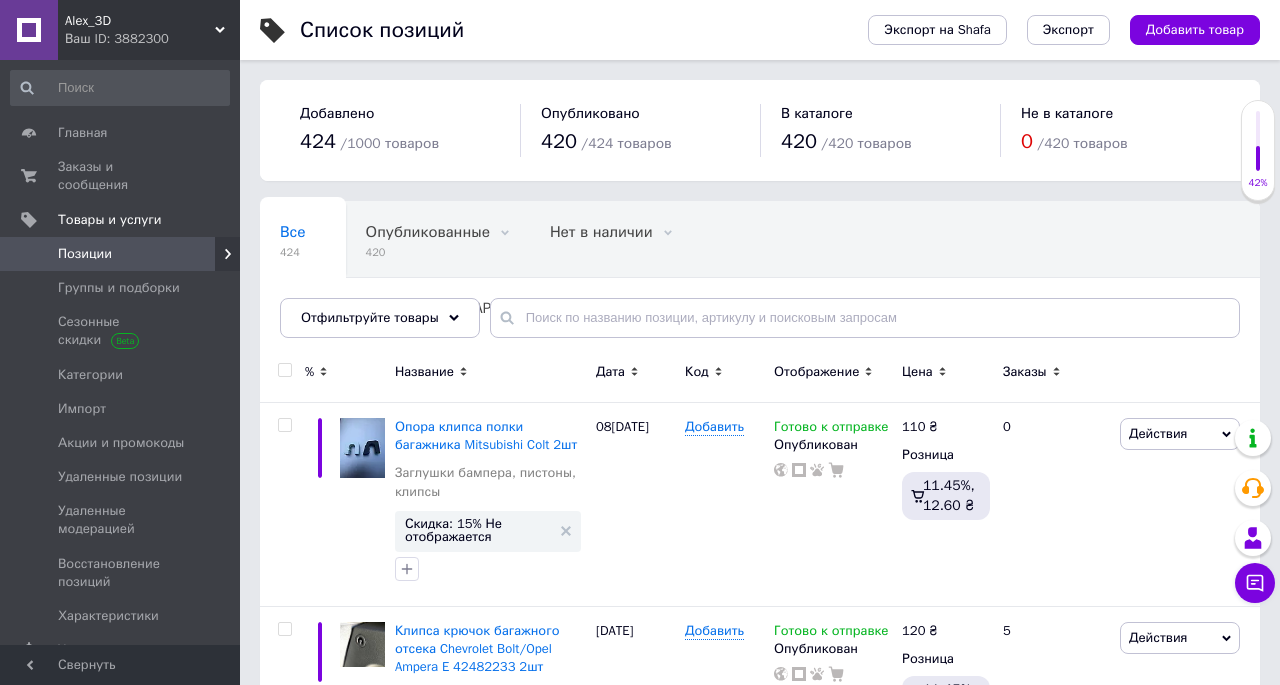 click at bounding box center [285, 370] 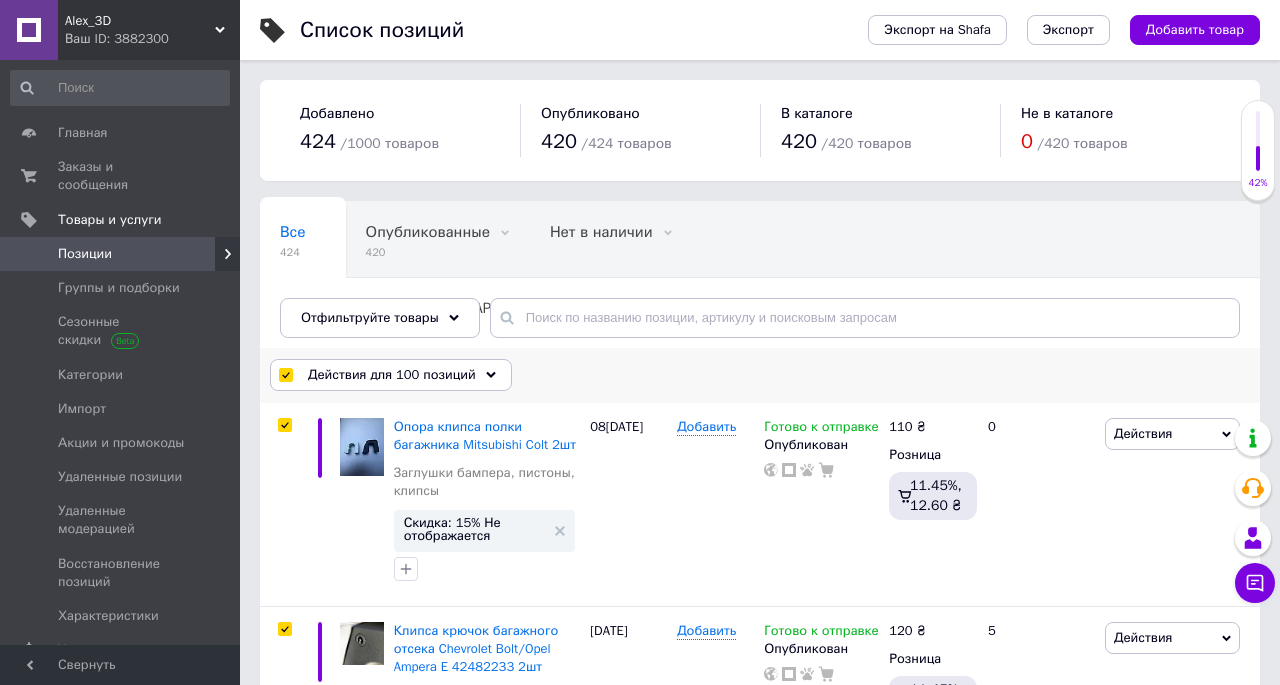 click on "Действия для 100 позиций" at bounding box center [392, 375] 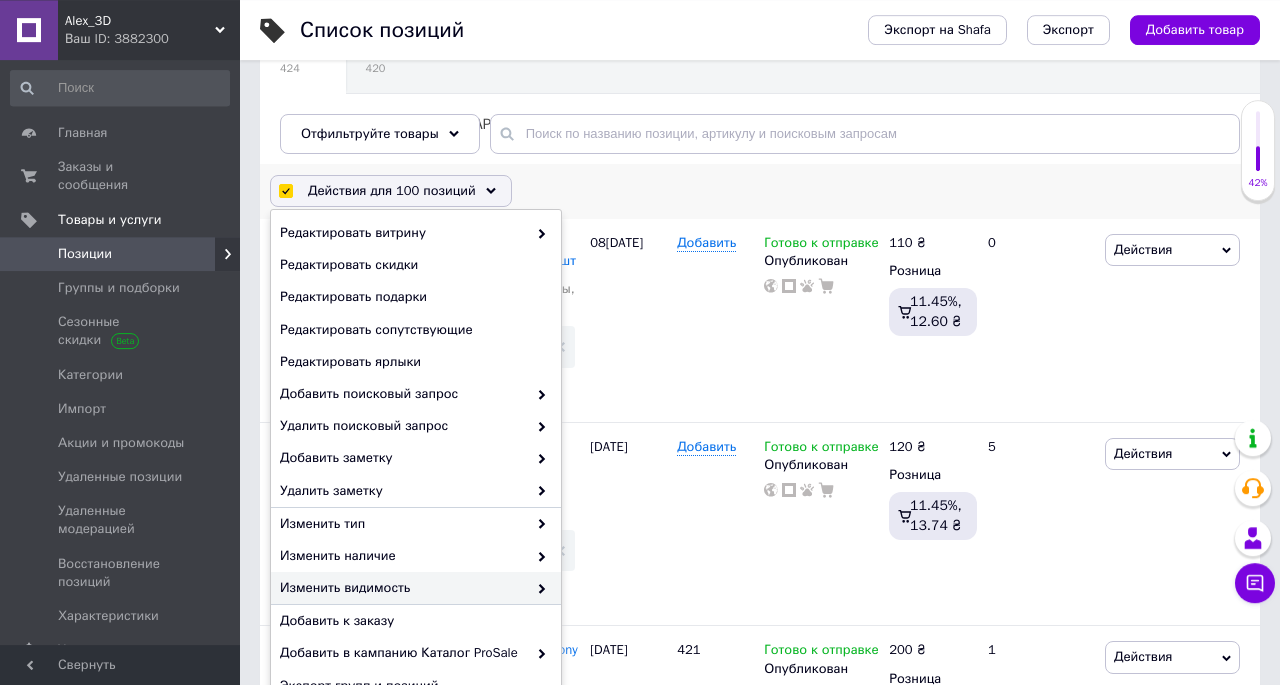 scroll, scrollTop: 208, scrollLeft: 0, axis: vertical 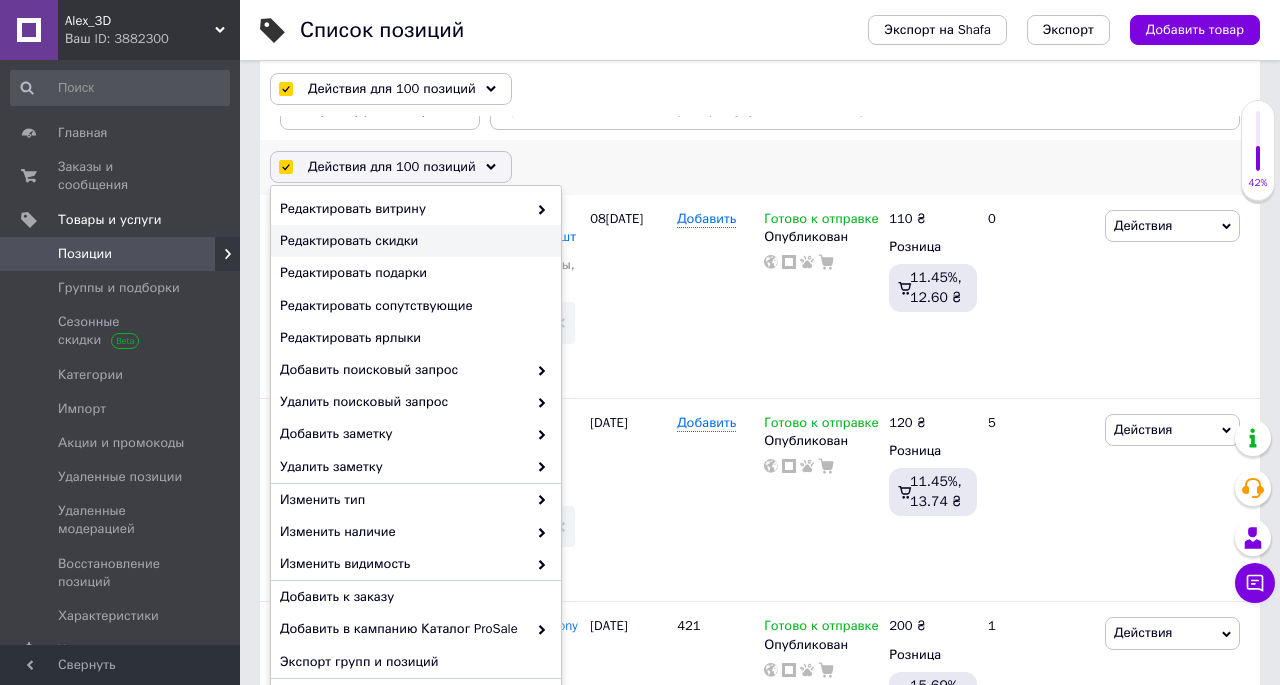 click on "Редактировать скидки" at bounding box center (413, 241) 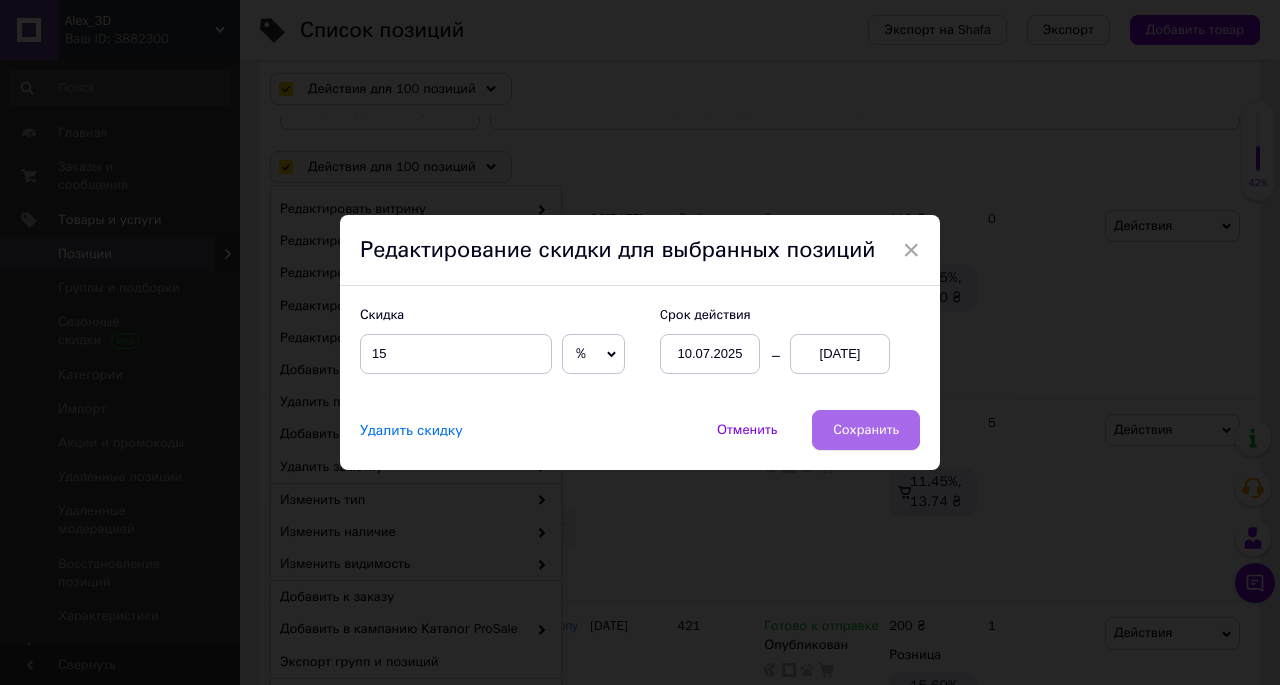 click on "Сохранить" at bounding box center [866, 430] 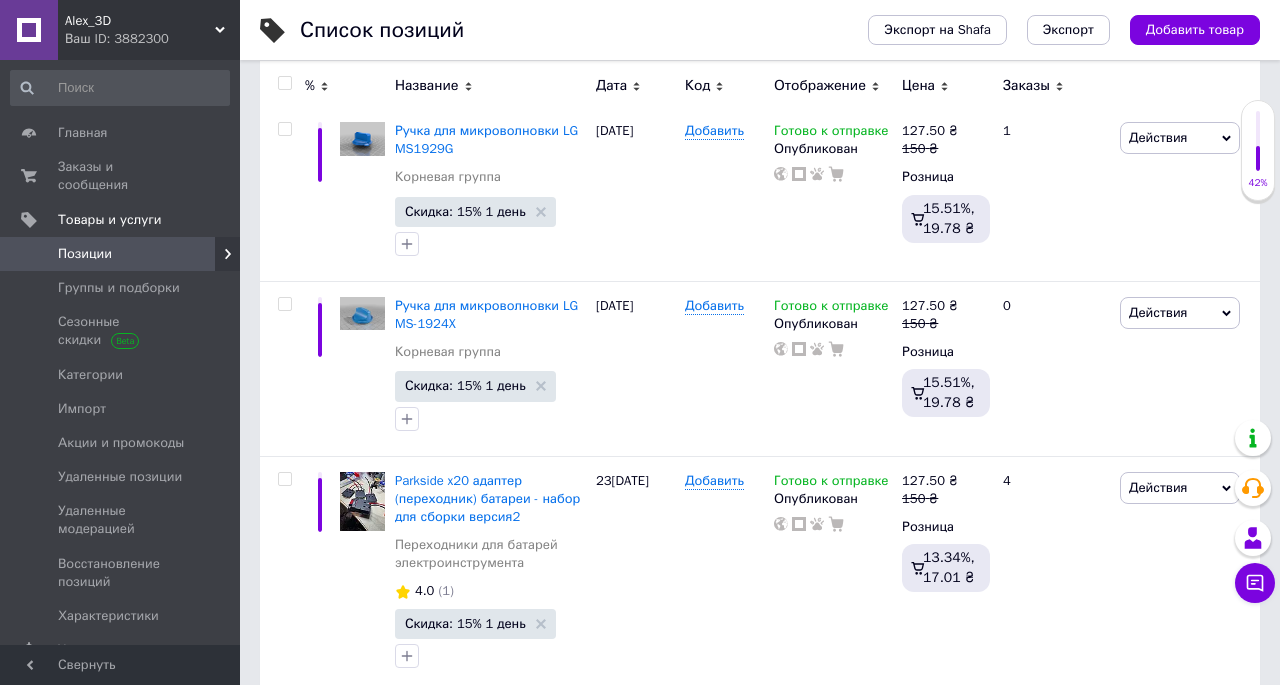 scroll, scrollTop: 19782, scrollLeft: 0, axis: vertical 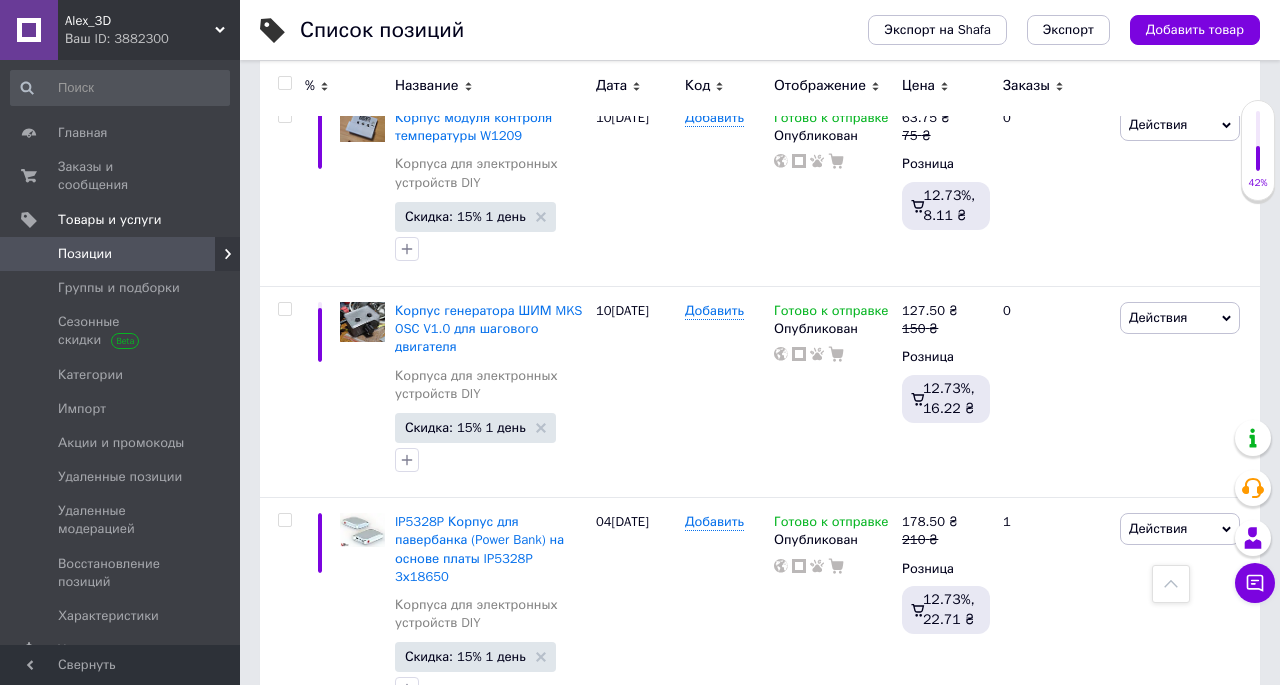 click on "Следующая" at bounding box center [680, 767] 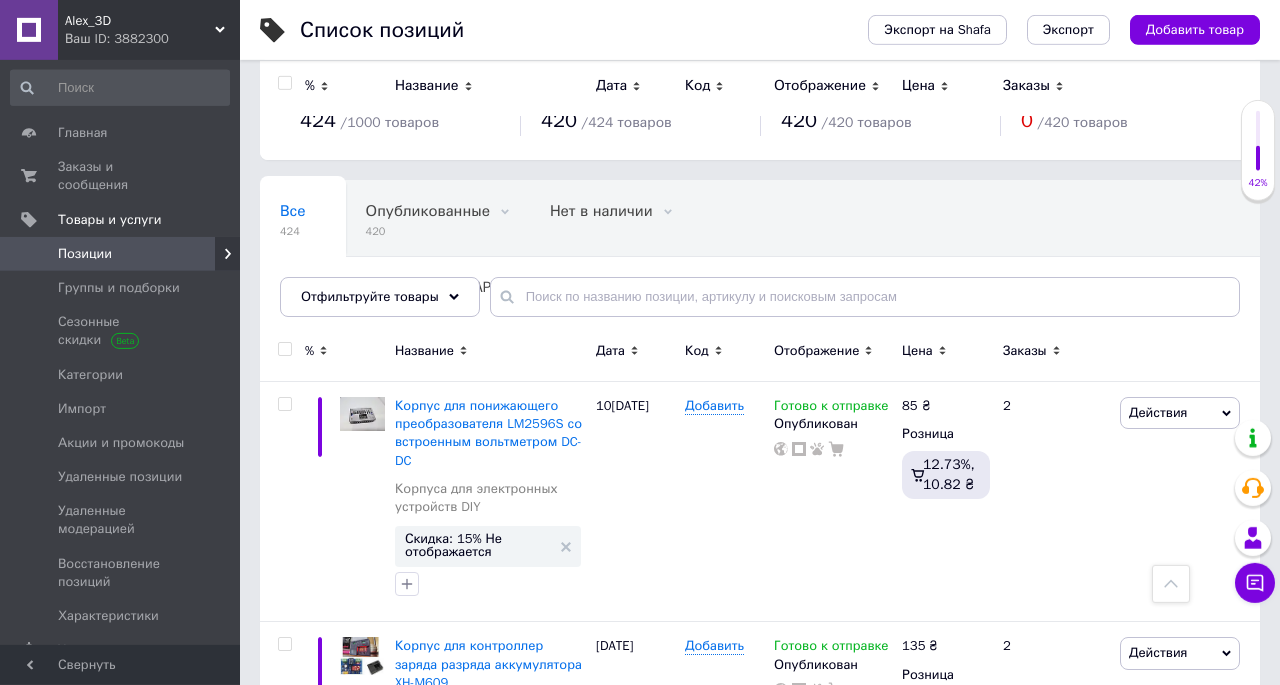 scroll, scrollTop: 0, scrollLeft: 0, axis: both 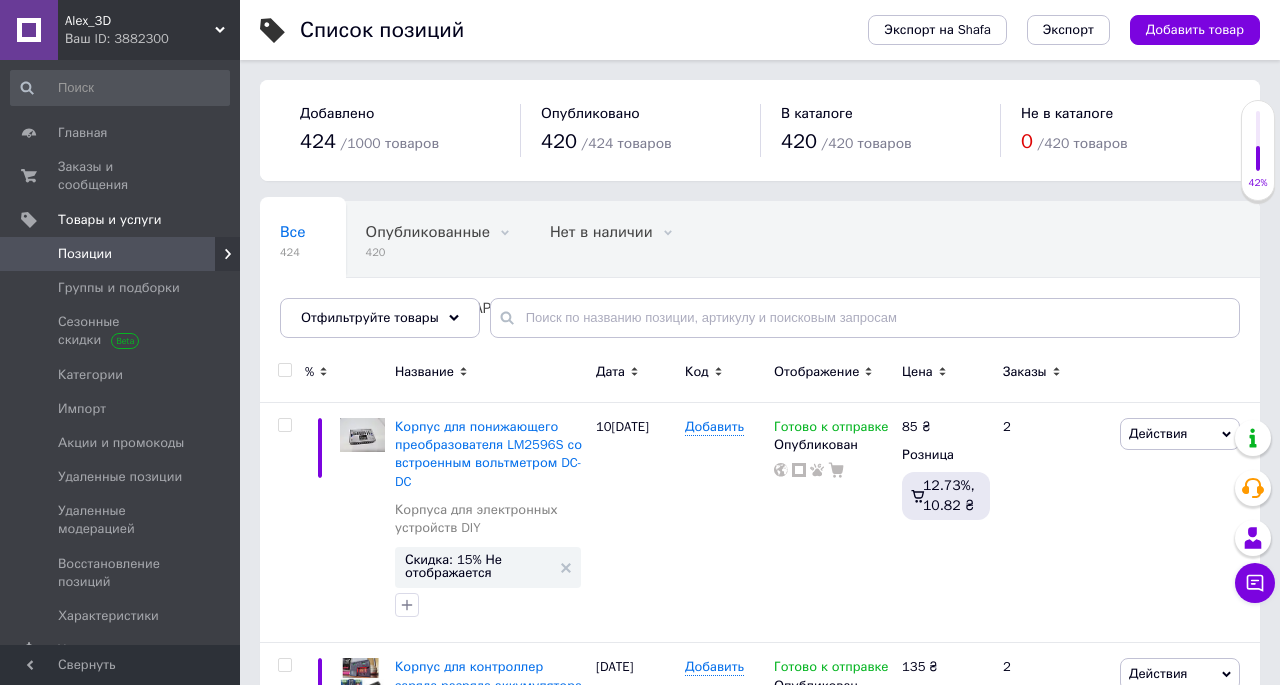 click at bounding box center (285, 370) 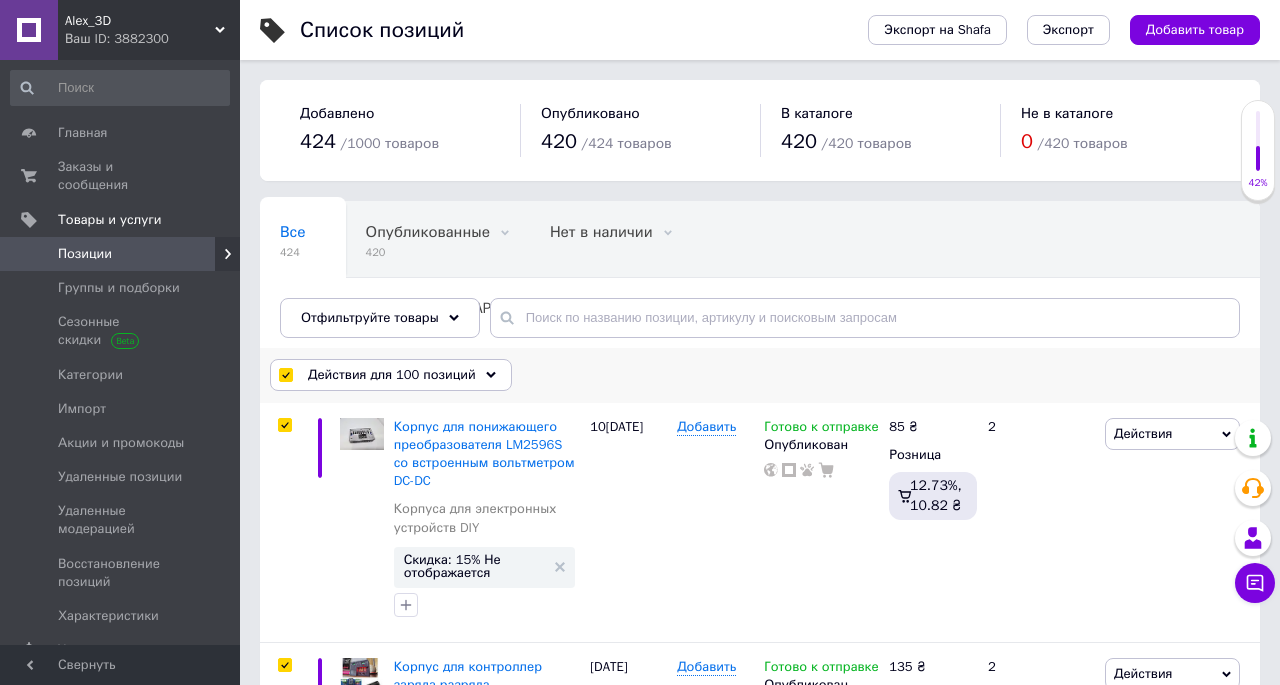 click on "Действия для 100 позиций" at bounding box center [392, 375] 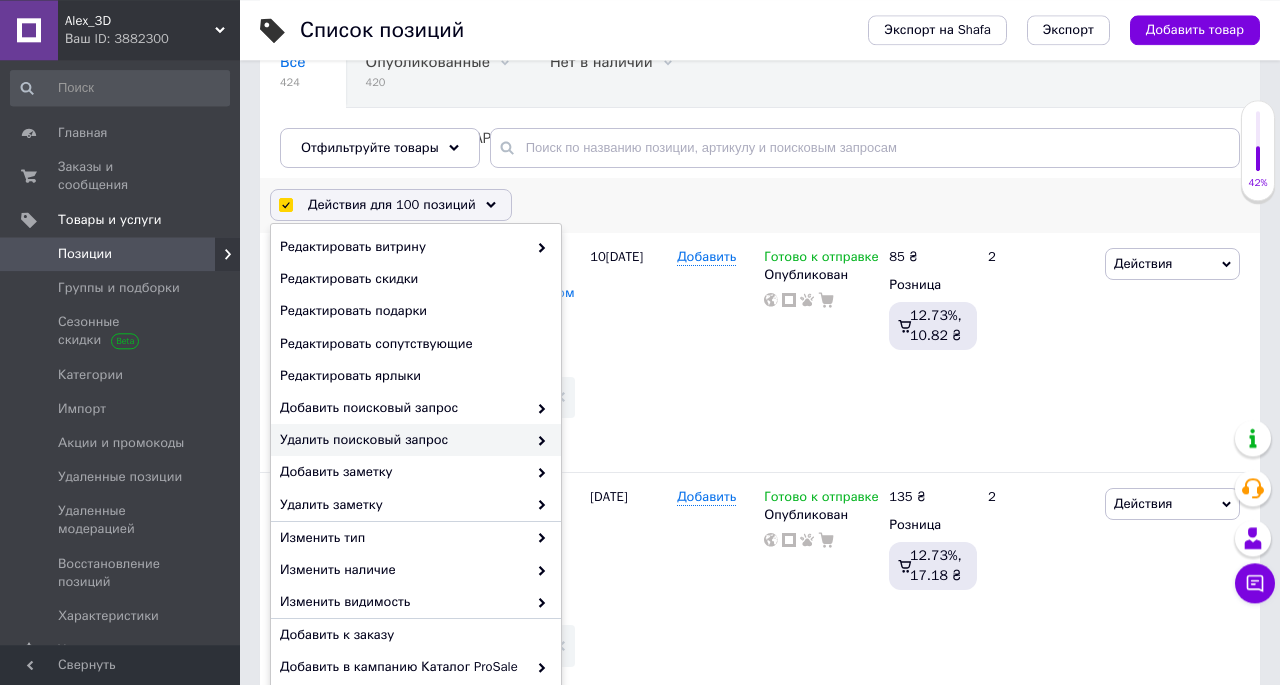 scroll, scrollTop: 208, scrollLeft: 0, axis: vertical 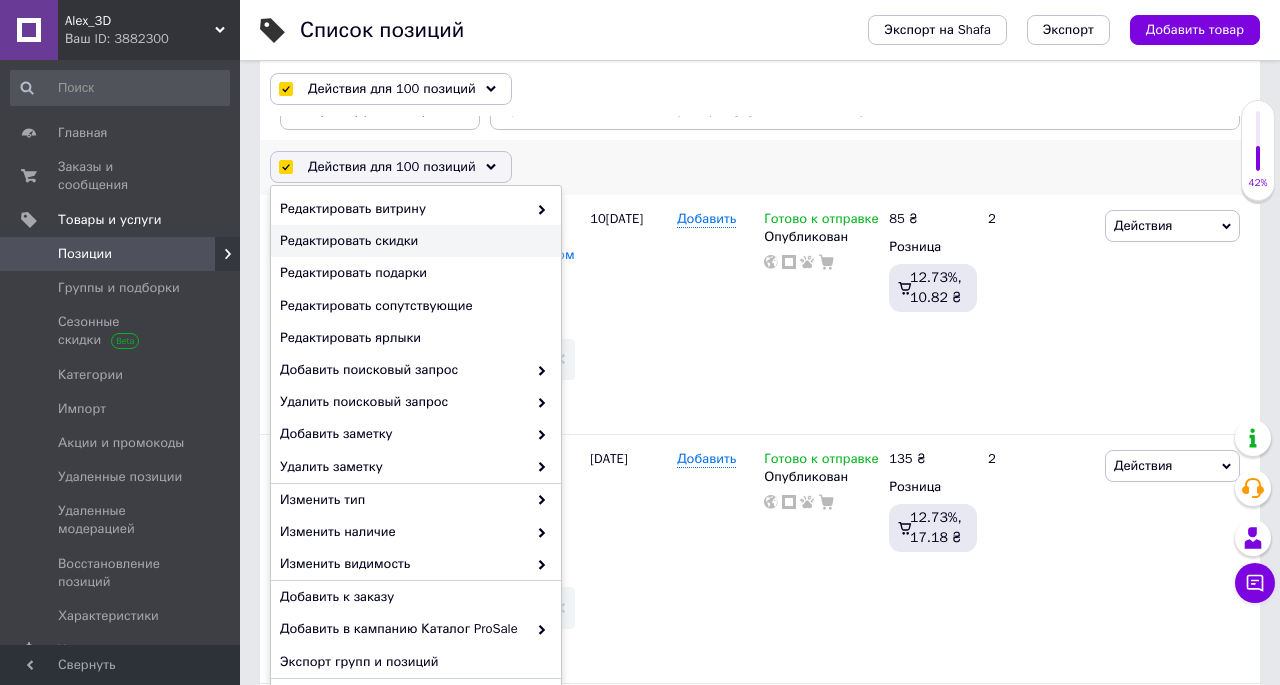 click on "Редактировать скидки" at bounding box center (416, 241) 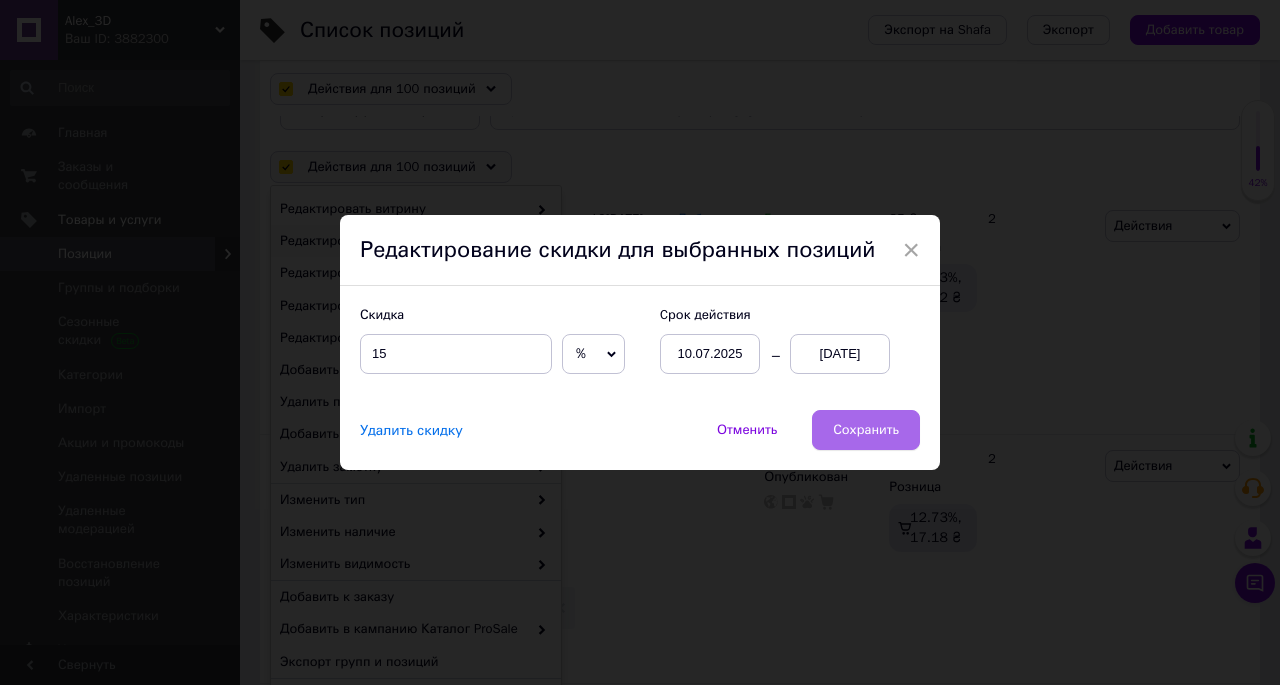 click on "Сохранить" at bounding box center [866, 430] 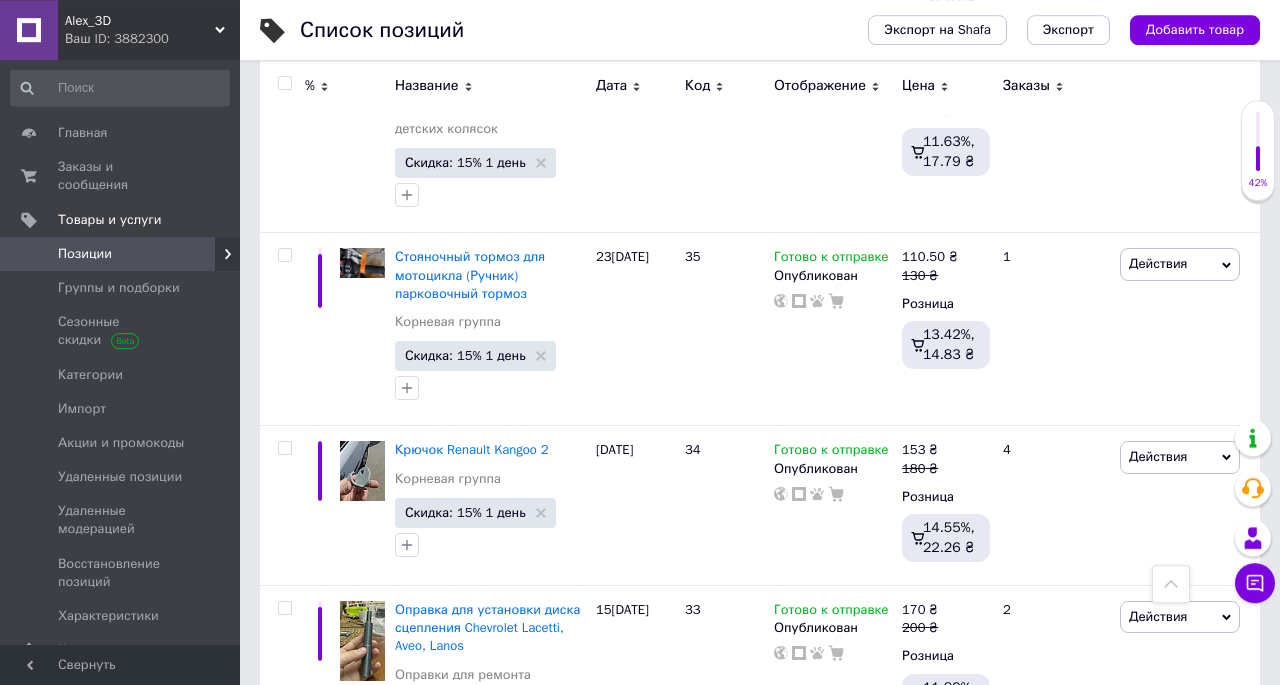 scroll, scrollTop: 19646, scrollLeft: 0, axis: vertical 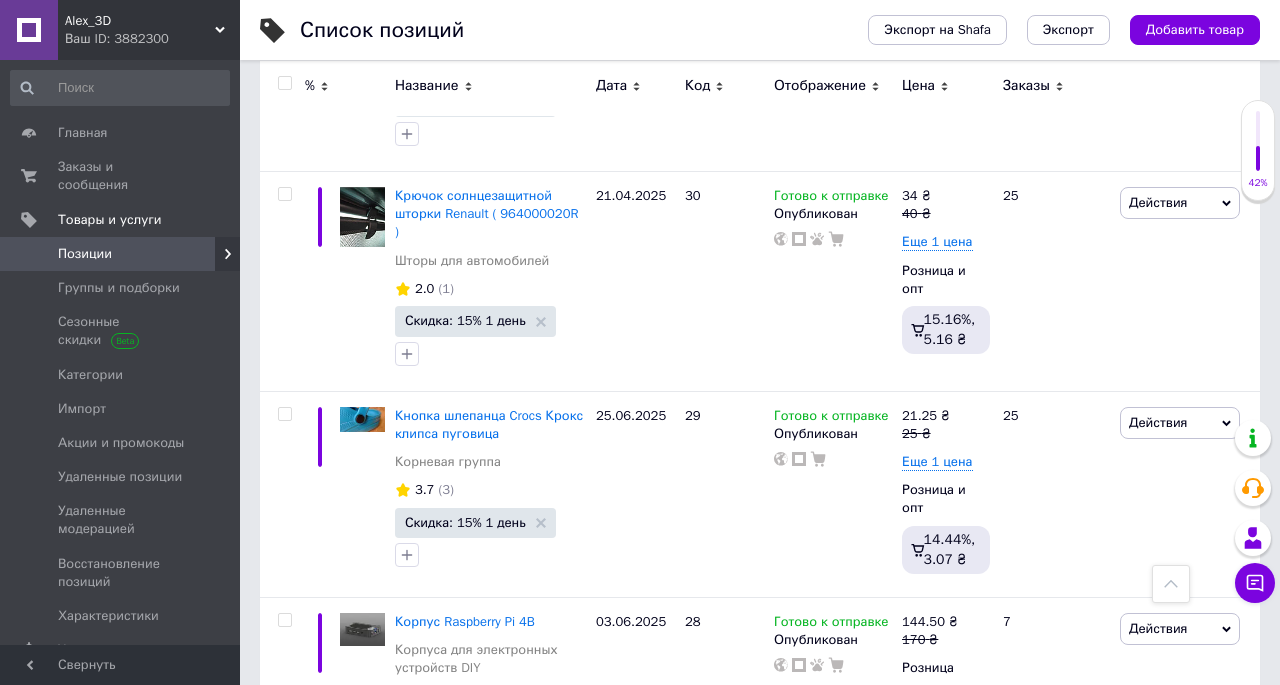 click on "Следующая" at bounding box center (680, 812) 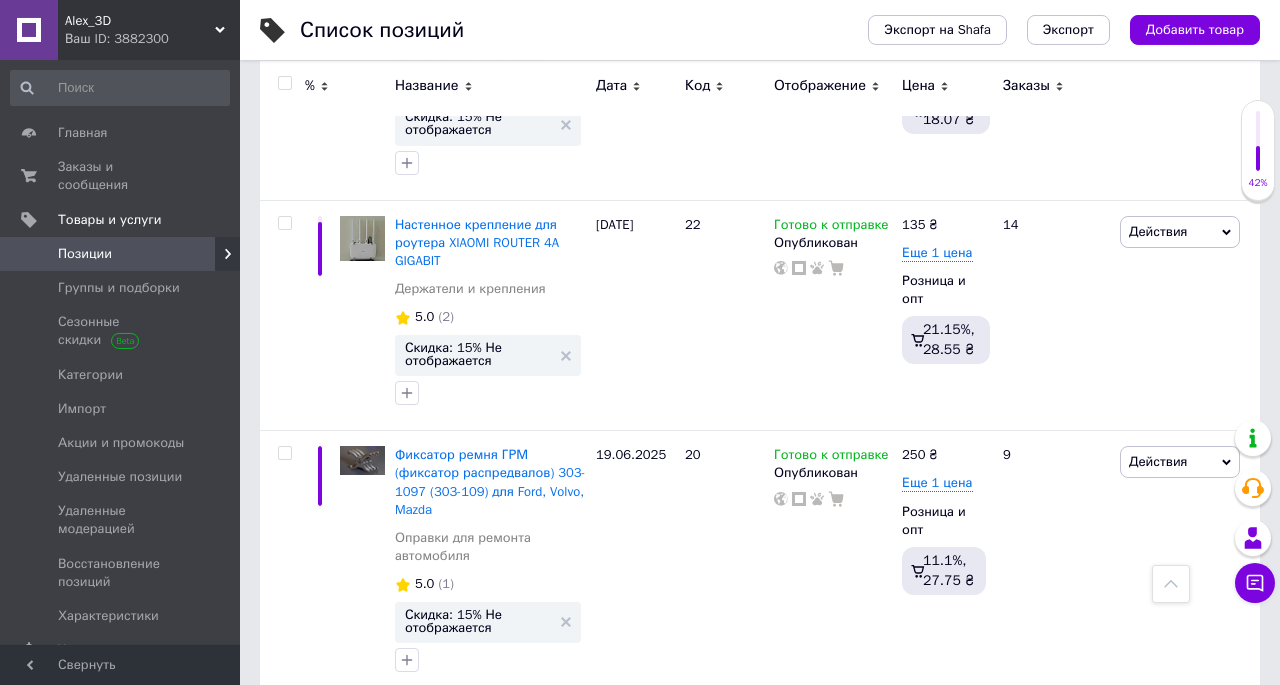 scroll, scrollTop: 0, scrollLeft: 0, axis: both 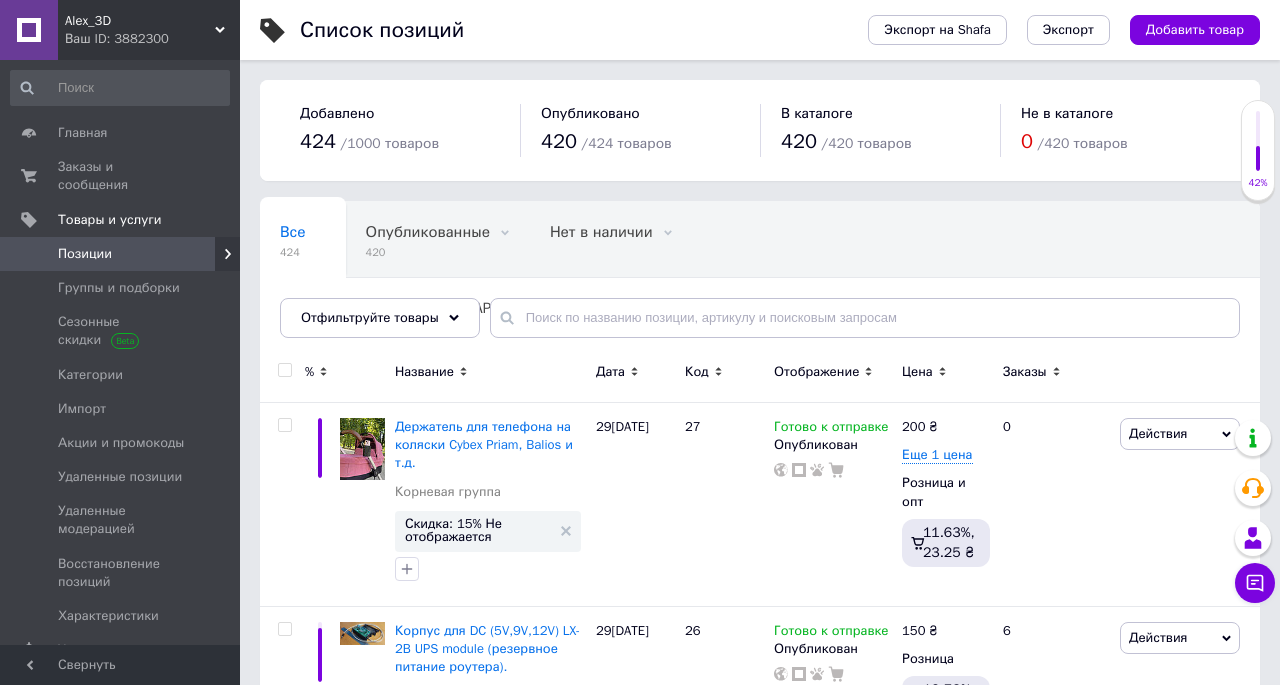 click at bounding box center (284, 370) 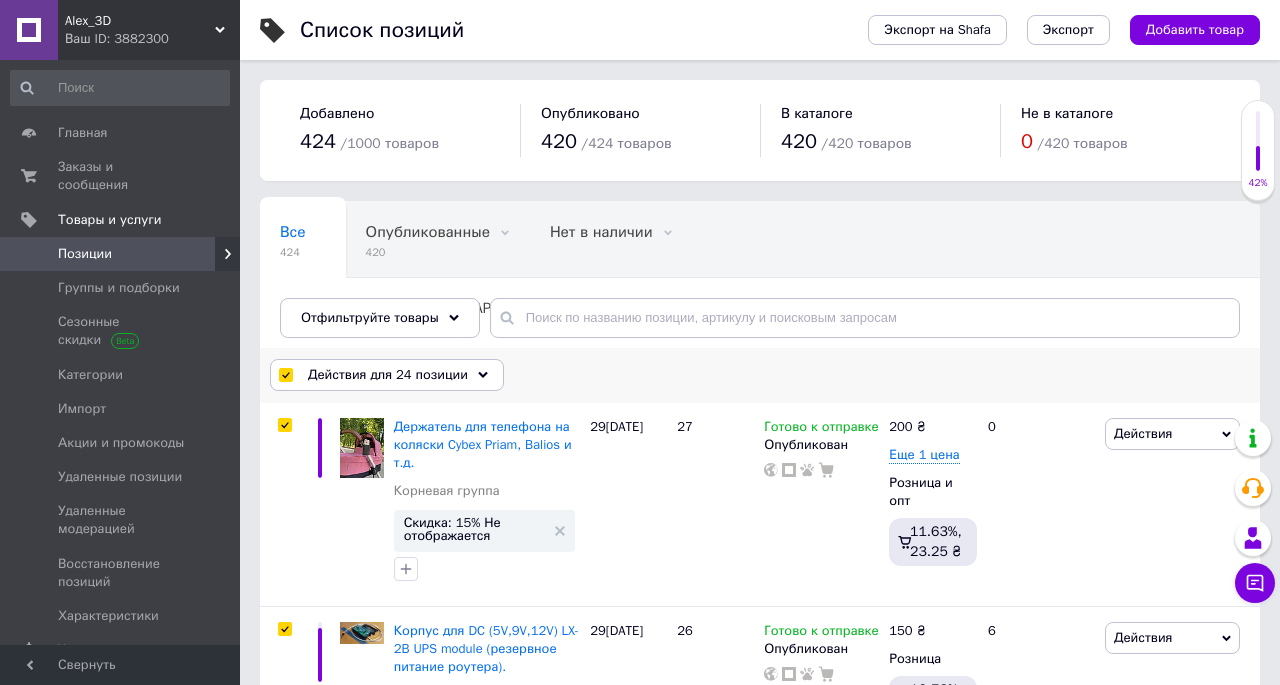 click on "Действия для 24 позиции" at bounding box center [388, 375] 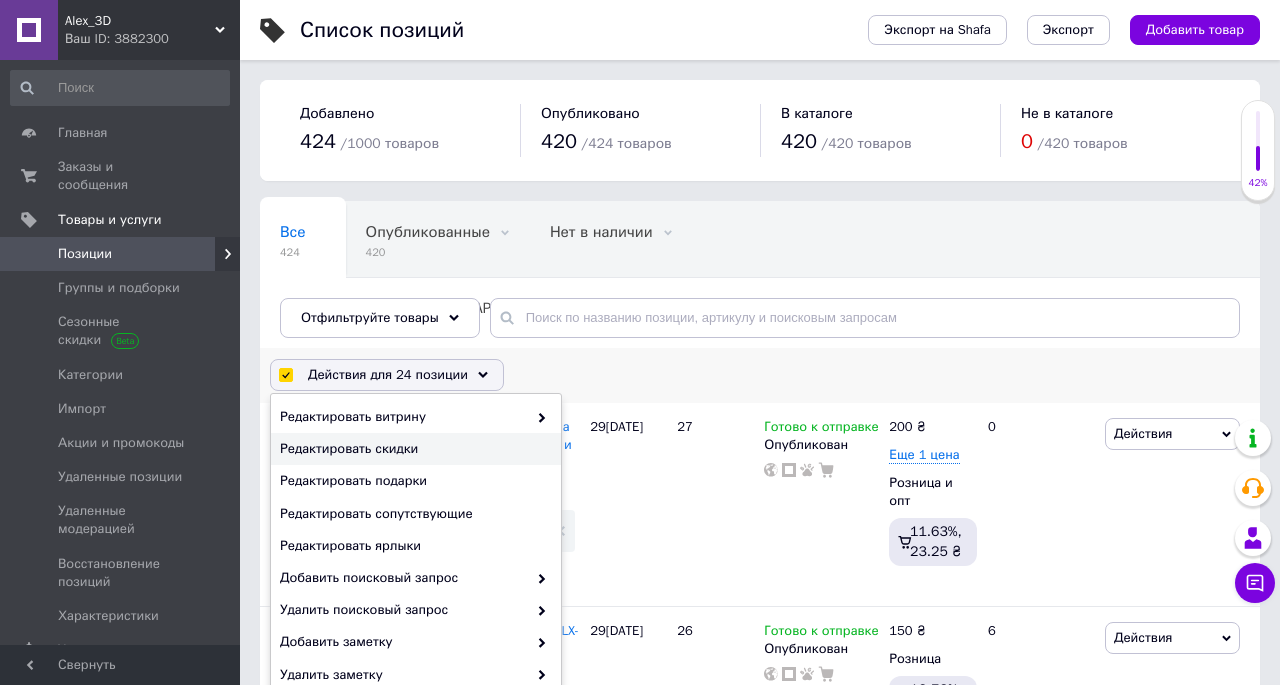click on "Редактировать скидки" at bounding box center [413, 449] 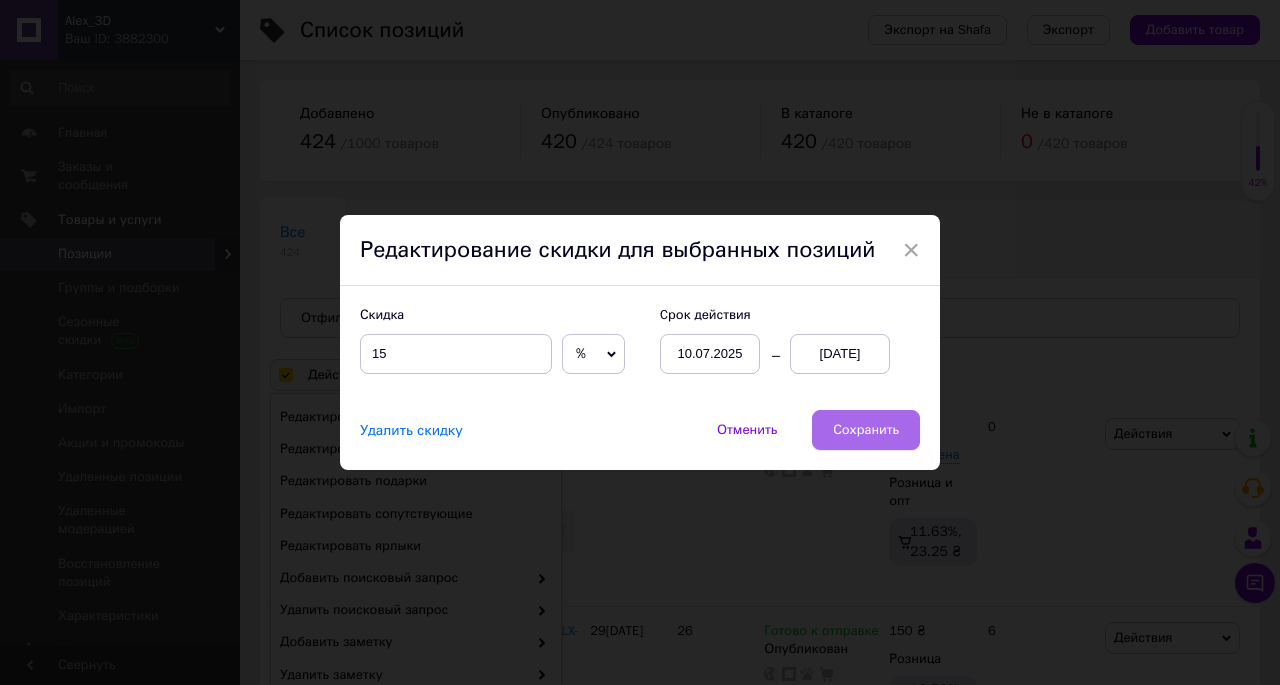 click on "Сохранить" at bounding box center (866, 430) 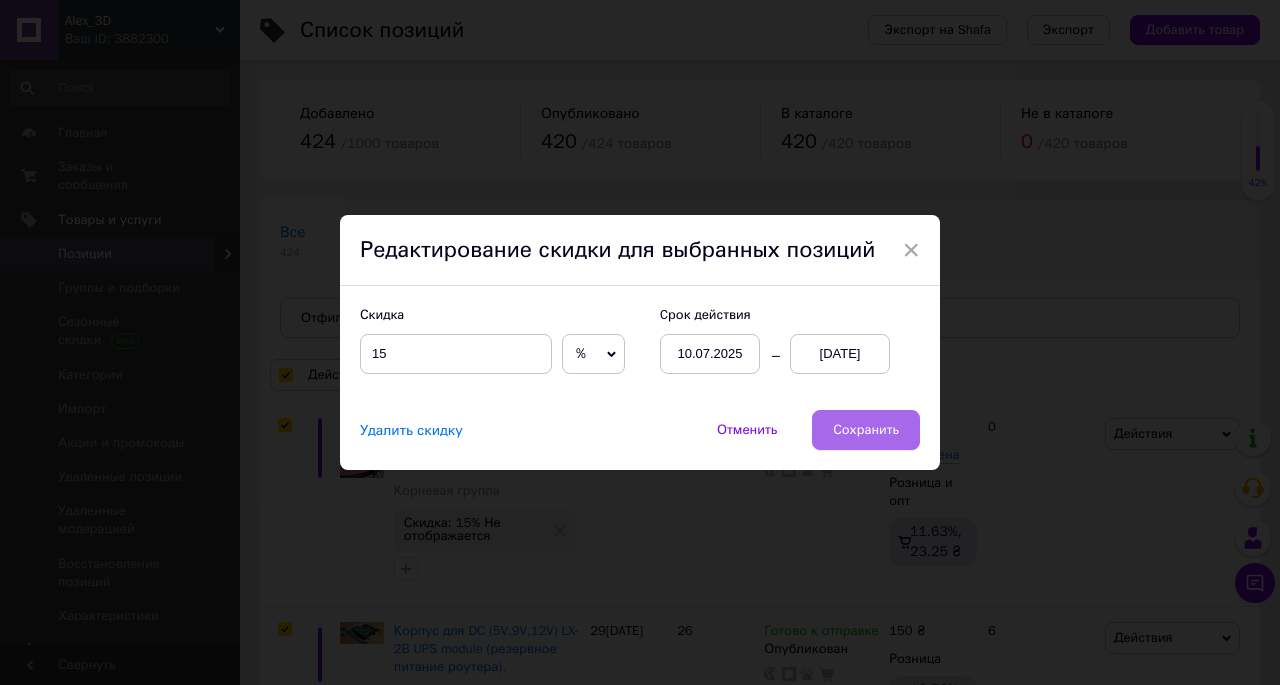click on "Сохранить" at bounding box center (866, 430) 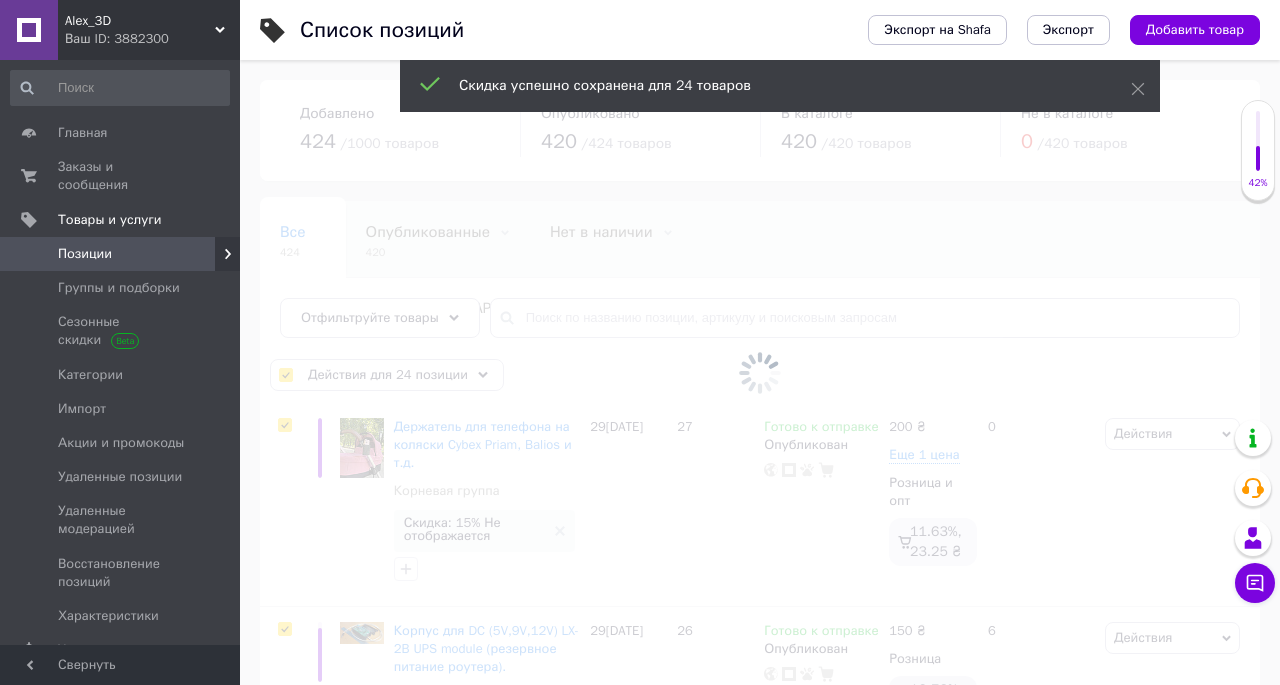 click at bounding box center [760, 372] 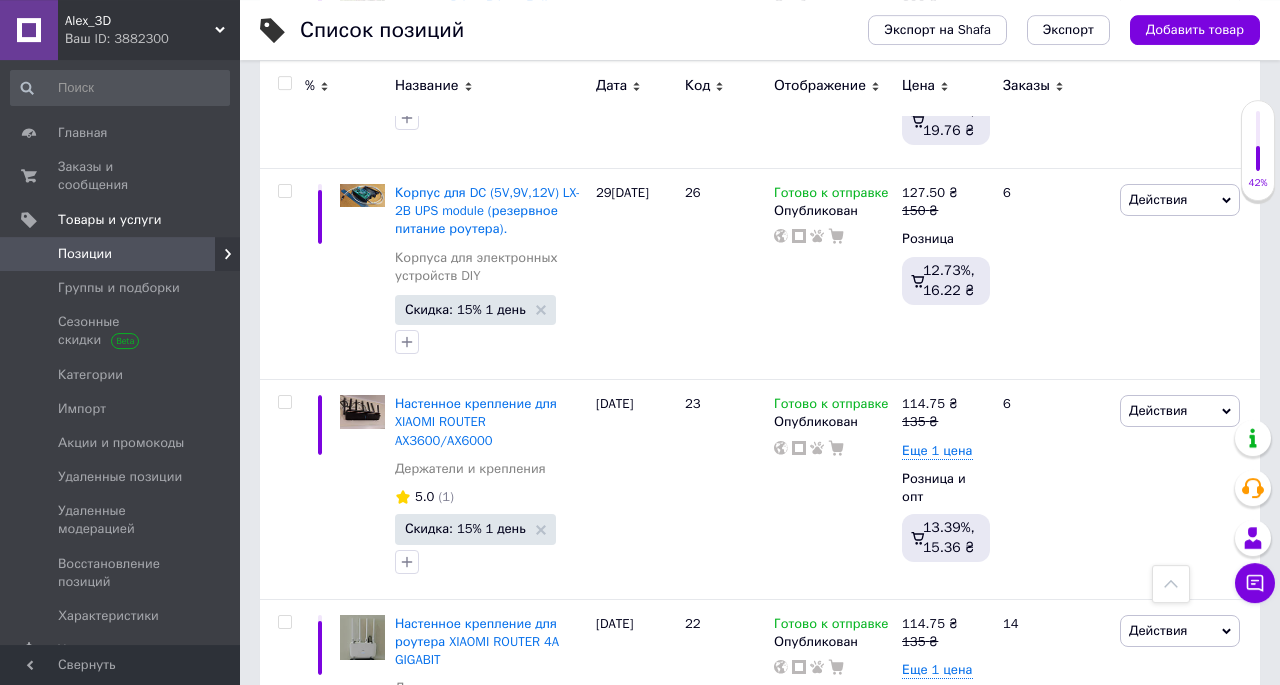 scroll, scrollTop: 0, scrollLeft: 0, axis: both 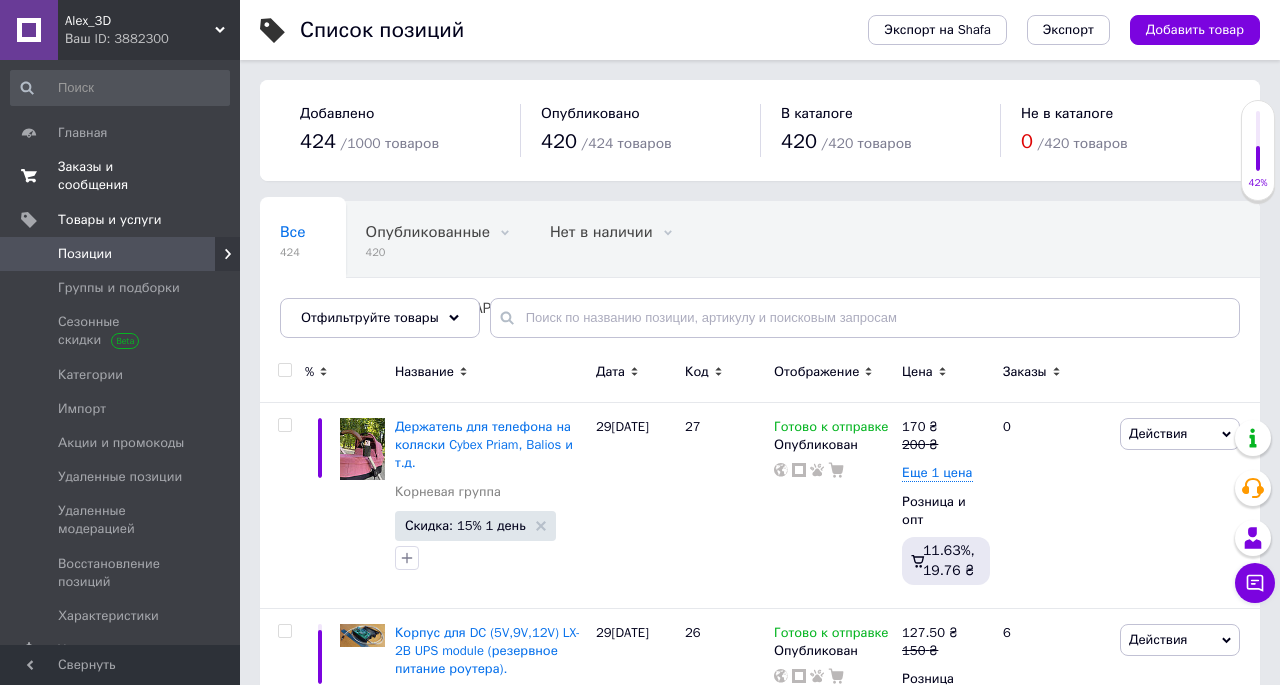 click on "Заказы и сообщения" at bounding box center [121, 176] 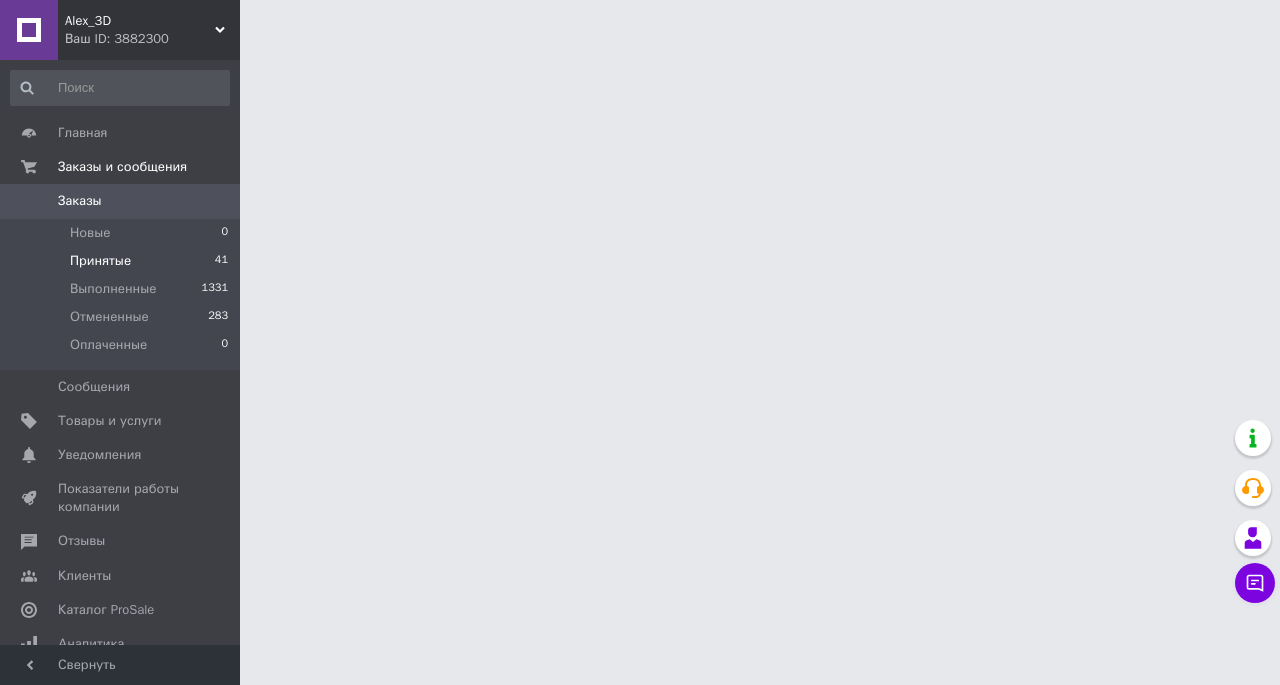 click on "Принятые 41" at bounding box center [120, 261] 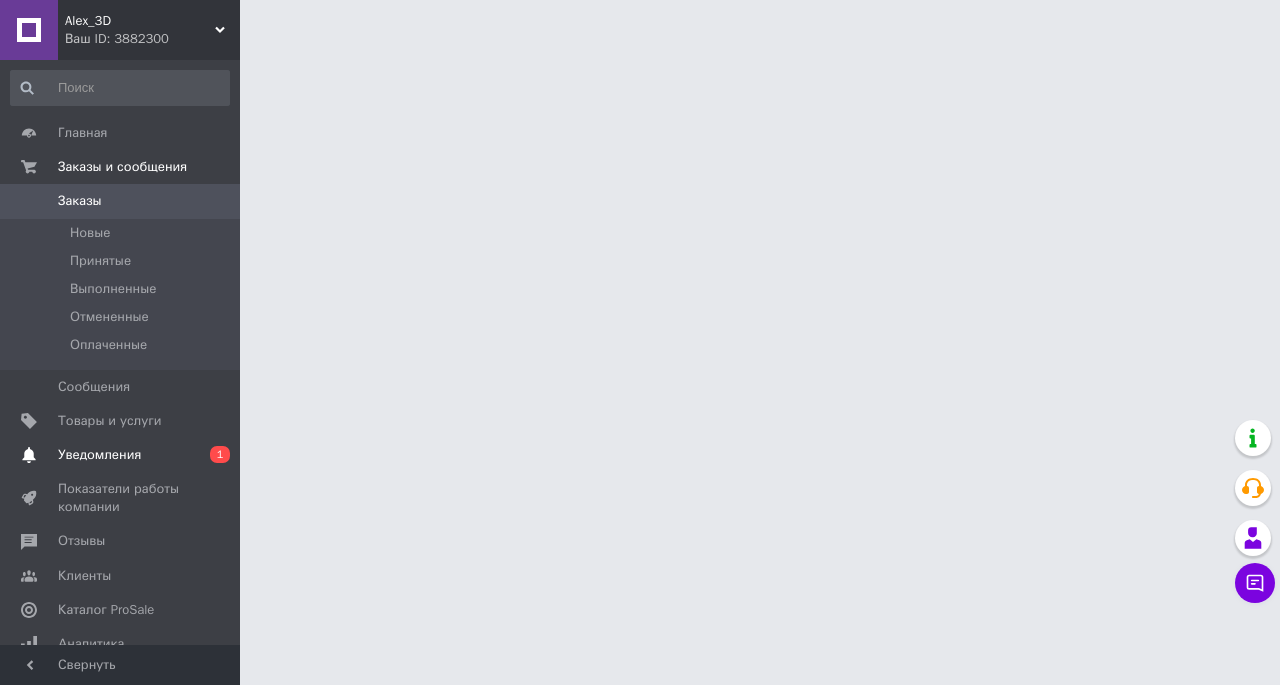 scroll, scrollTop: 0, scrollLeft: 0, axis: both 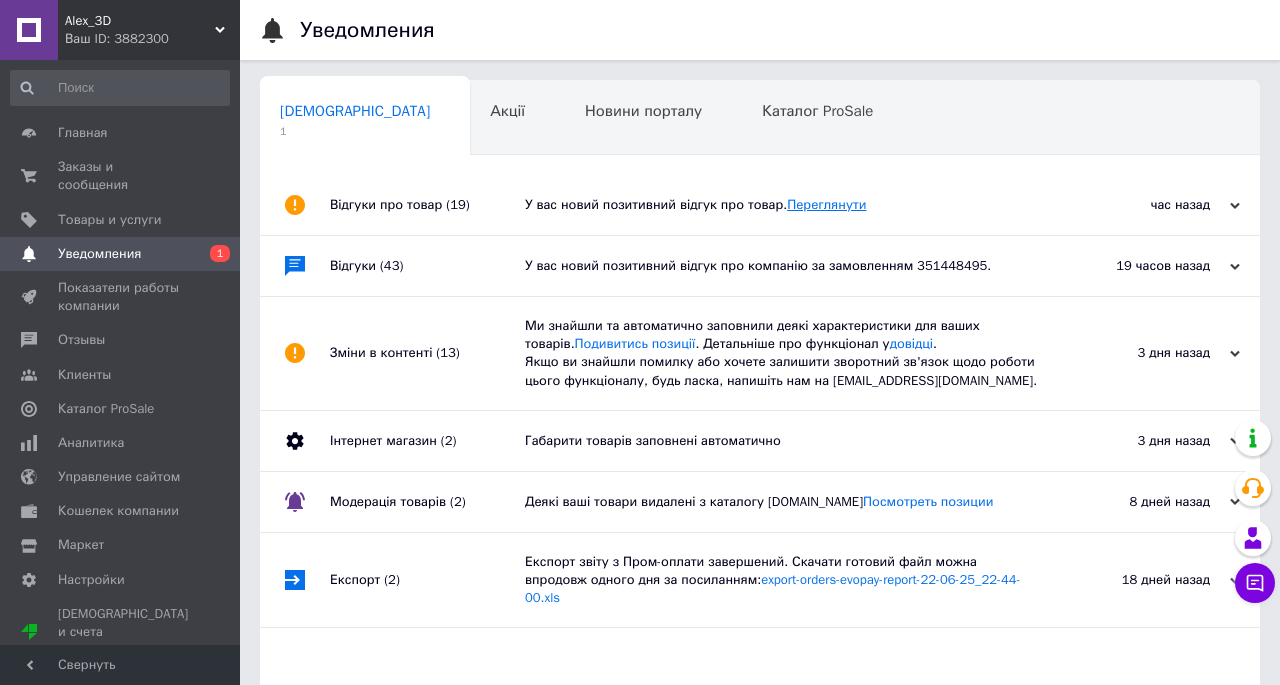click on "Переглянути" at bounding box center (826, 204) 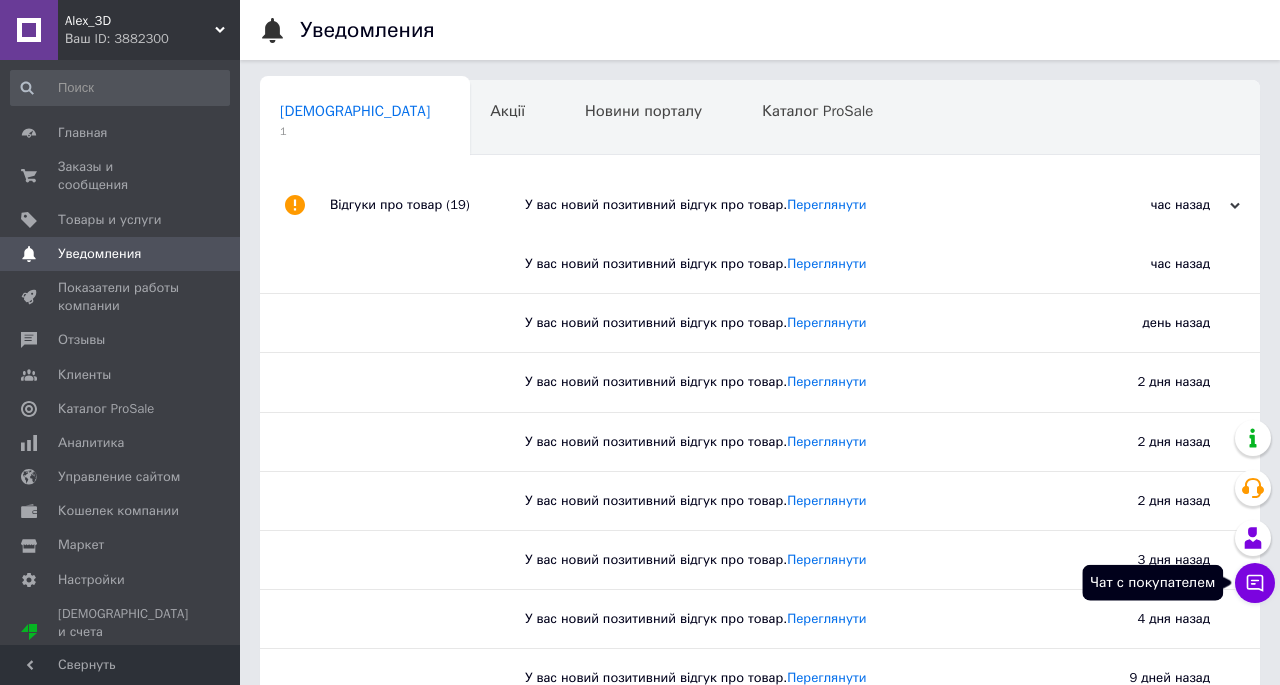 click 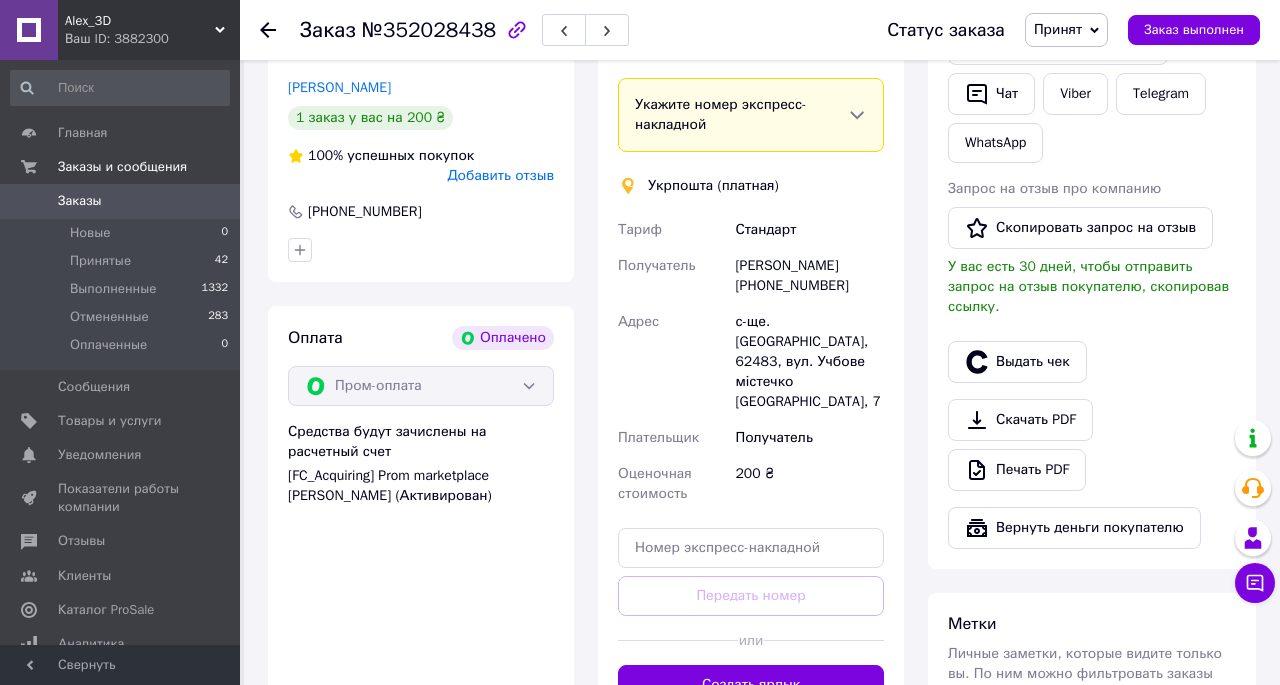 scroll, scrollTop: 802, scrollLeft: 0, axis: vertical 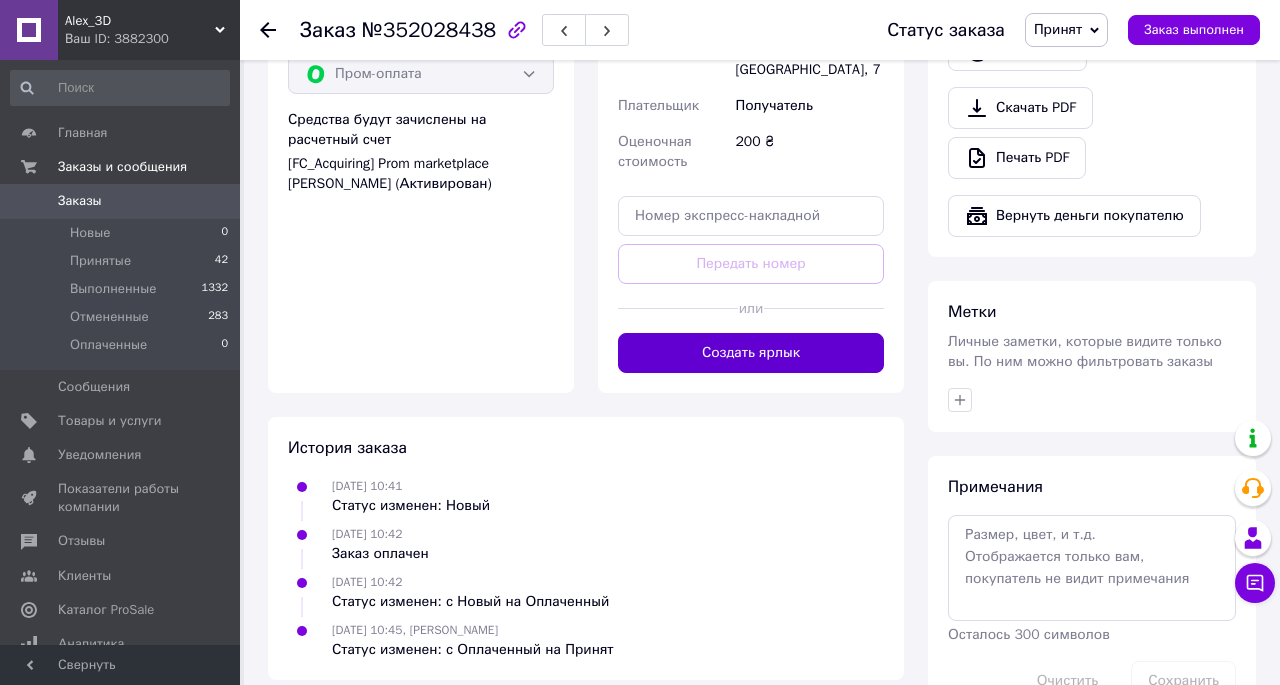 click on "Создать ярлык" at bounding box center (751, 353) 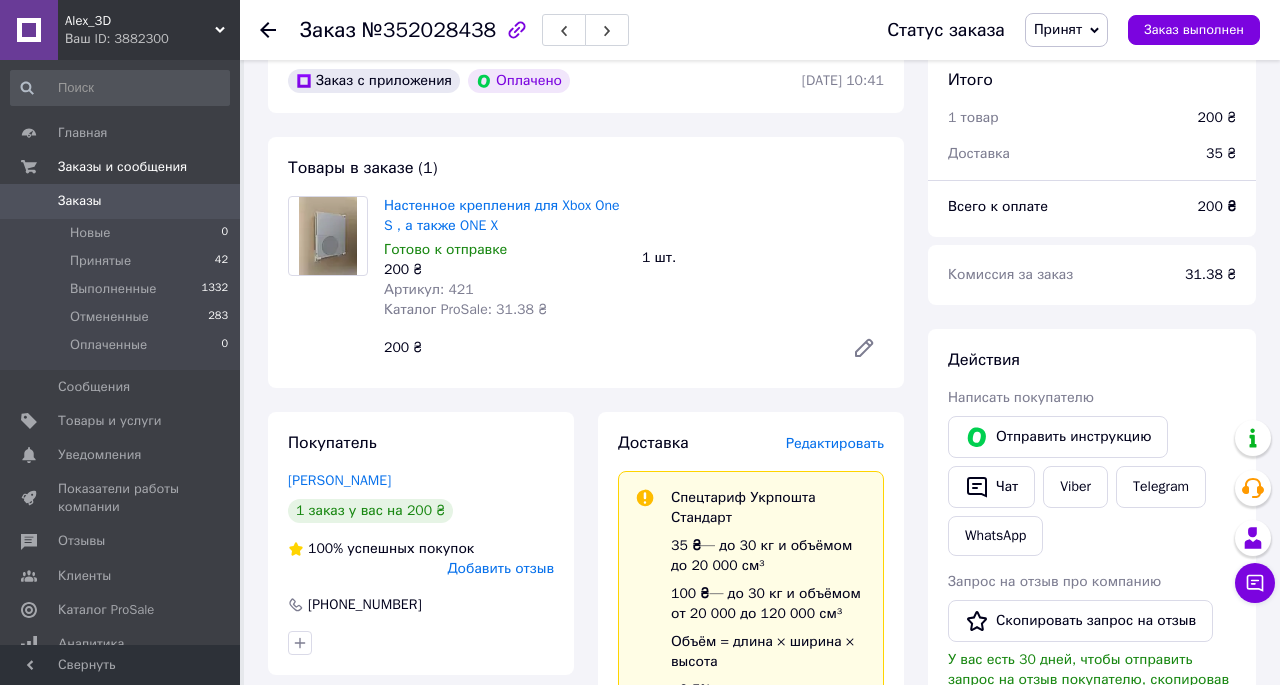 scroll, scrollTop: 0, scrollLeft: 0, axis: both 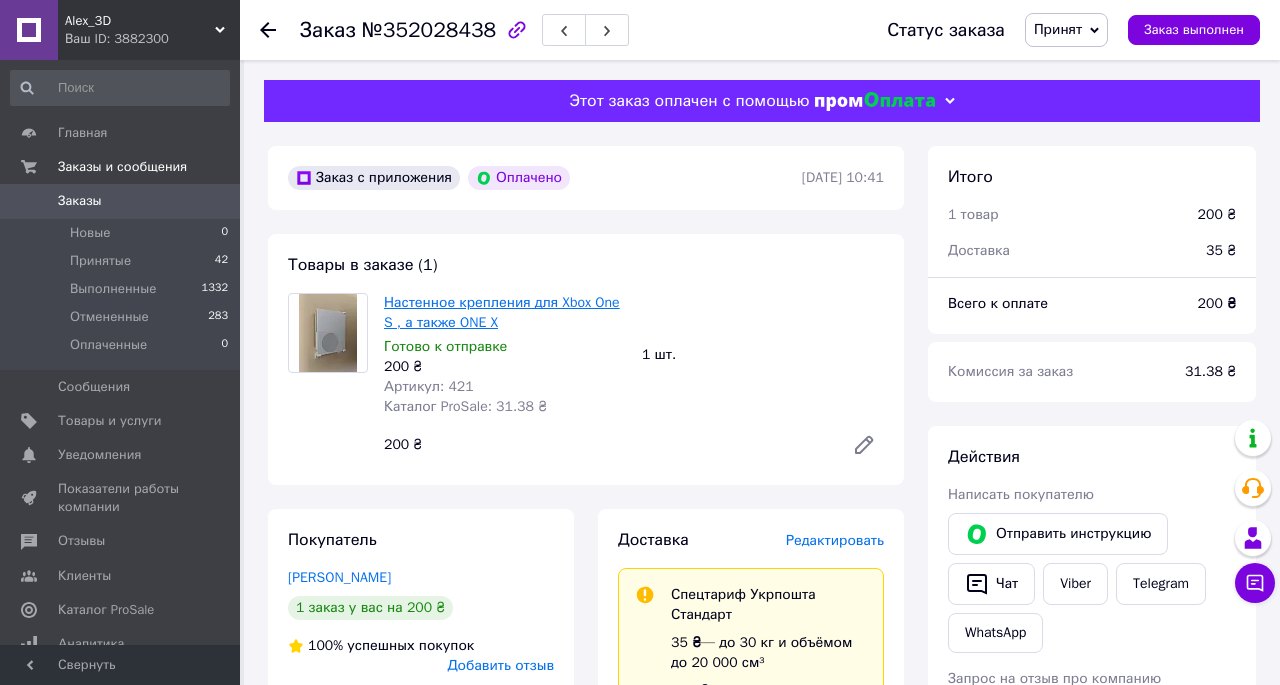 click on "Настенное крепления для Xbox One S , а также ONE X" at bounding box center [502, 312] 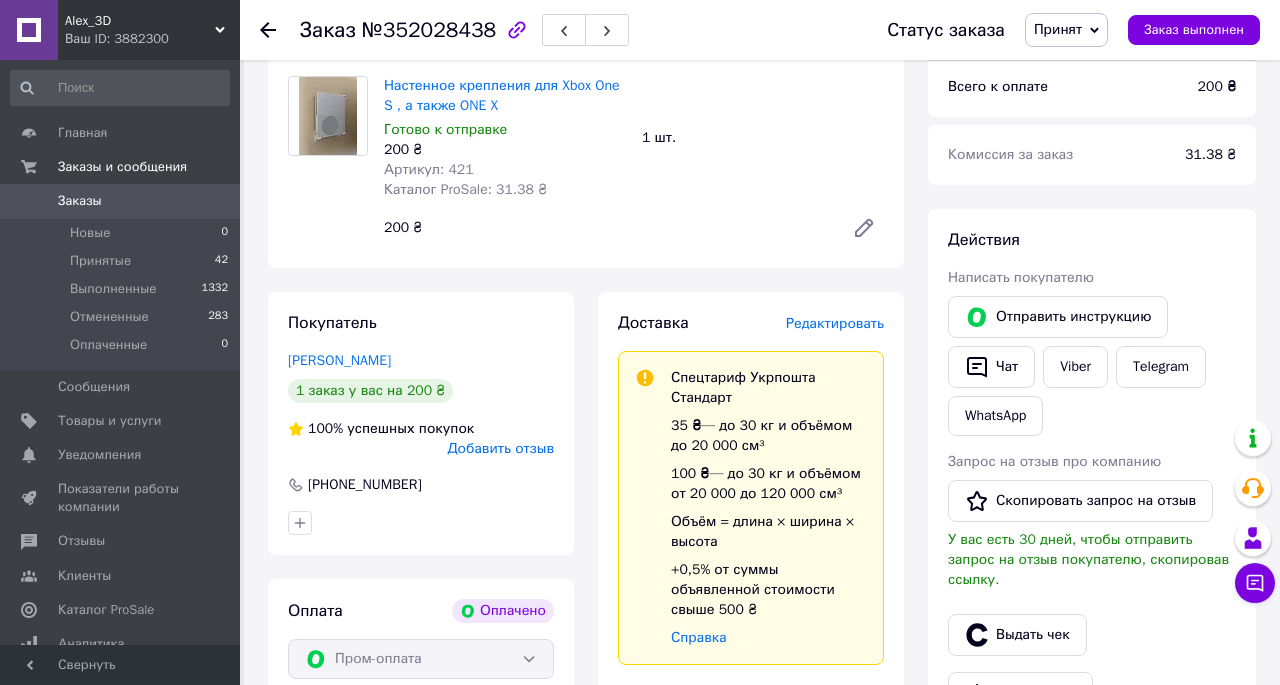 scroll, scrollTop: 208, scrollLeft: 0, axis: vertical 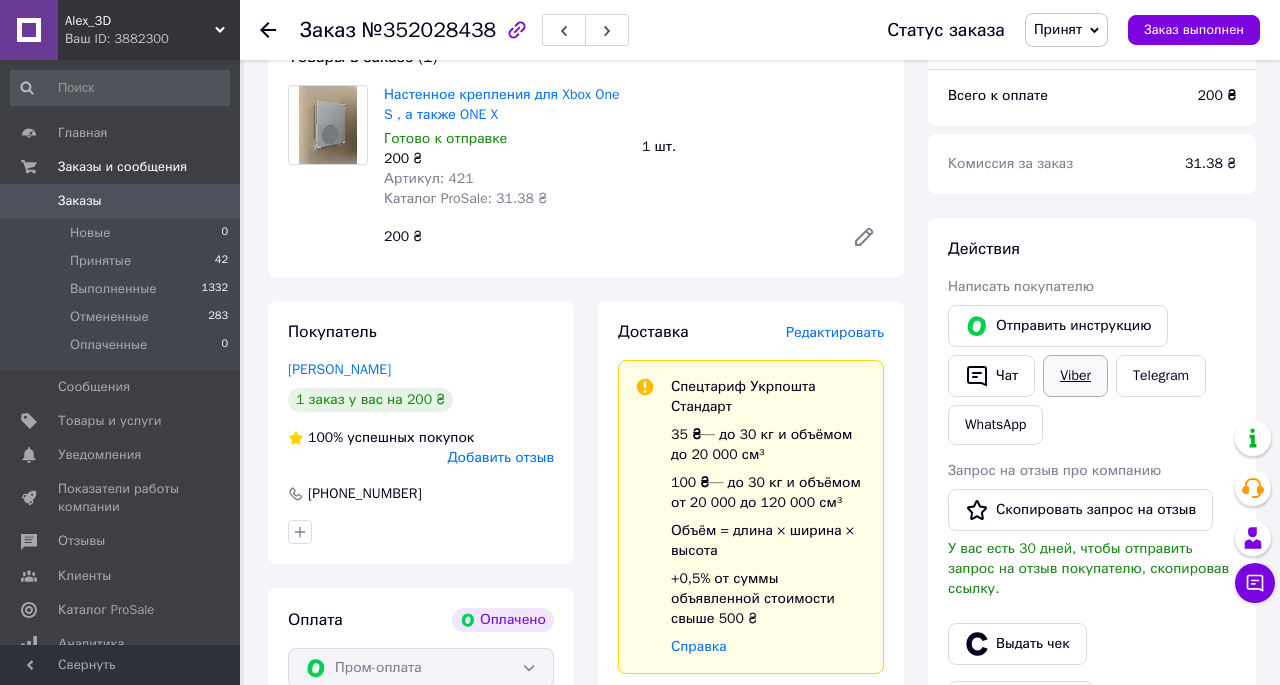 click on "Viber" at bounding box center (1075, 376) 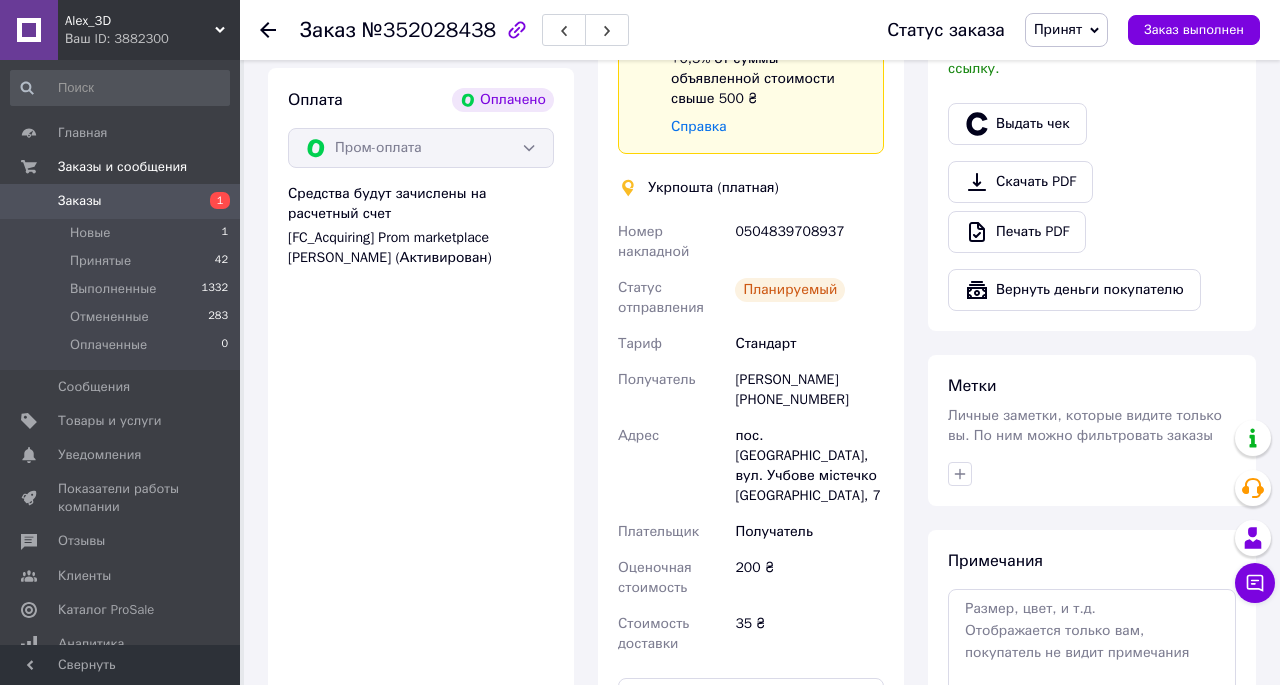 scroll, scrollTop: 1040, scrollLeft: 0, axis: vertical 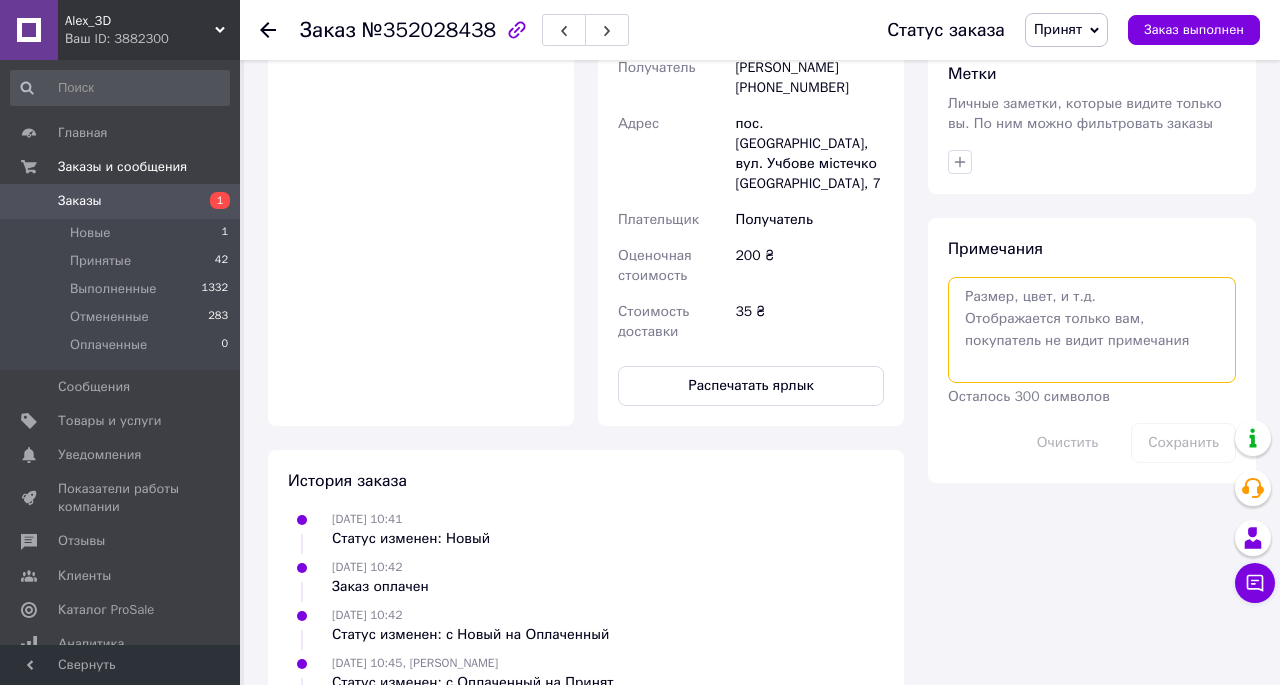 click at bounding box center [1092, 330] 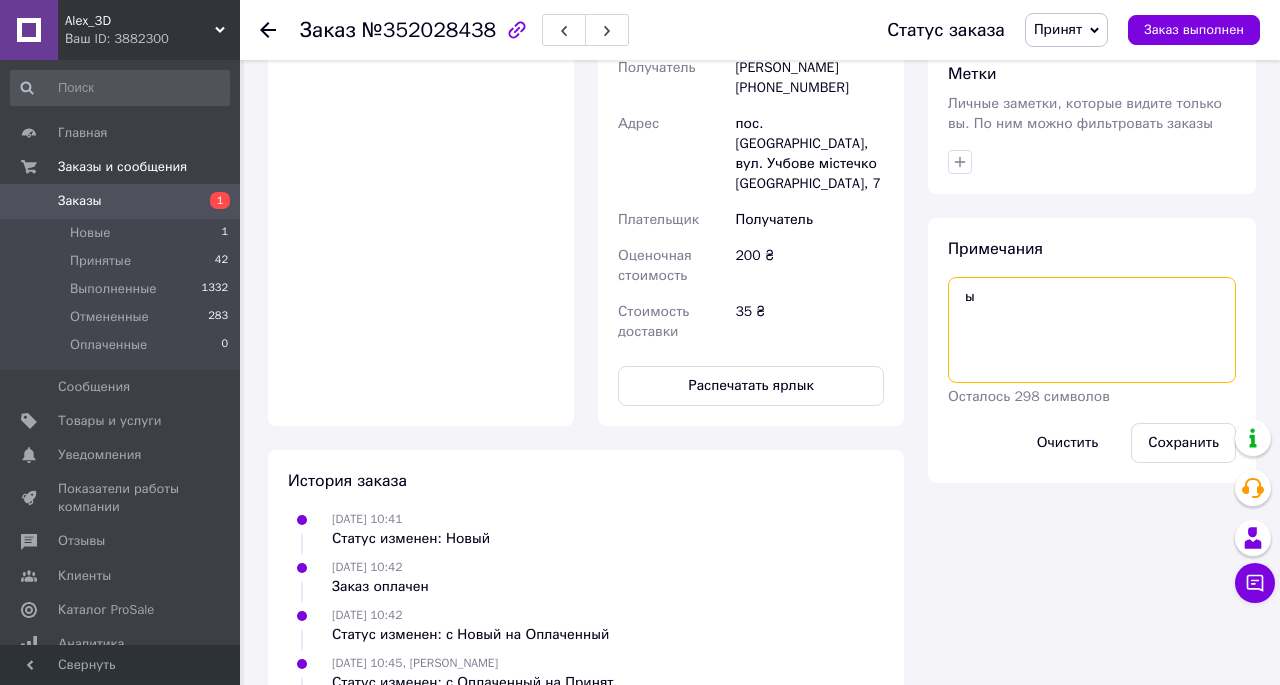 type on "ы" 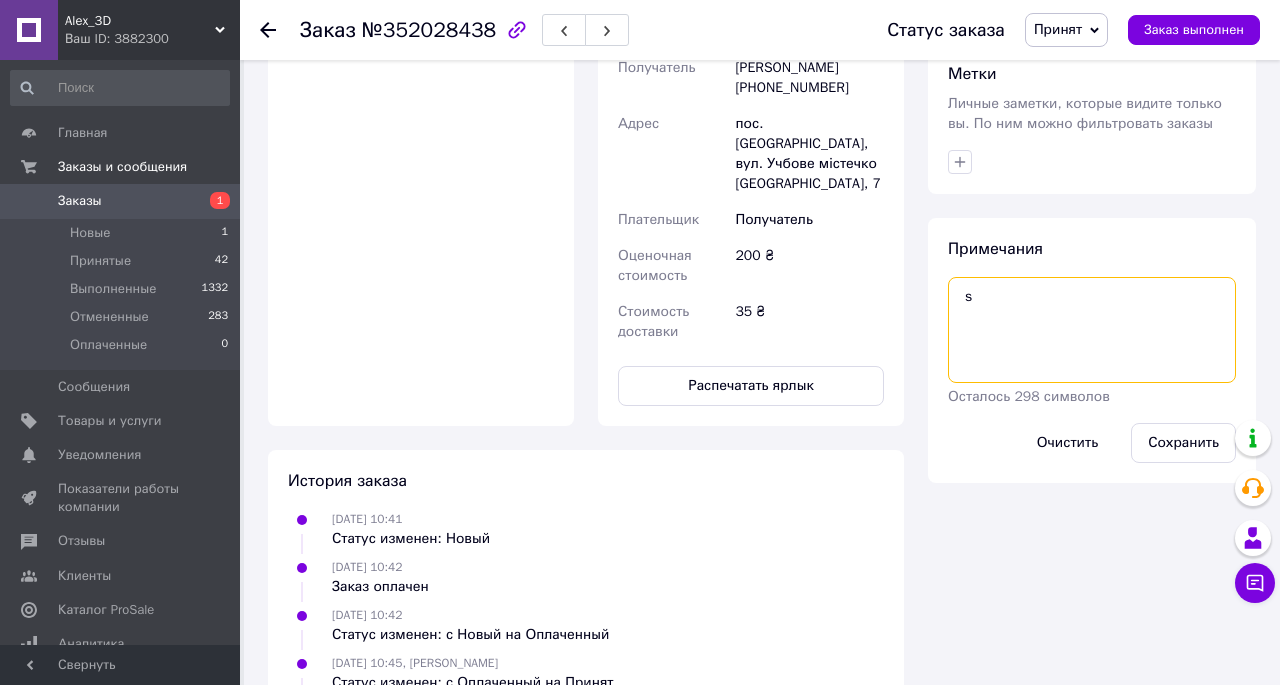 type on "s" 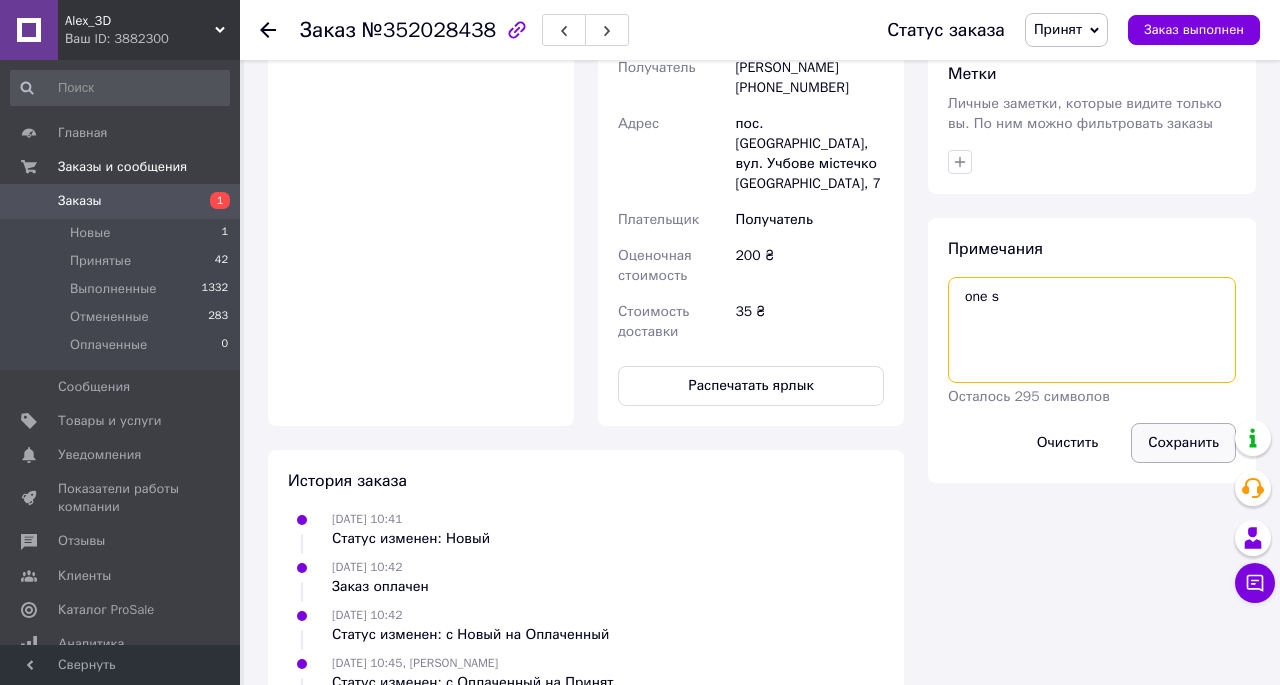 type on "one s" 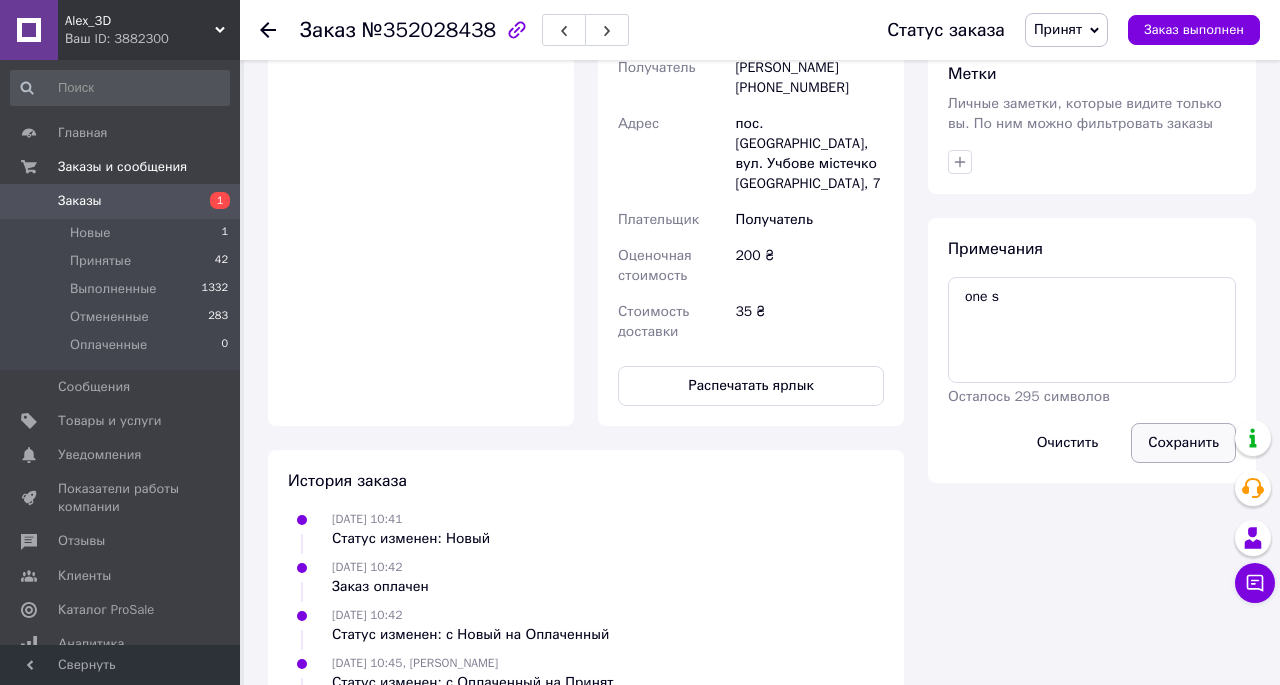 click on "Сохранить" at bounding box center (1183, 443) 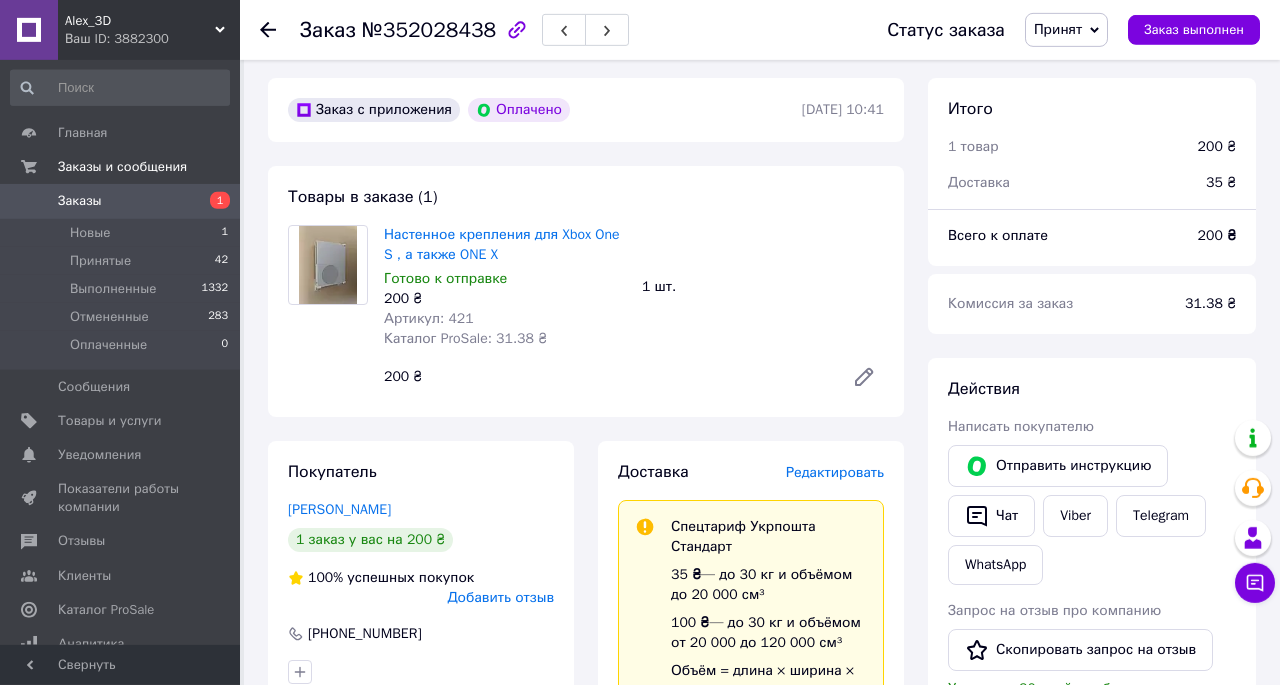 scroll, scrollTop: 0, scrollLeft: 0, axis: both 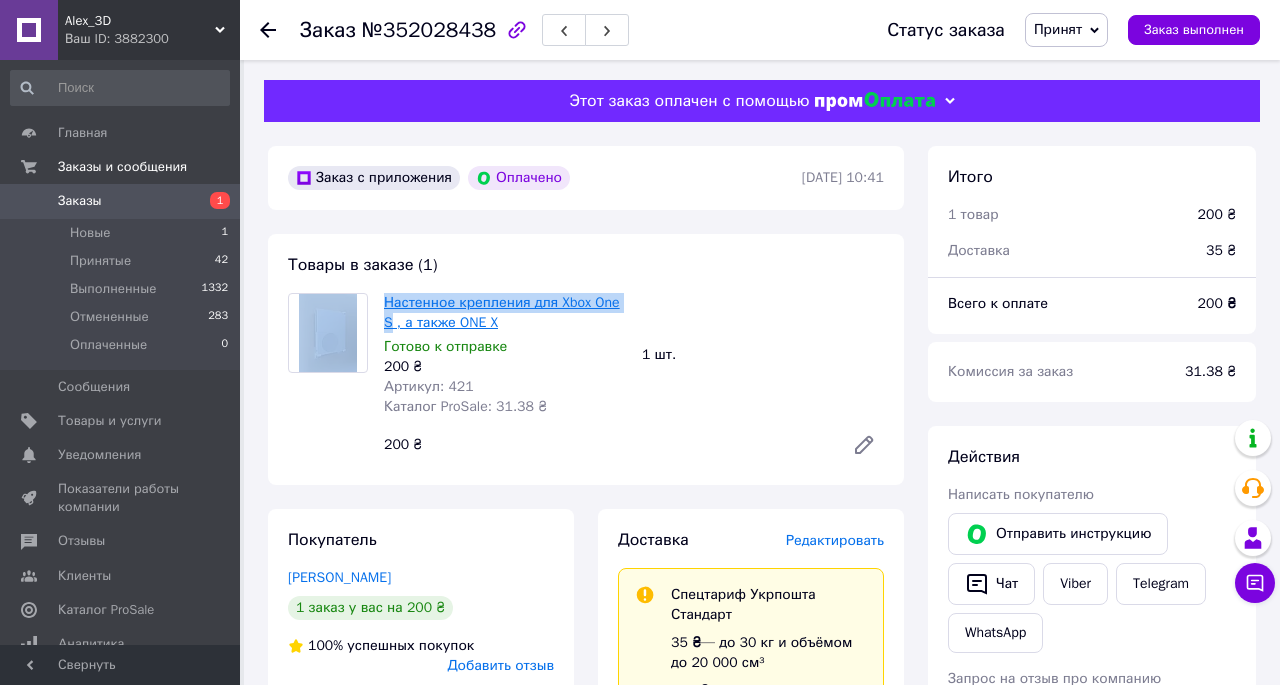 drag, startPoint x: 375, startPoint y: 291, endPoint x: 392, endPoint y: 331, distance: 43.462627 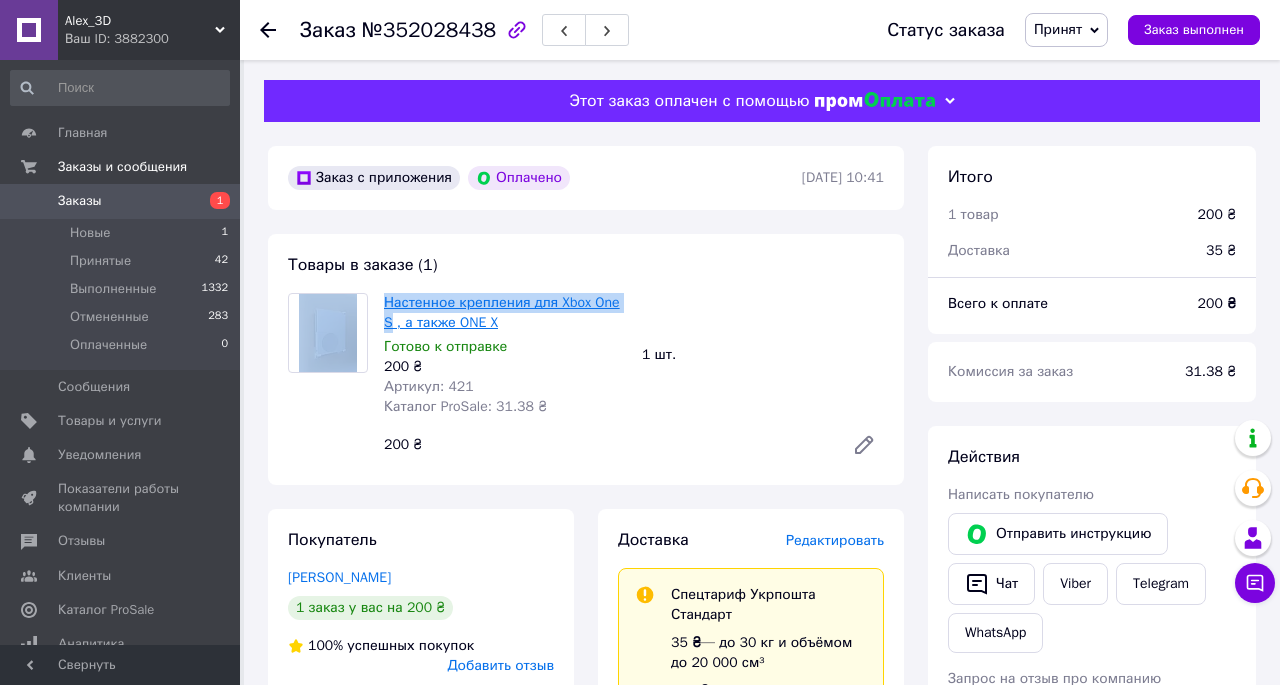 copy on "Настенное крепления для Xbox One S" 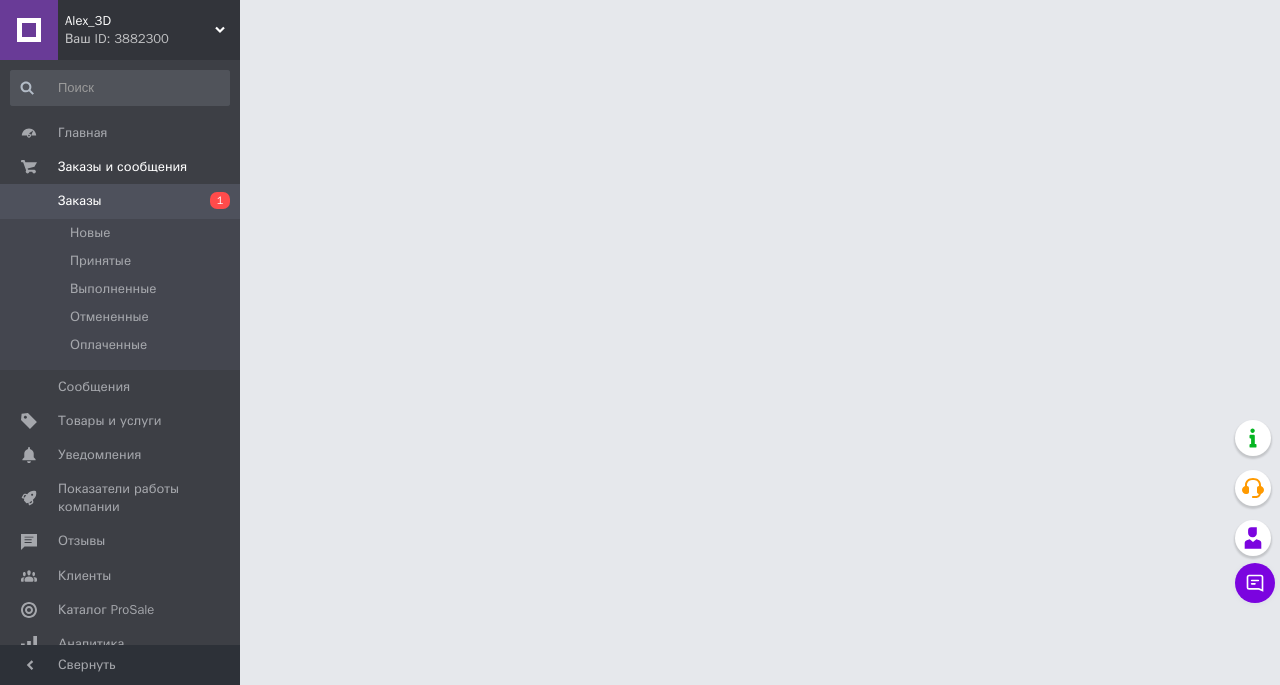 scroll, scrollTop: 0, scrollLeft: 0, axis: both 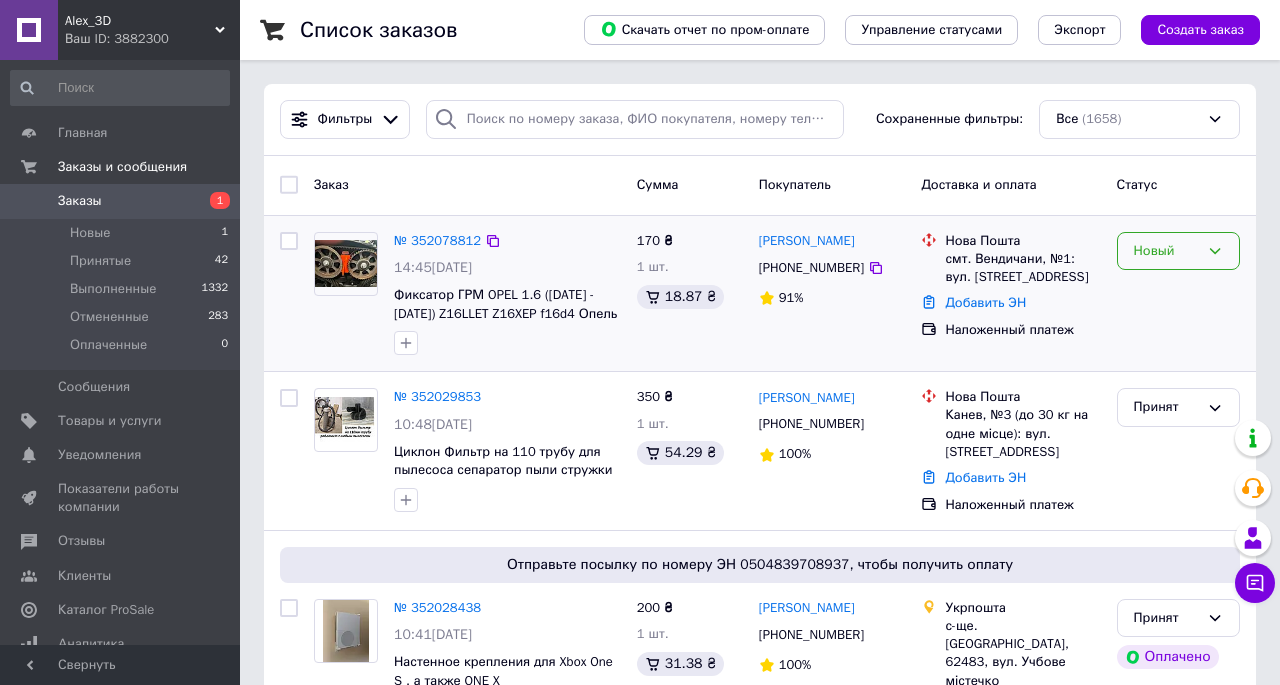 click on "Новый" at bounding box center [1166, 251] 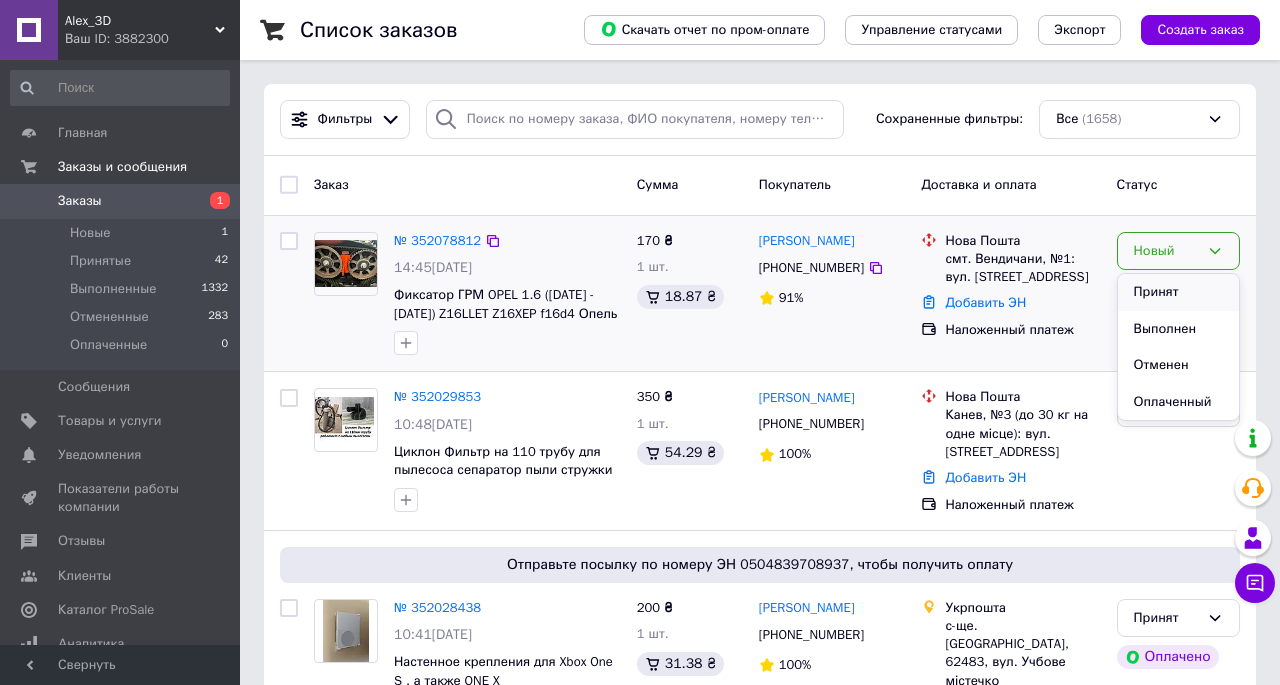 click on "Принят" at bounding box center (1178, 292) 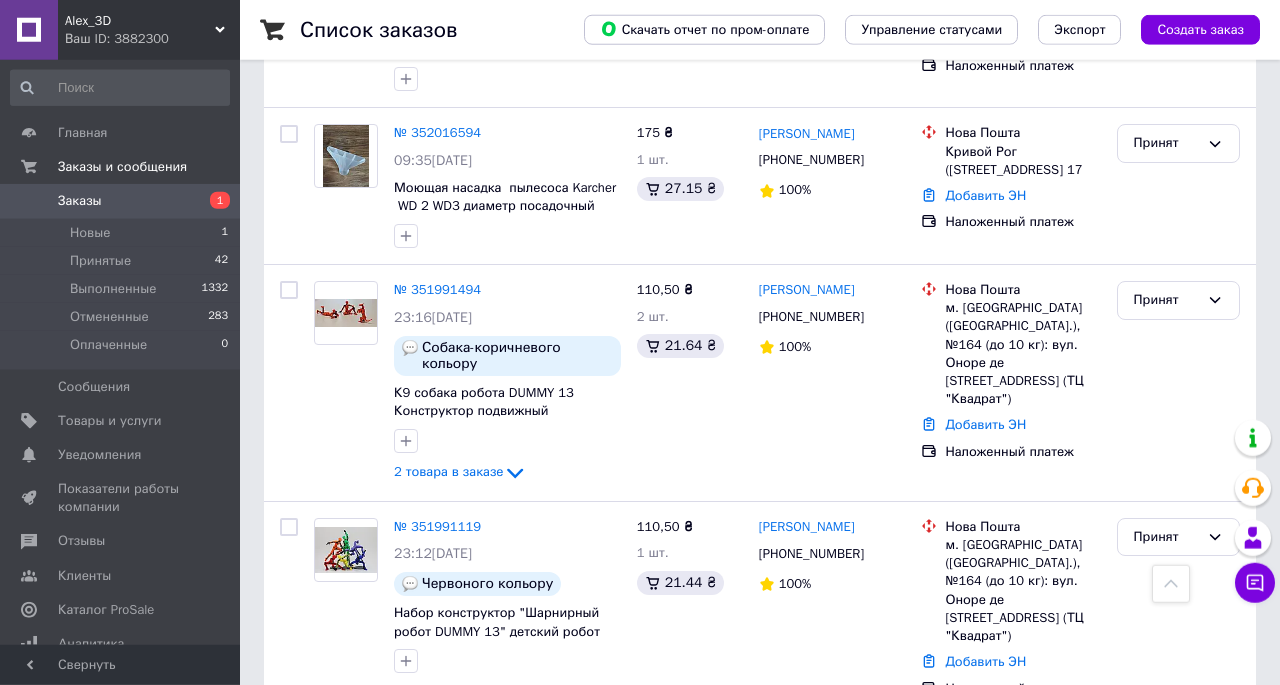 scroll, scrollTop: 1144, scrollLeft: 0, axis: vertical 